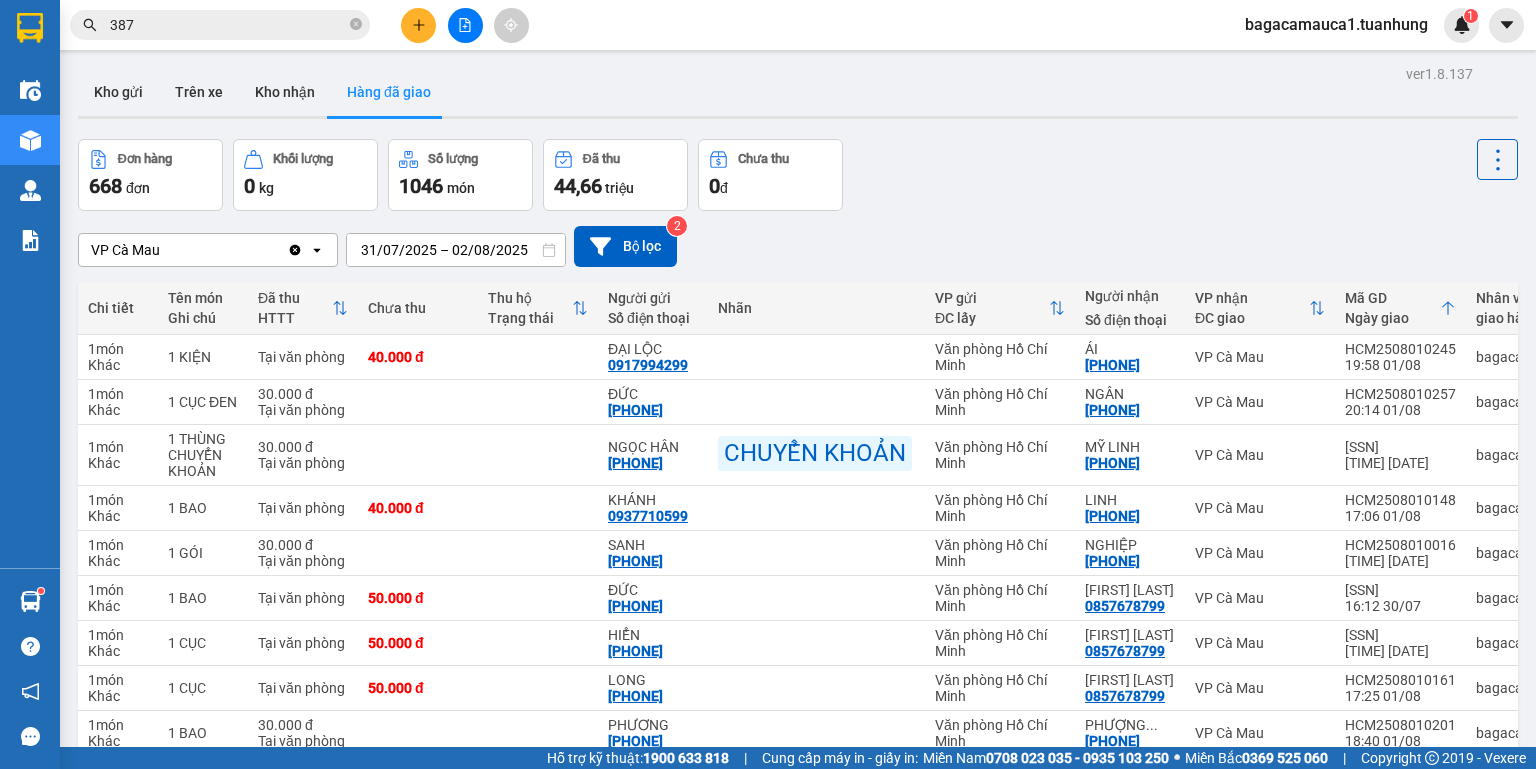 scroll, scrollTop: 0, scrollLeft: 0, axis: both 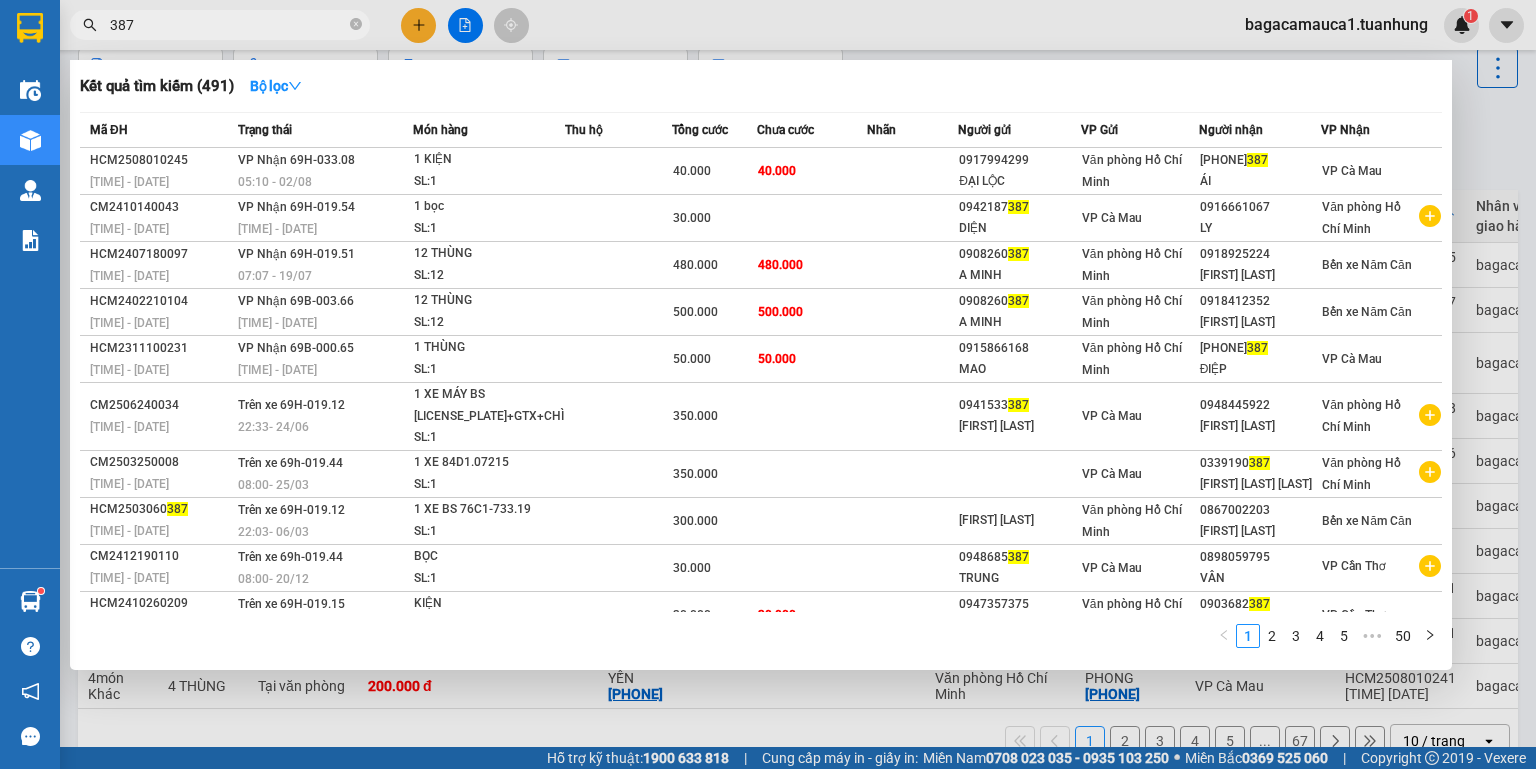 click on "387" at bounding box center [228, 25] 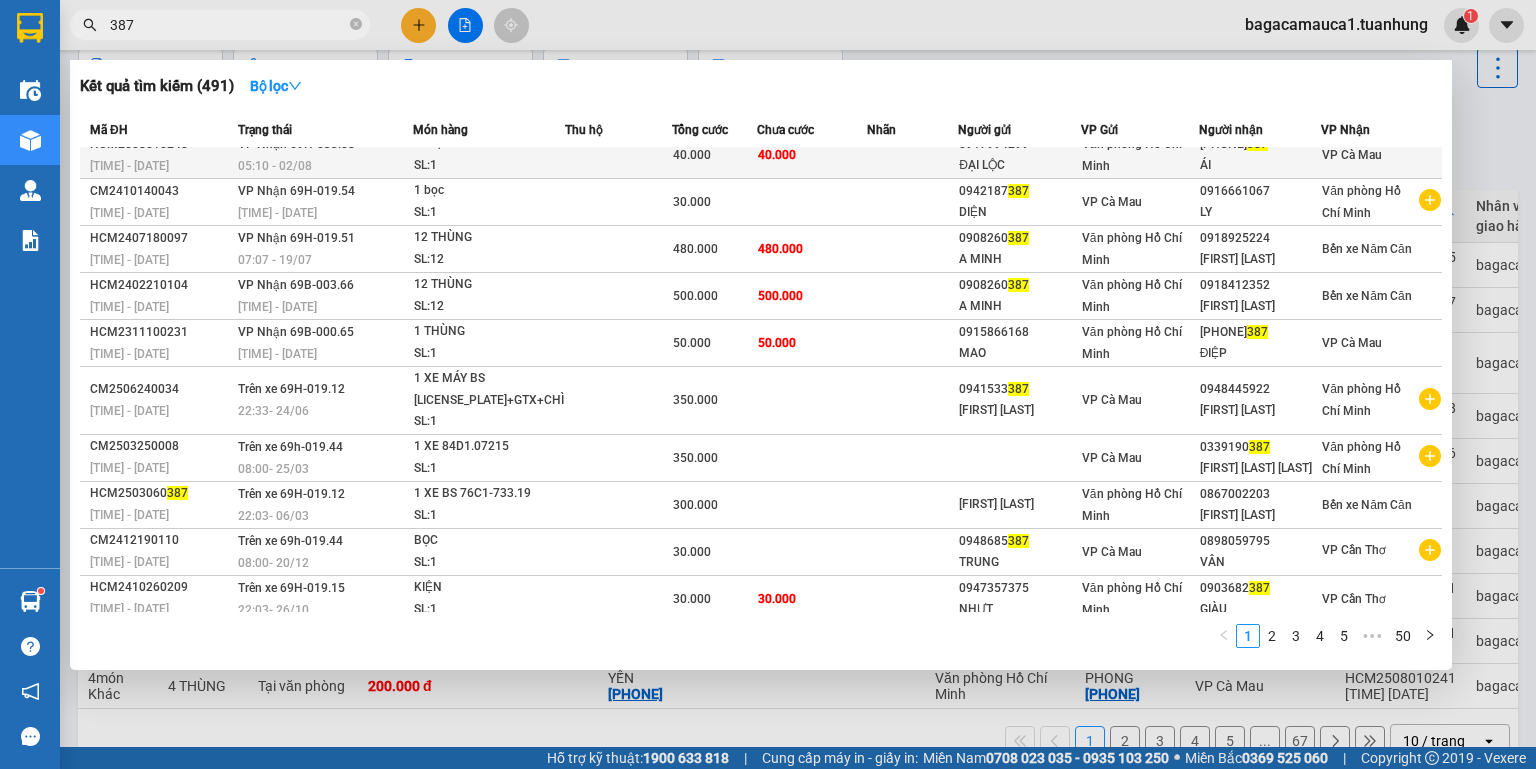 scroll, scrollTop: 20, scrollLeft: 0, axis: vertical 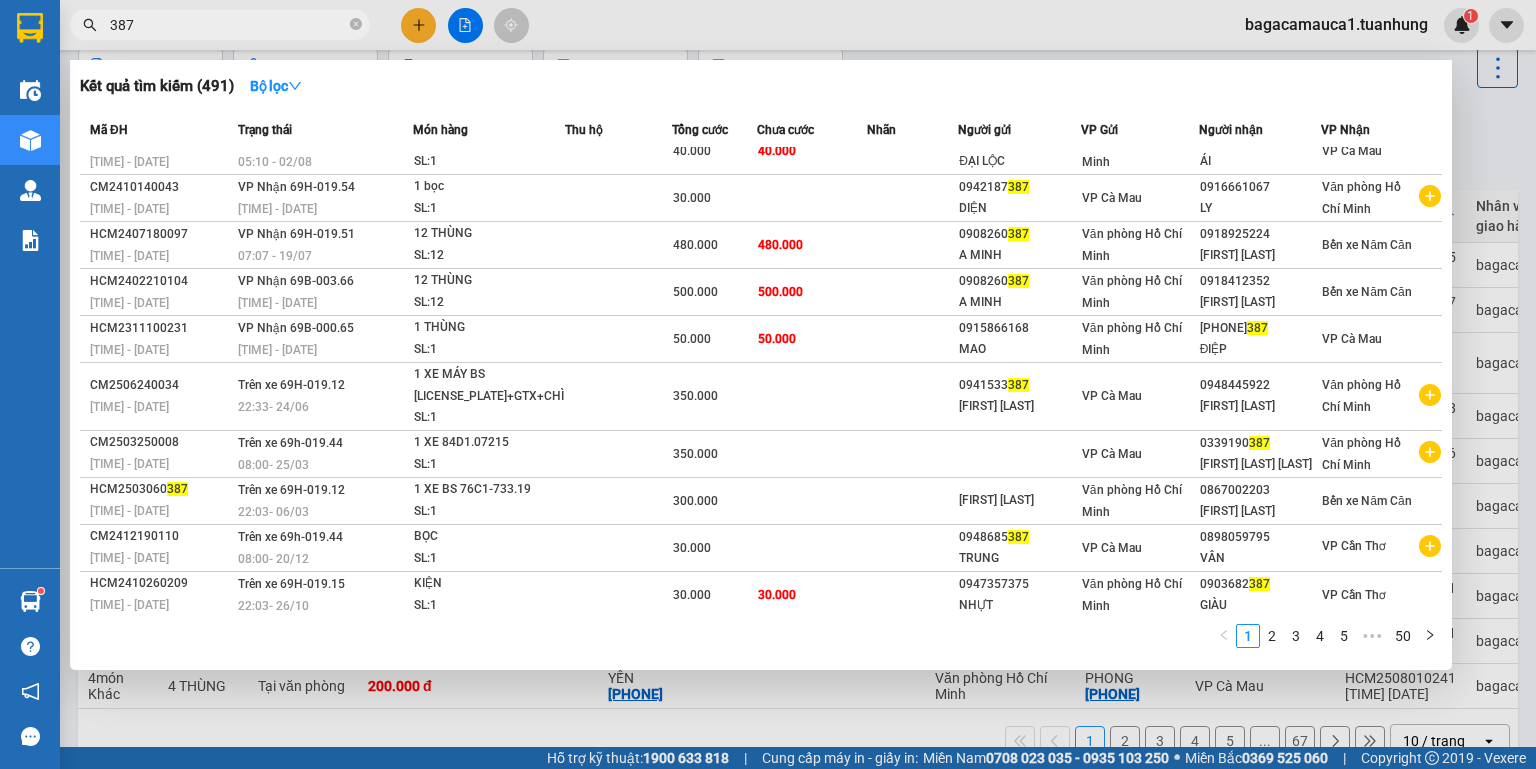click at bounding box center [768, 384] 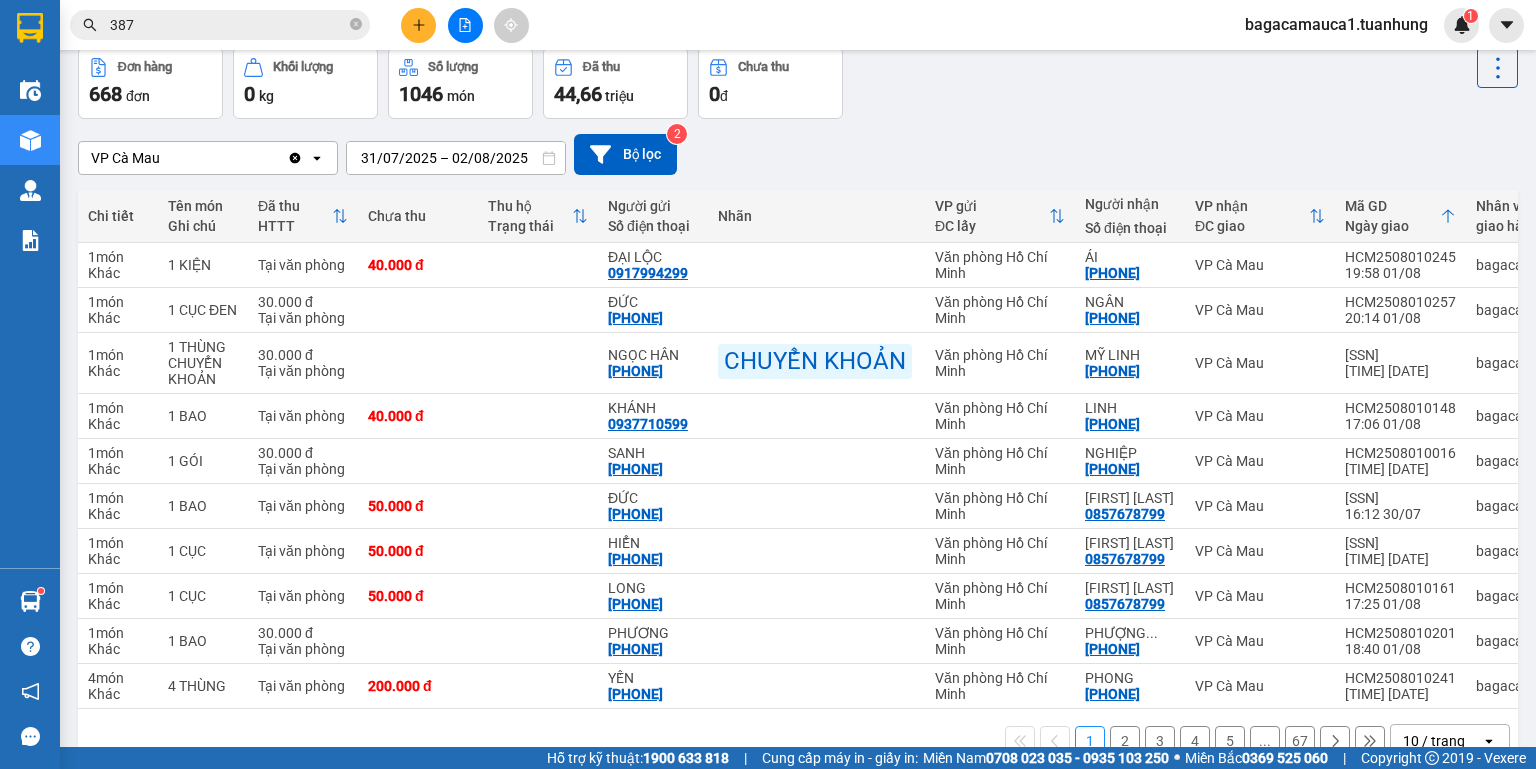 click on "bagacamauca1.tuanhung" at bounding box center (1336, 24) 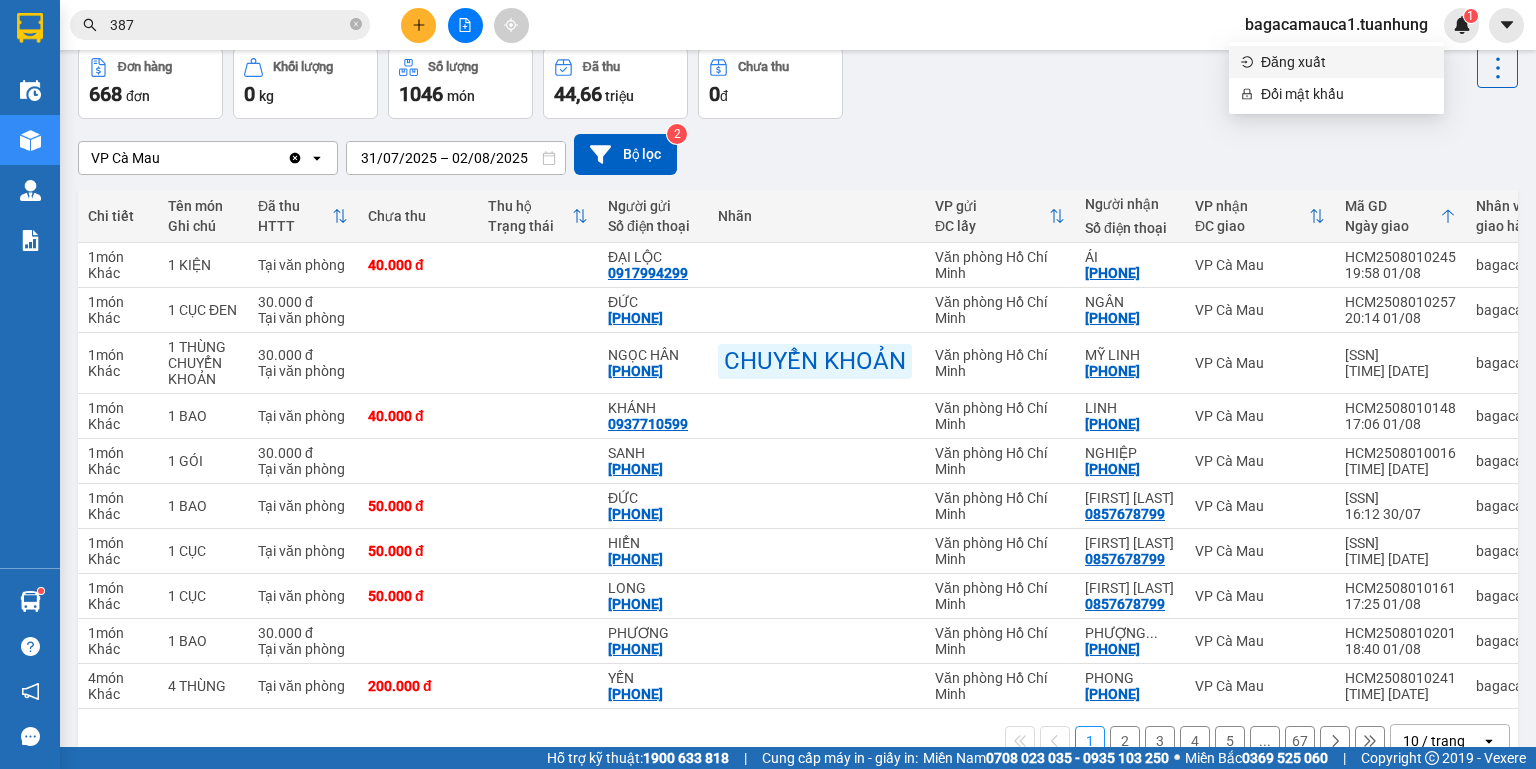 click on "Đăng xuất" at bounding box center [1346, 62] 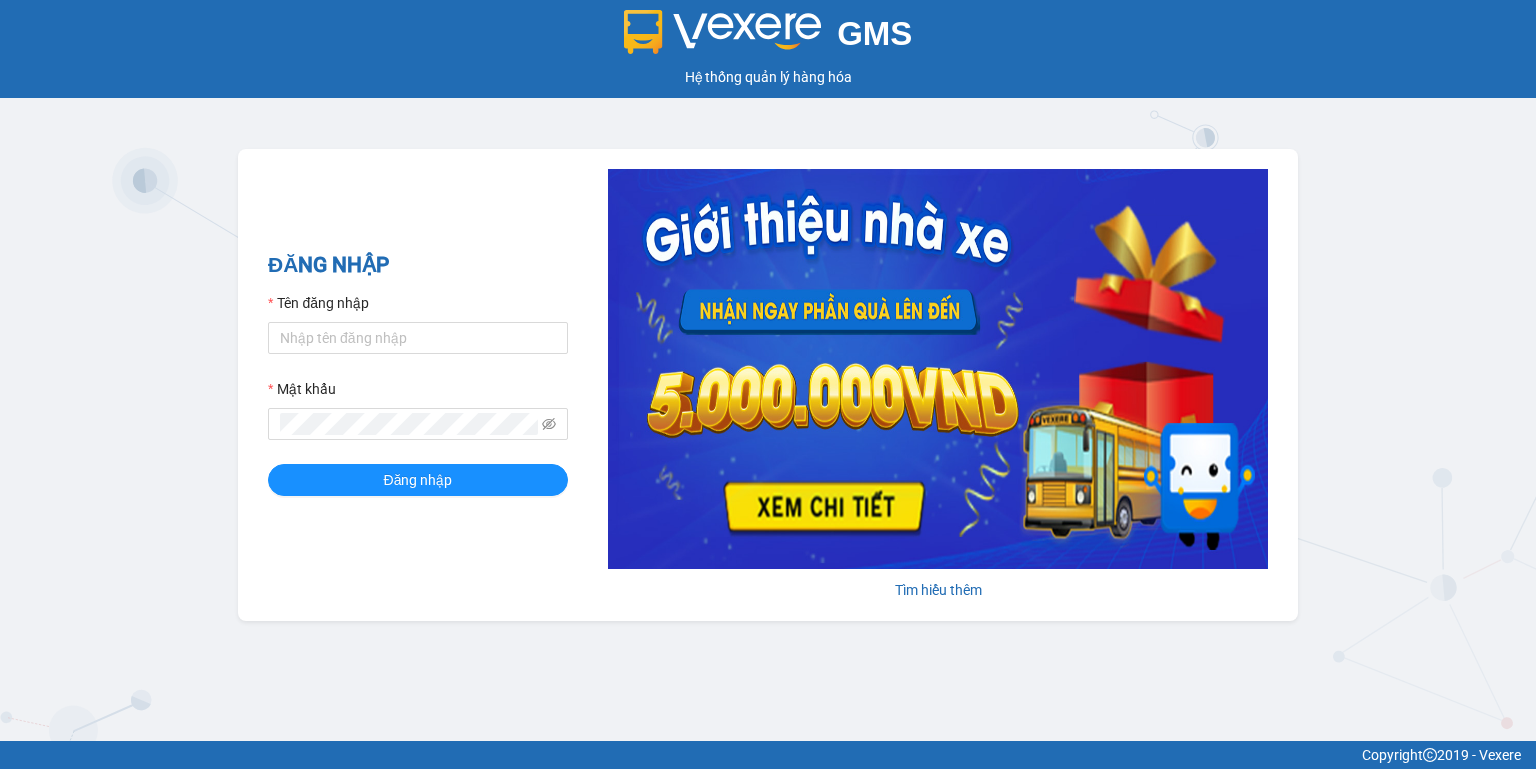 scroll, scrollTop: 0, scrollLeft: 0, axis: both 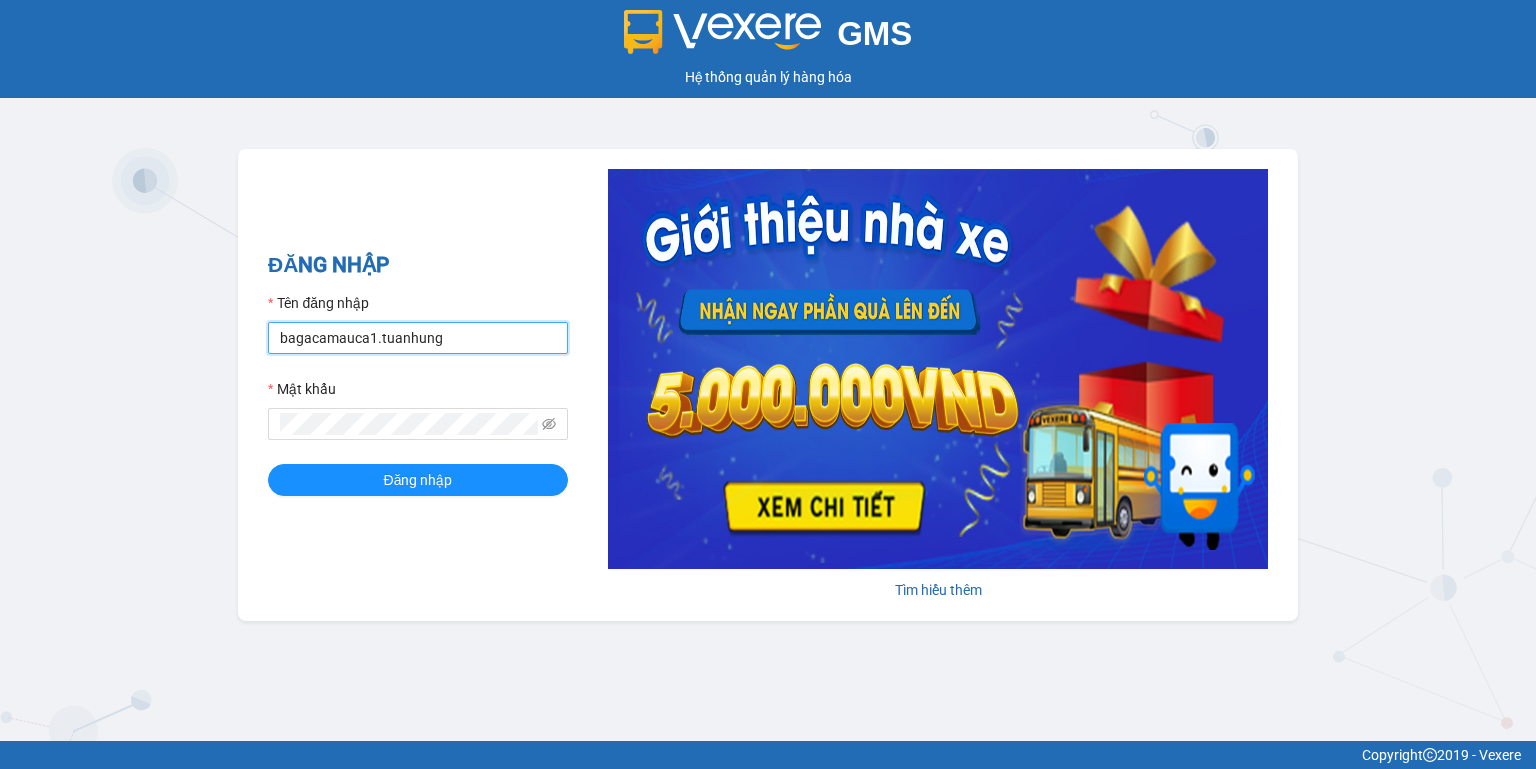 click on "bagacamauca1.tuanhung" at bounding box center [418, 338] 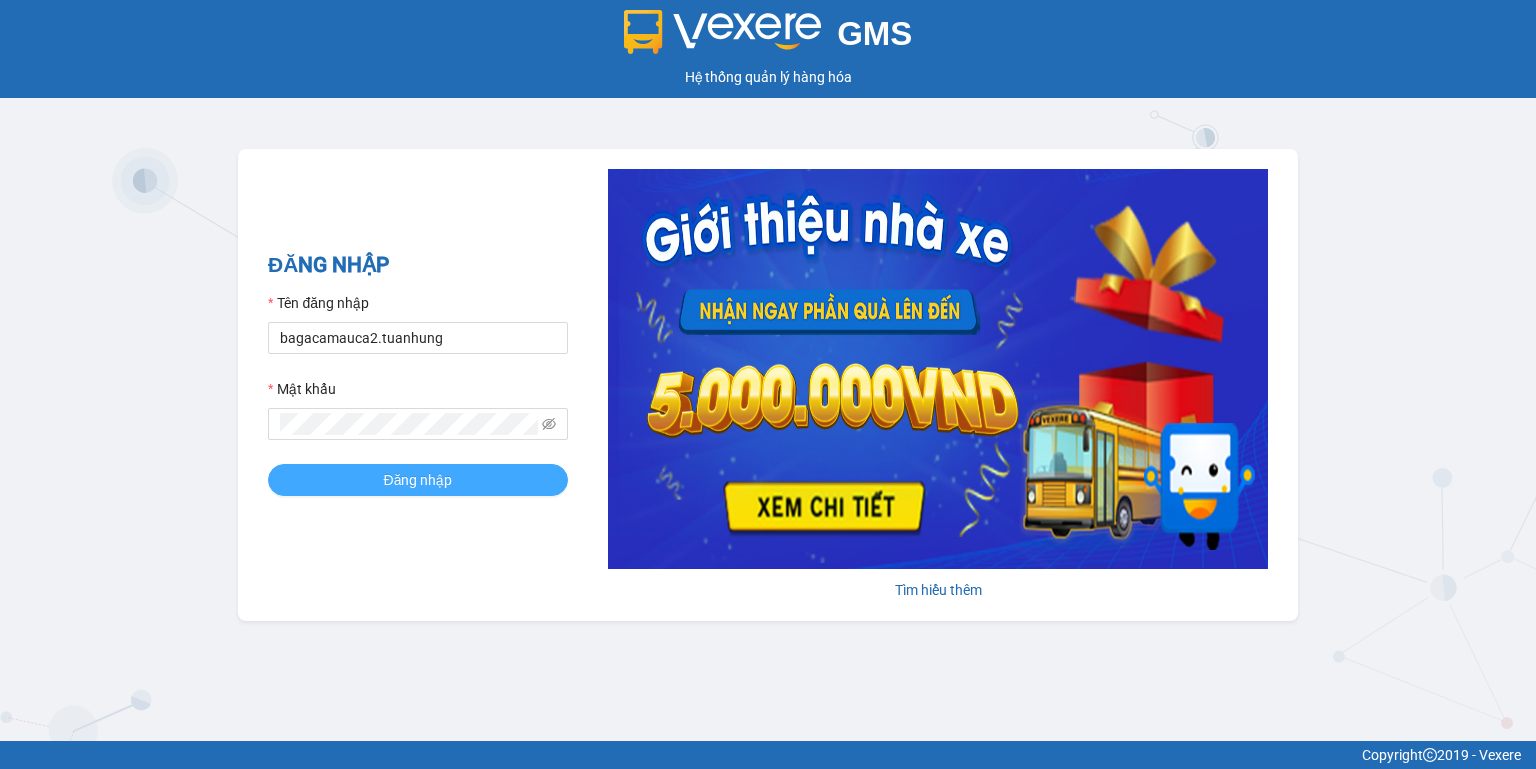 click on "Đăng nhập" at bounding box center (418, 480) 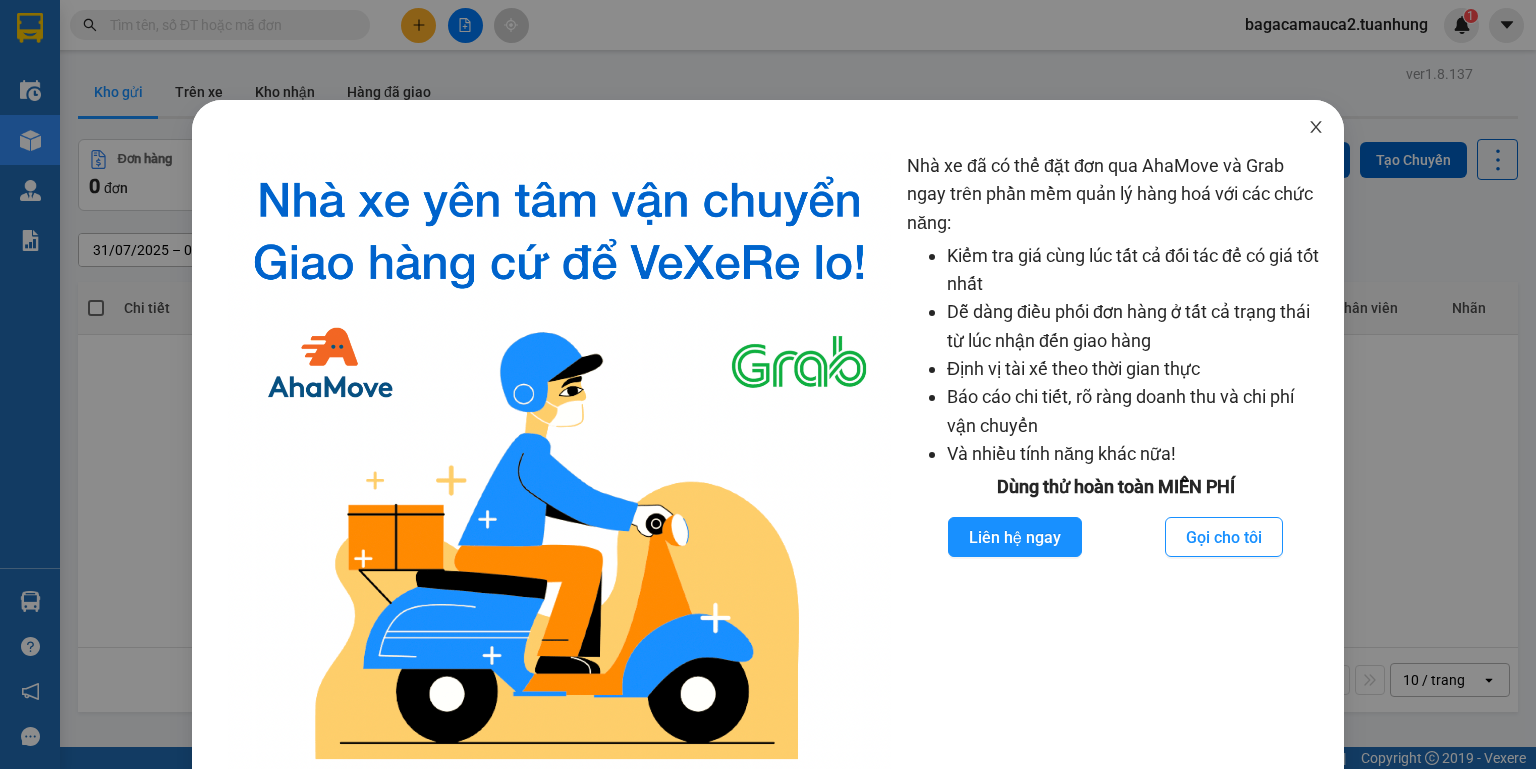 click 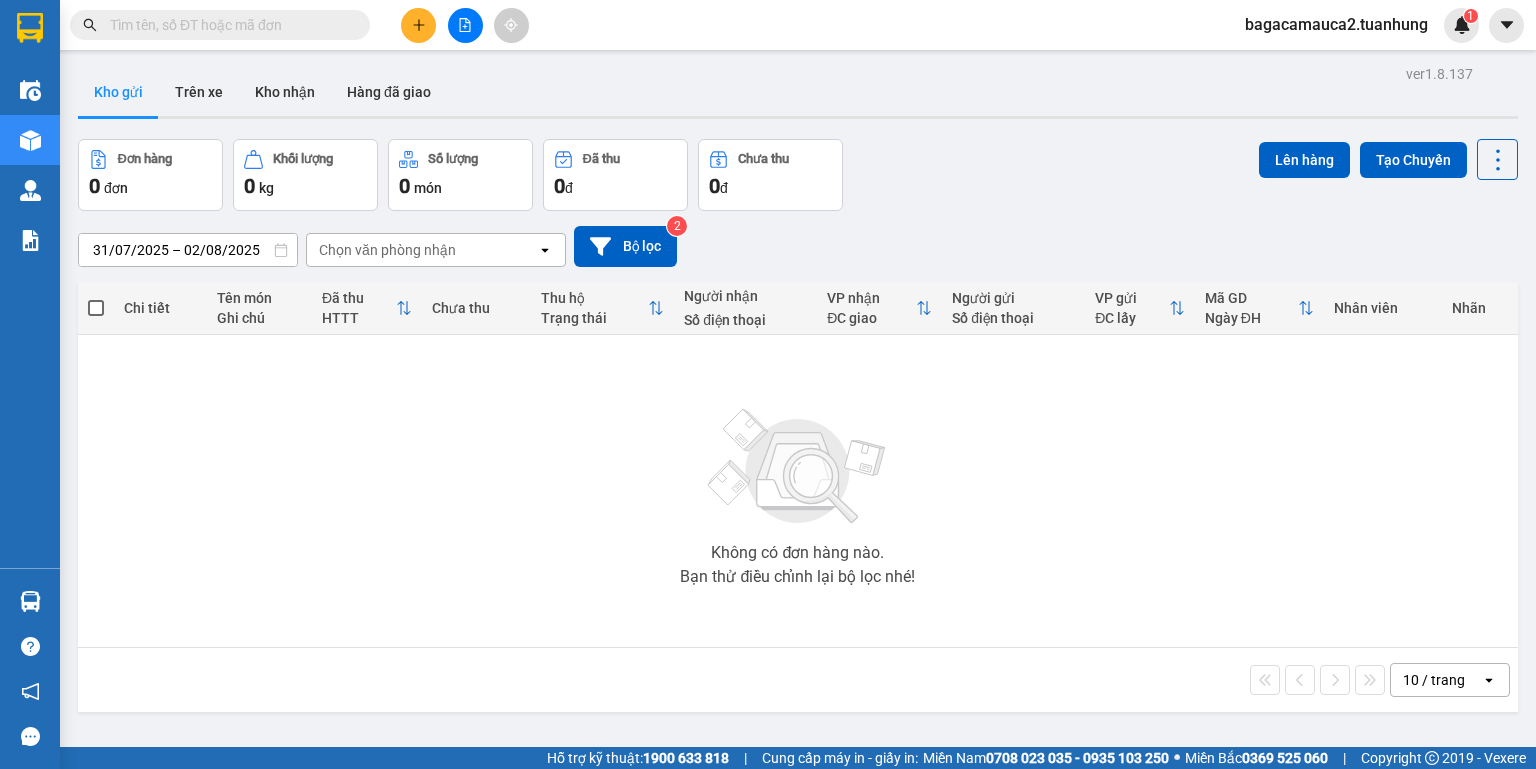 click at bounding box center (228, 25) 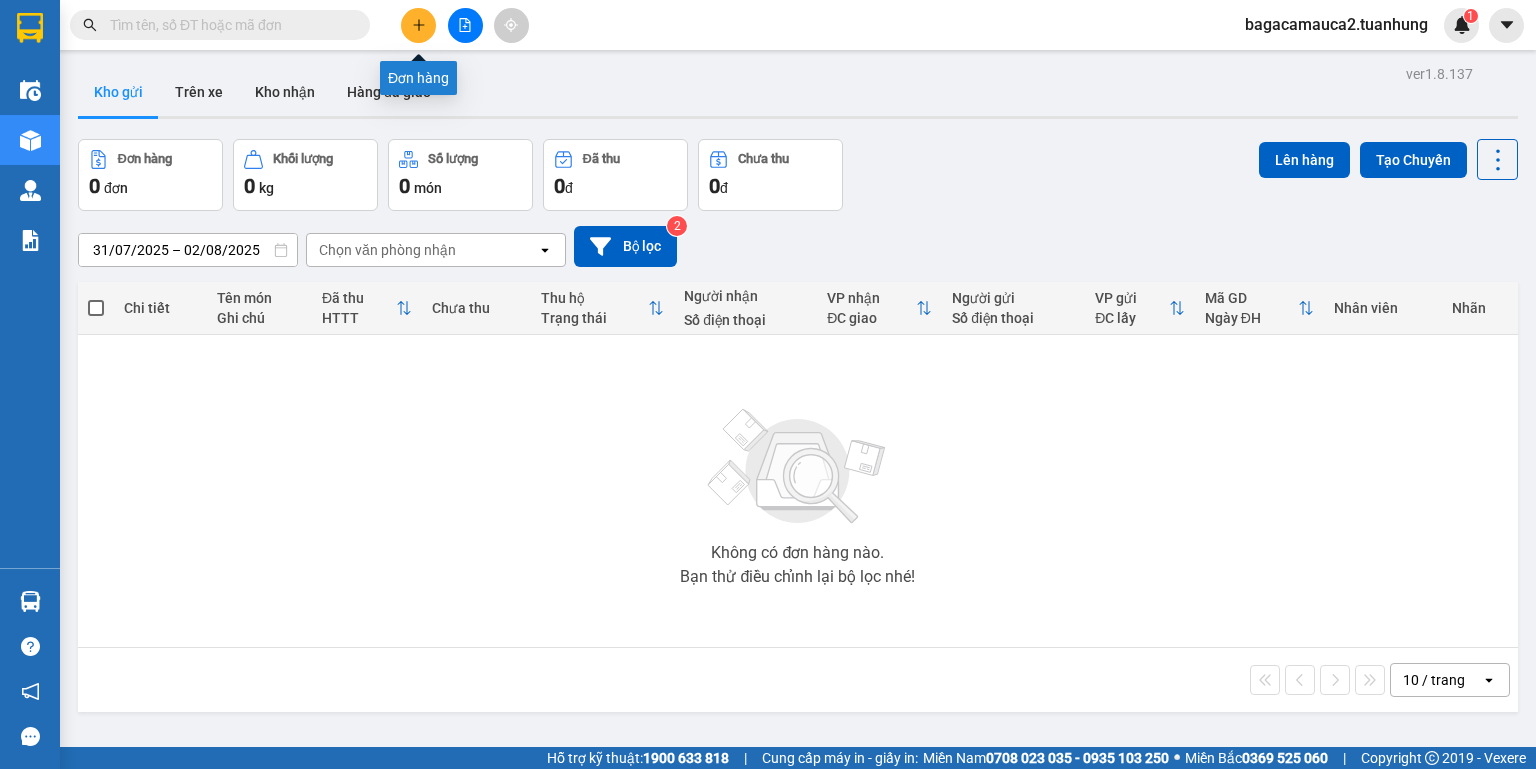 click 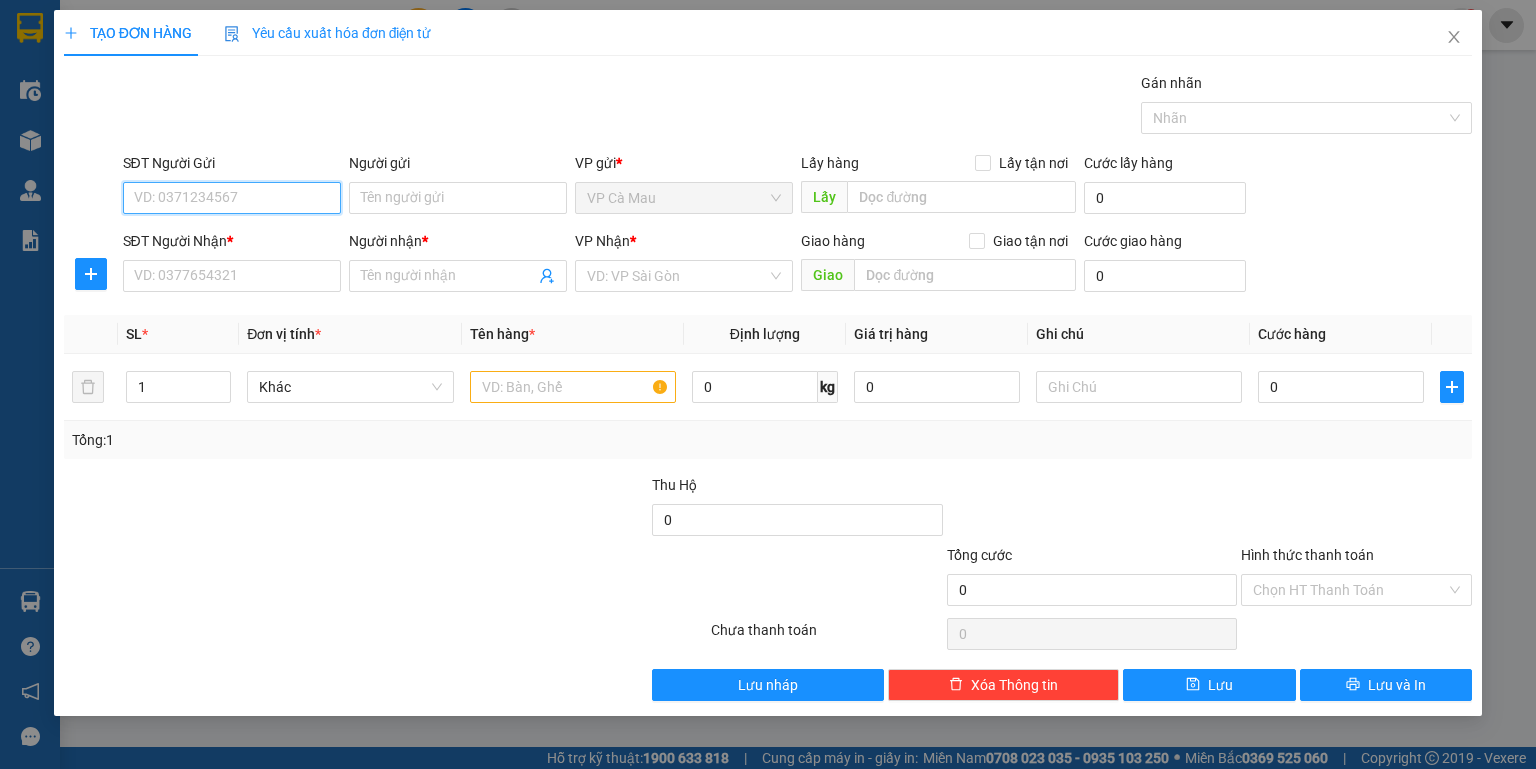 click on "SĐT Người Gửi" at bounding box center (232, 198) 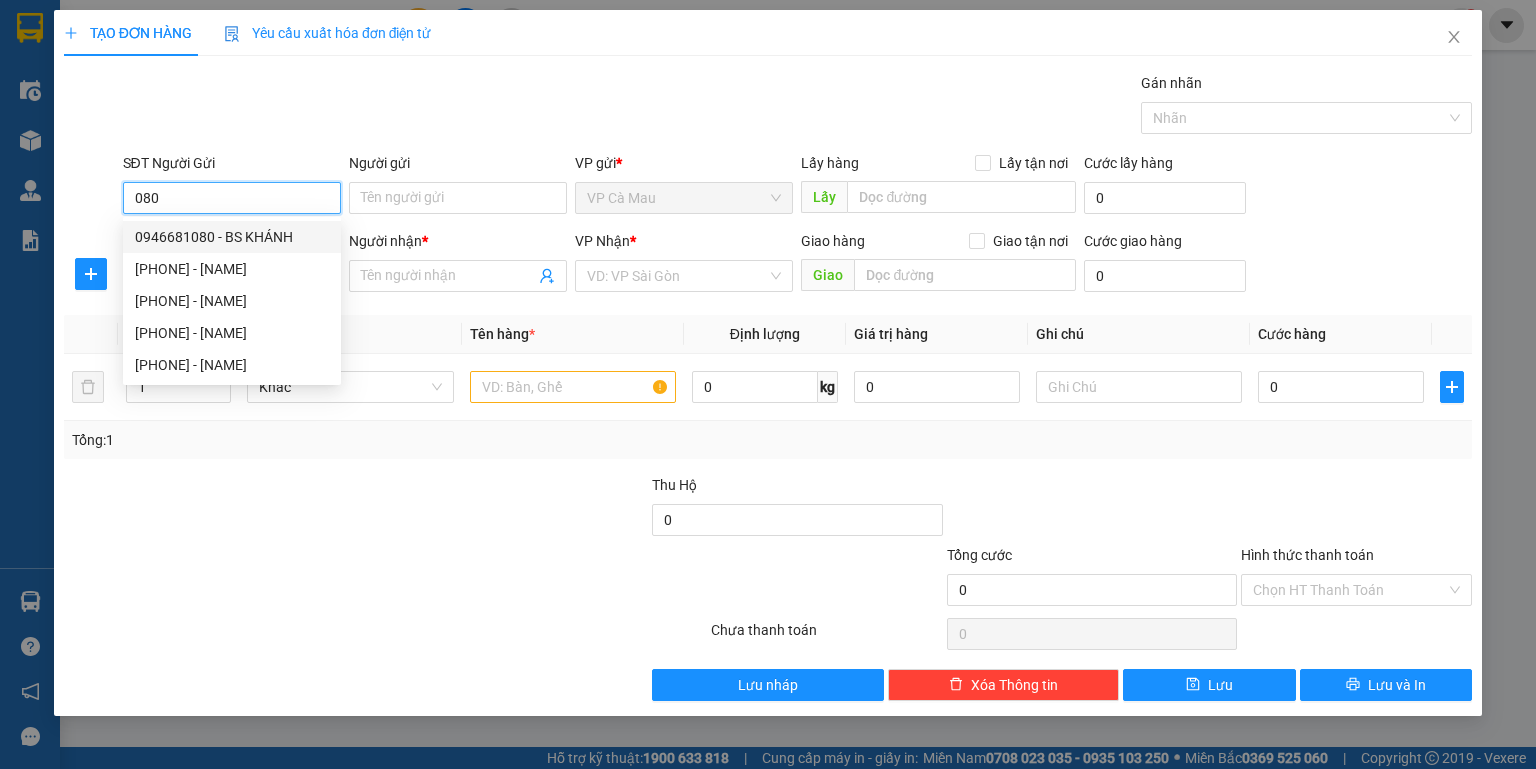 click on "0946681080 - BS KHÁNH" at bounding box center (232, 237) 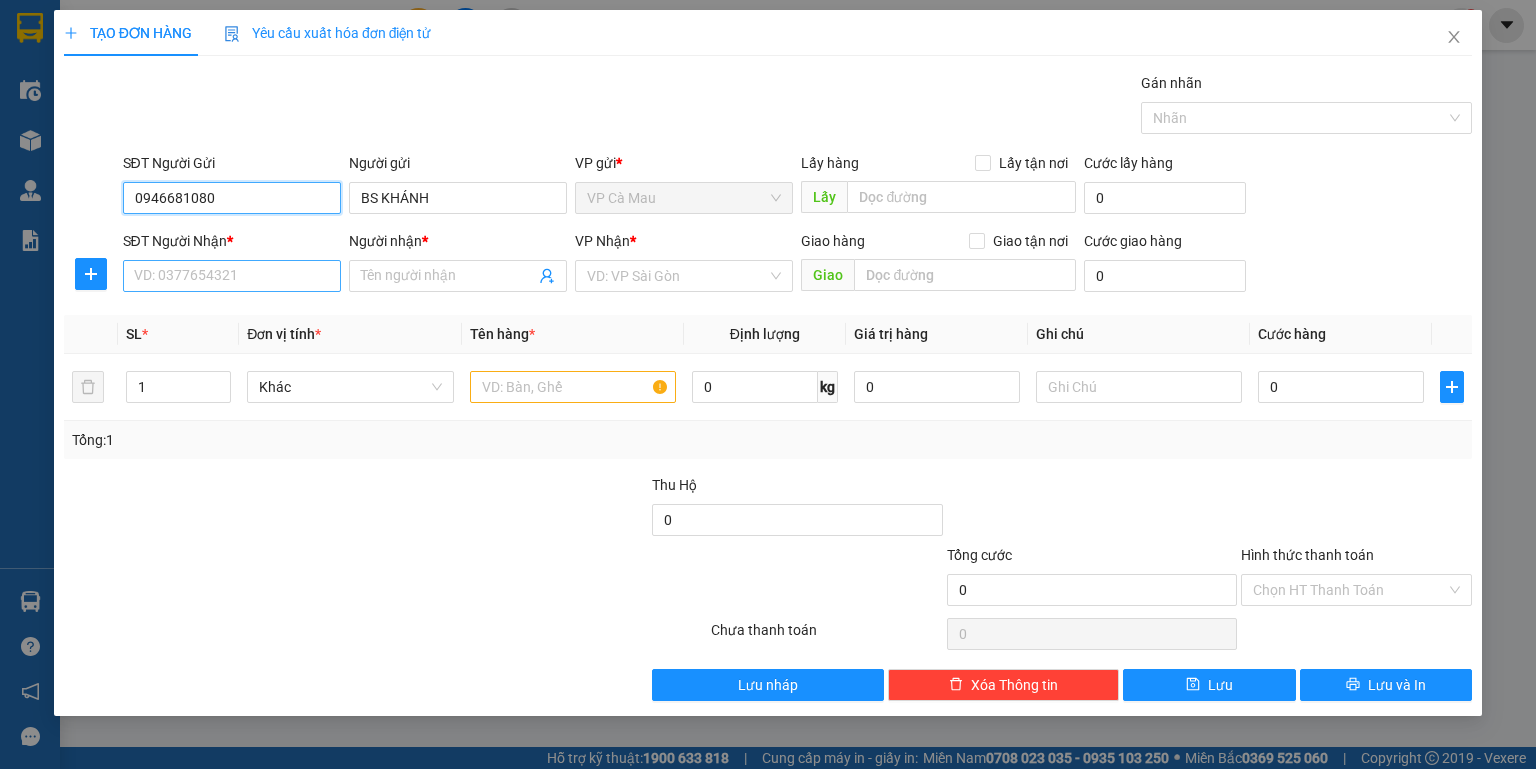 type on "0946681080" 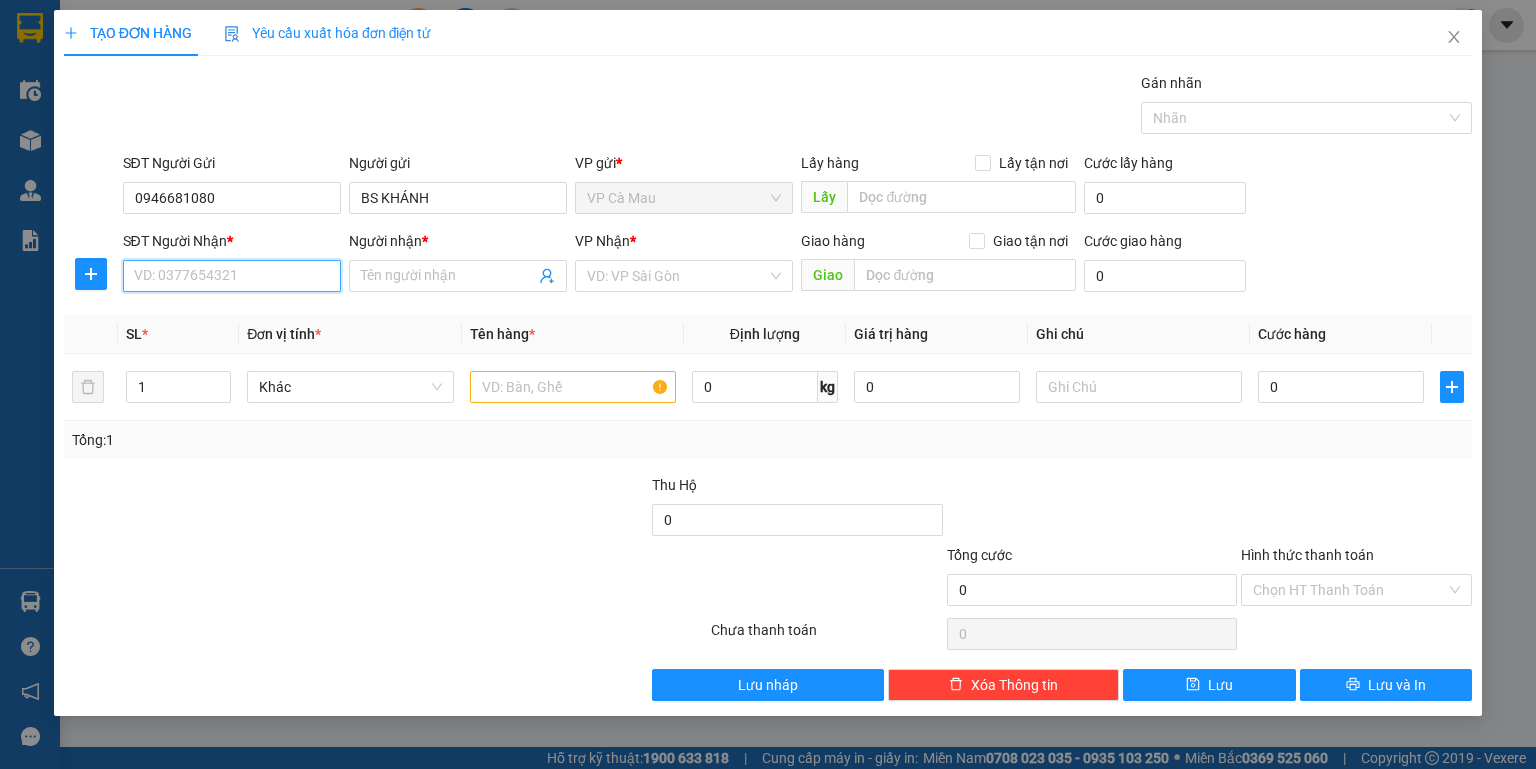 click on "SĐT Người Nhận  *" at bounding box center (232, 276) 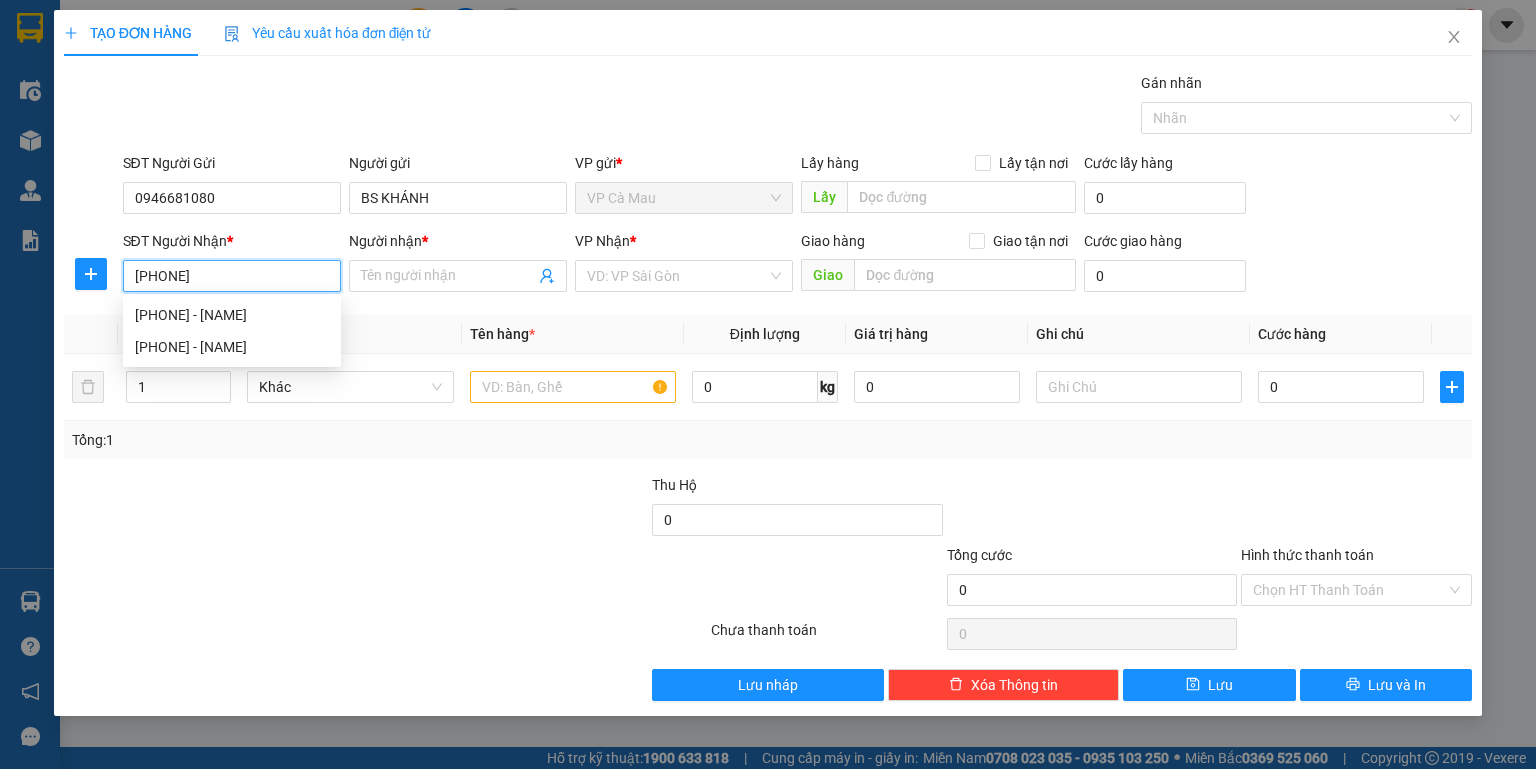 click on "[PHONE] - [NAME]" at bounding box center [232, 315] 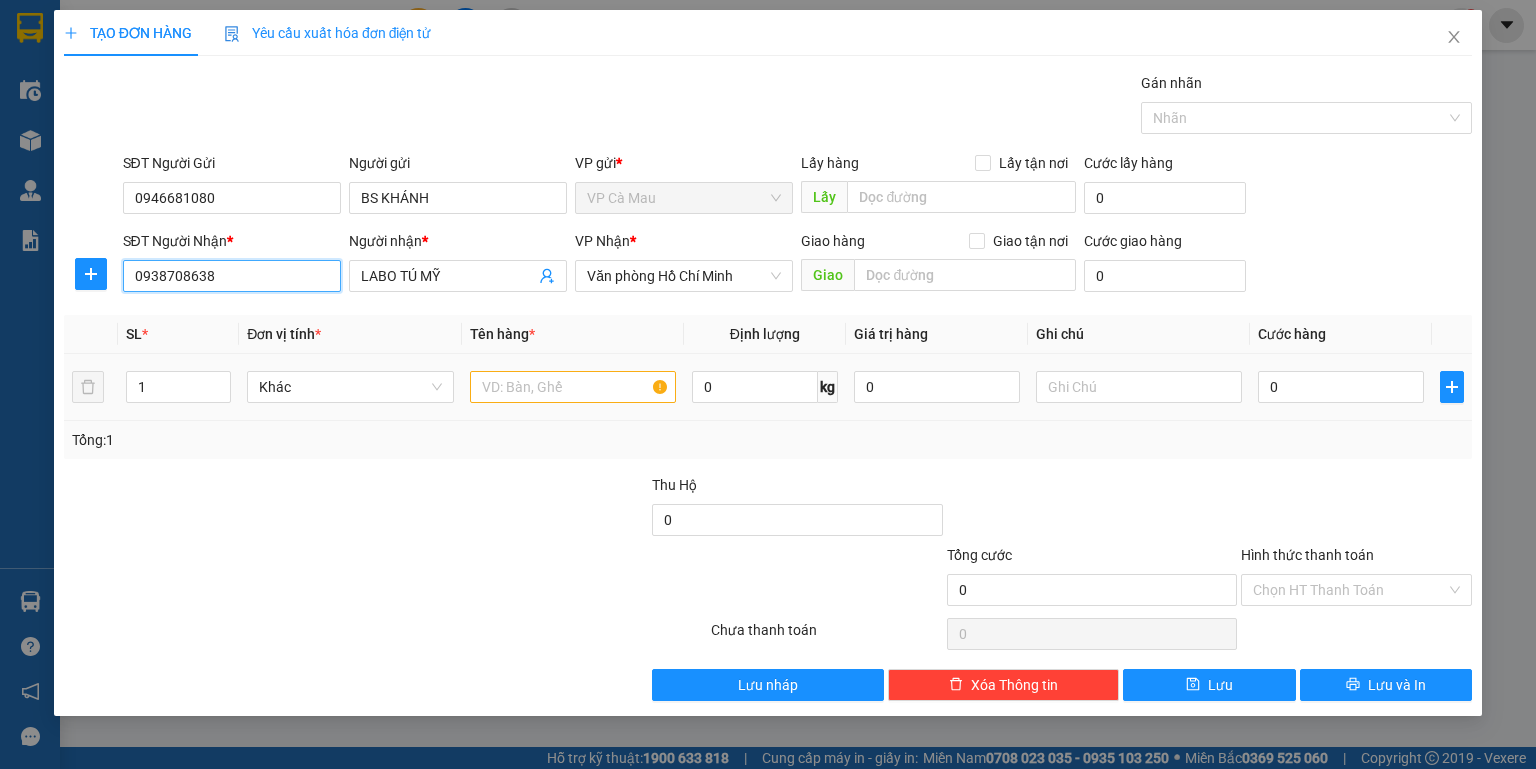 type on "0938708638" 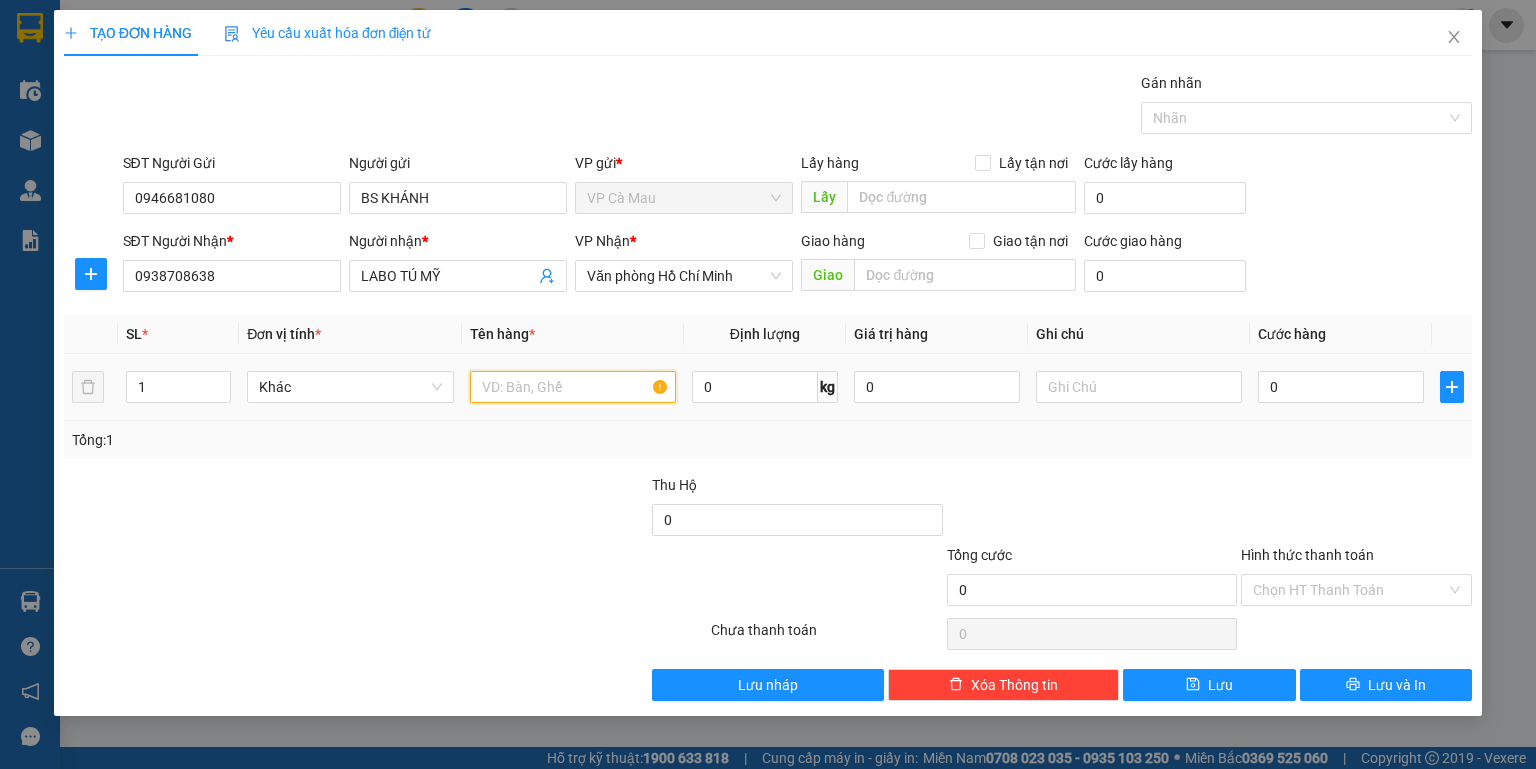 click at bounding box center [573, 387] 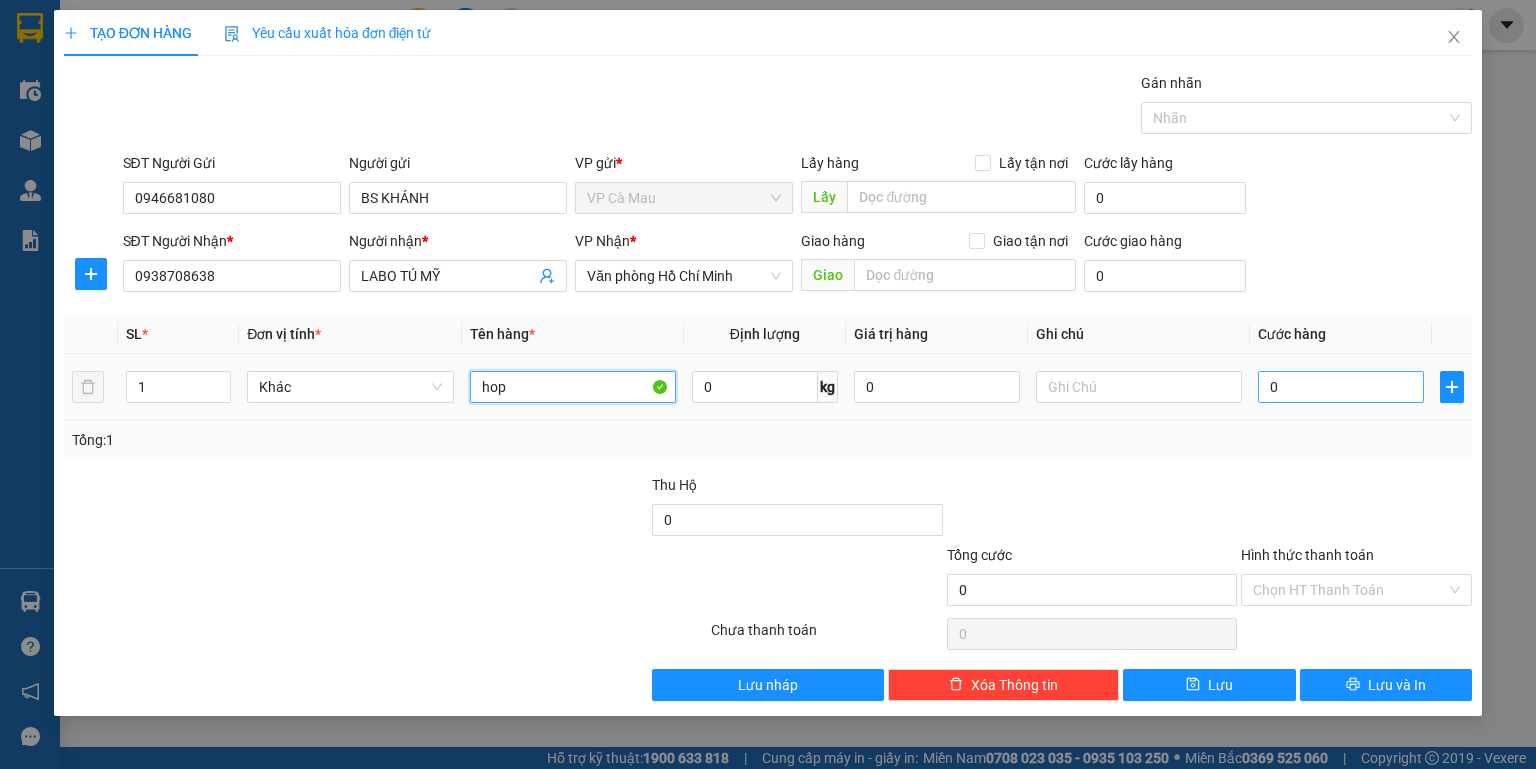 type on "hop" 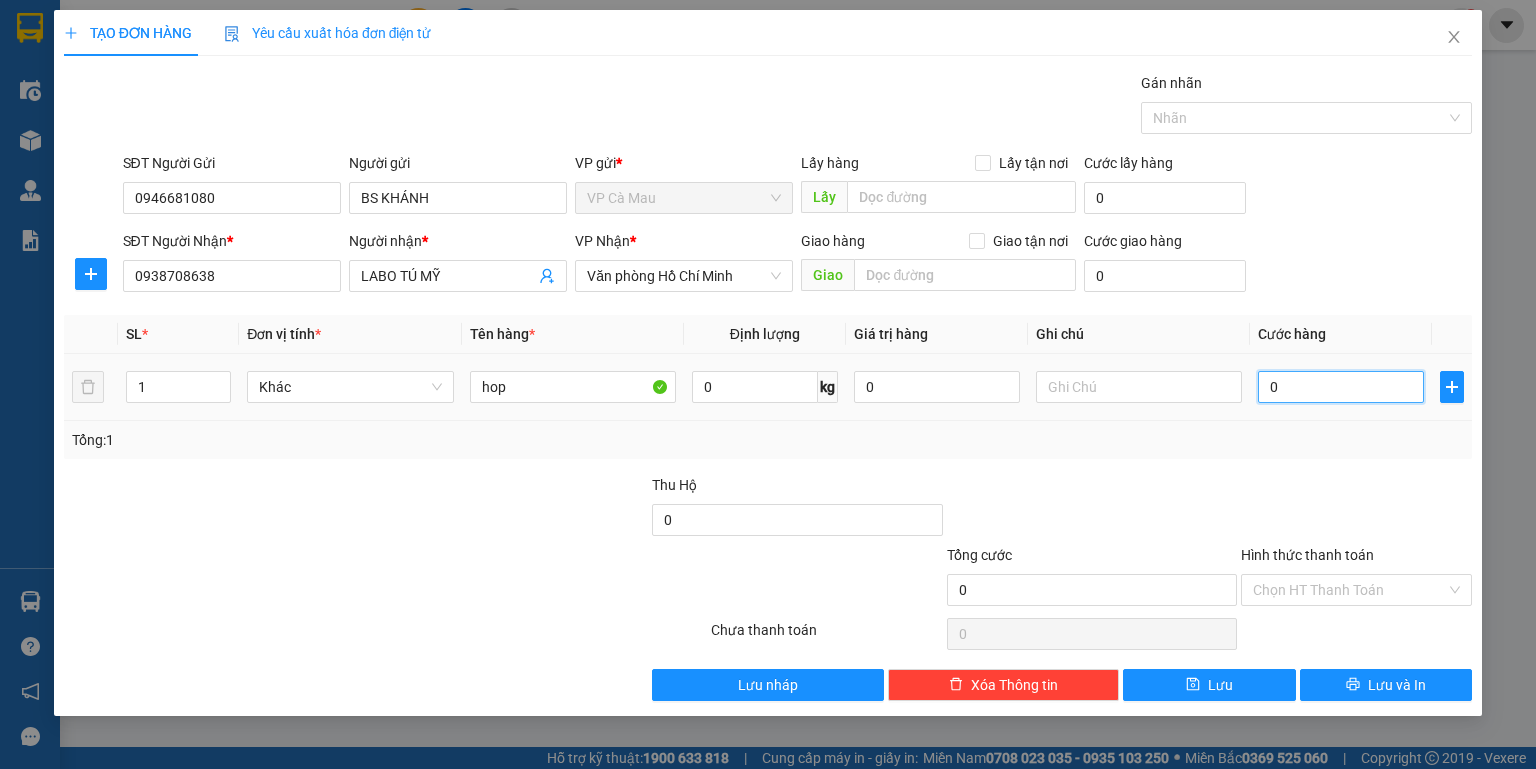 click on "0" at bounding box center (1341, 387) 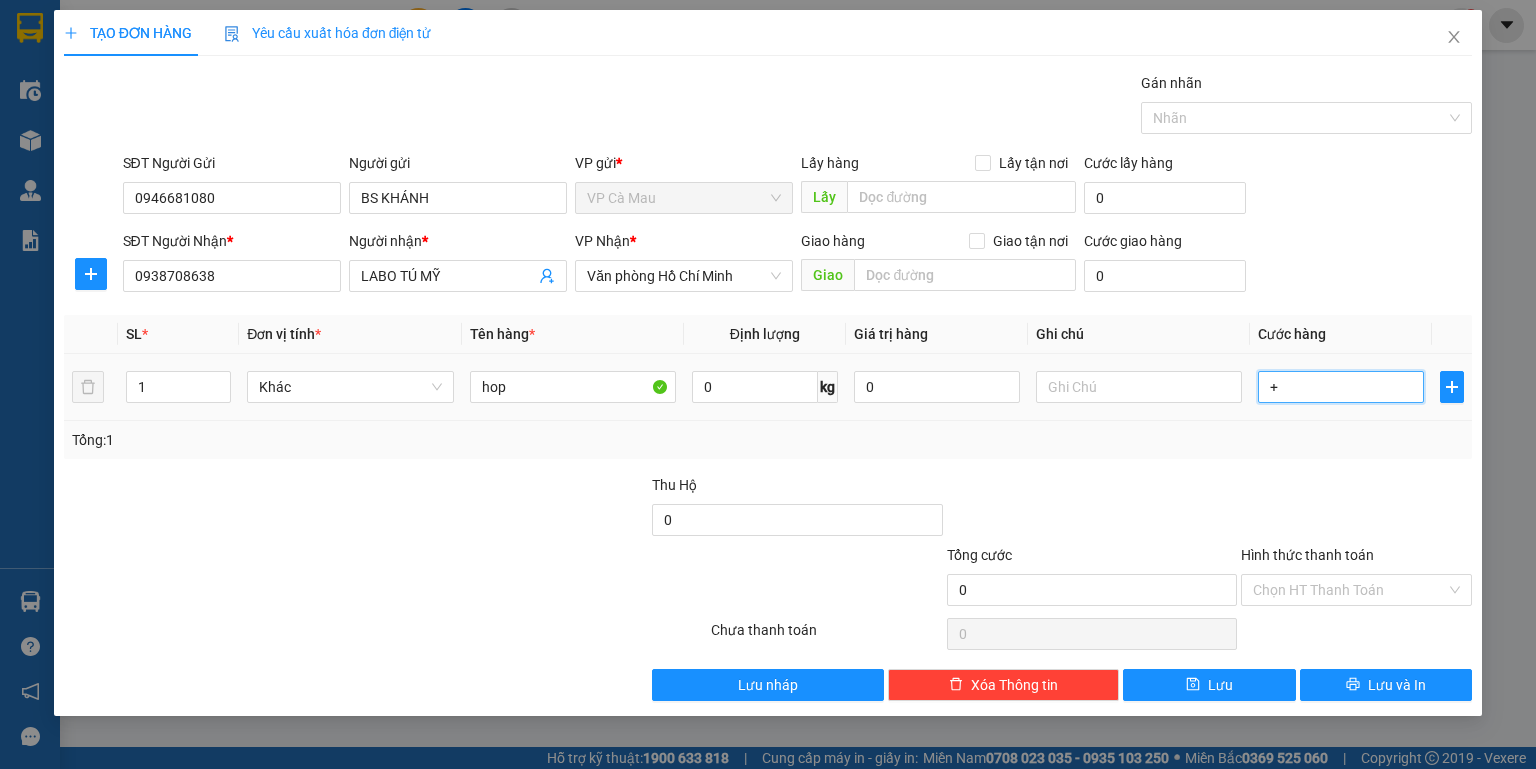 type on "+3" 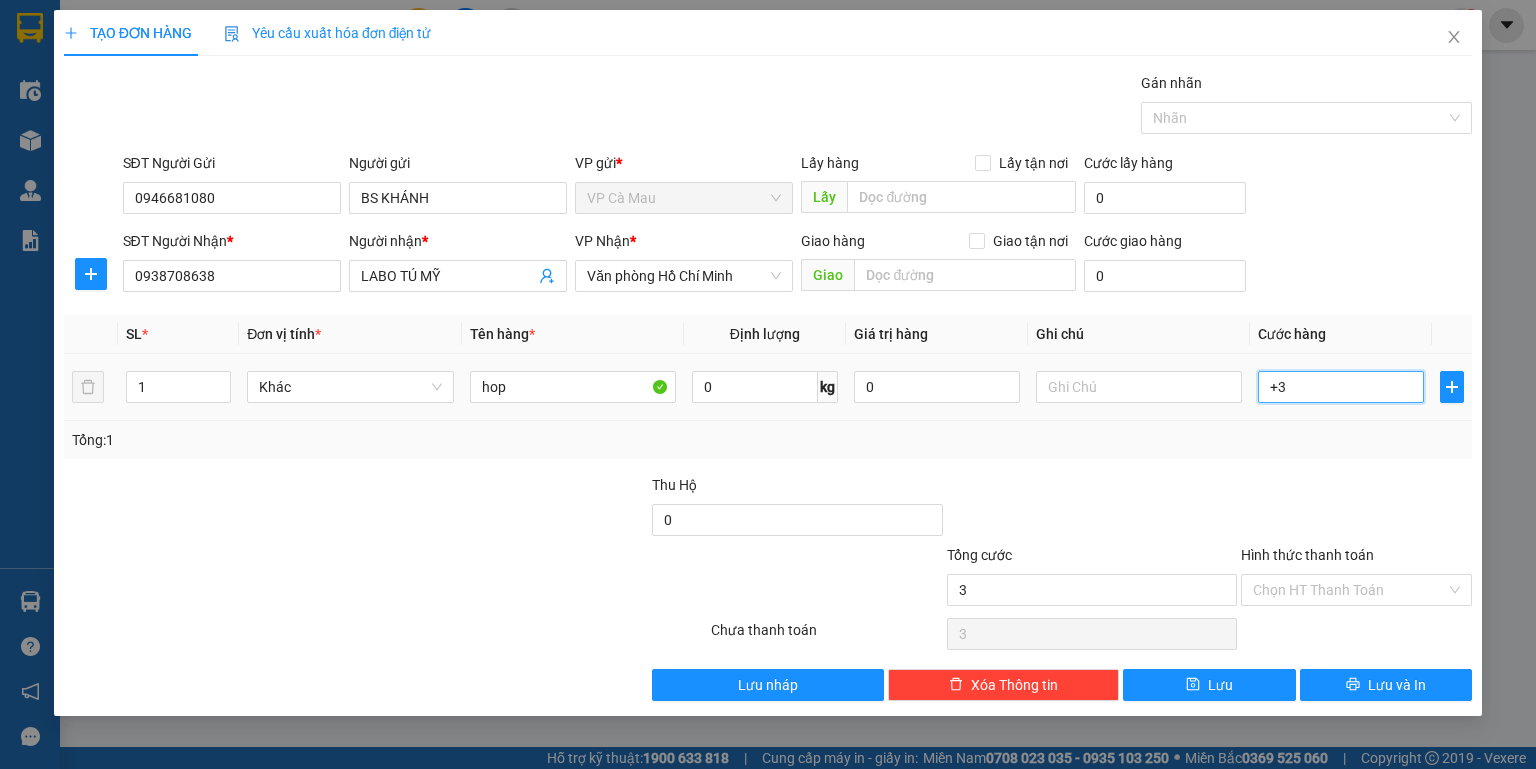 type on "+30" 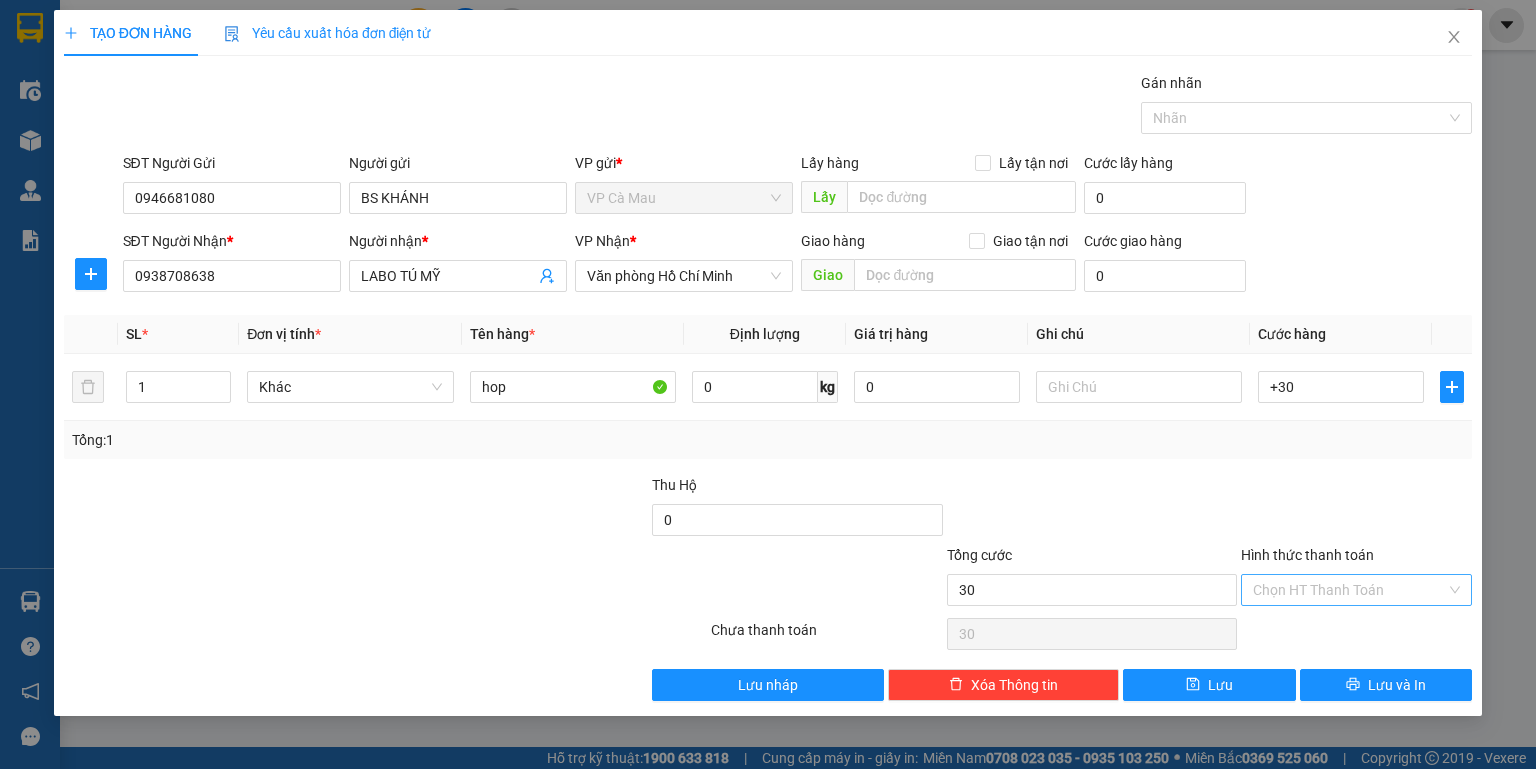 type on "30.000" 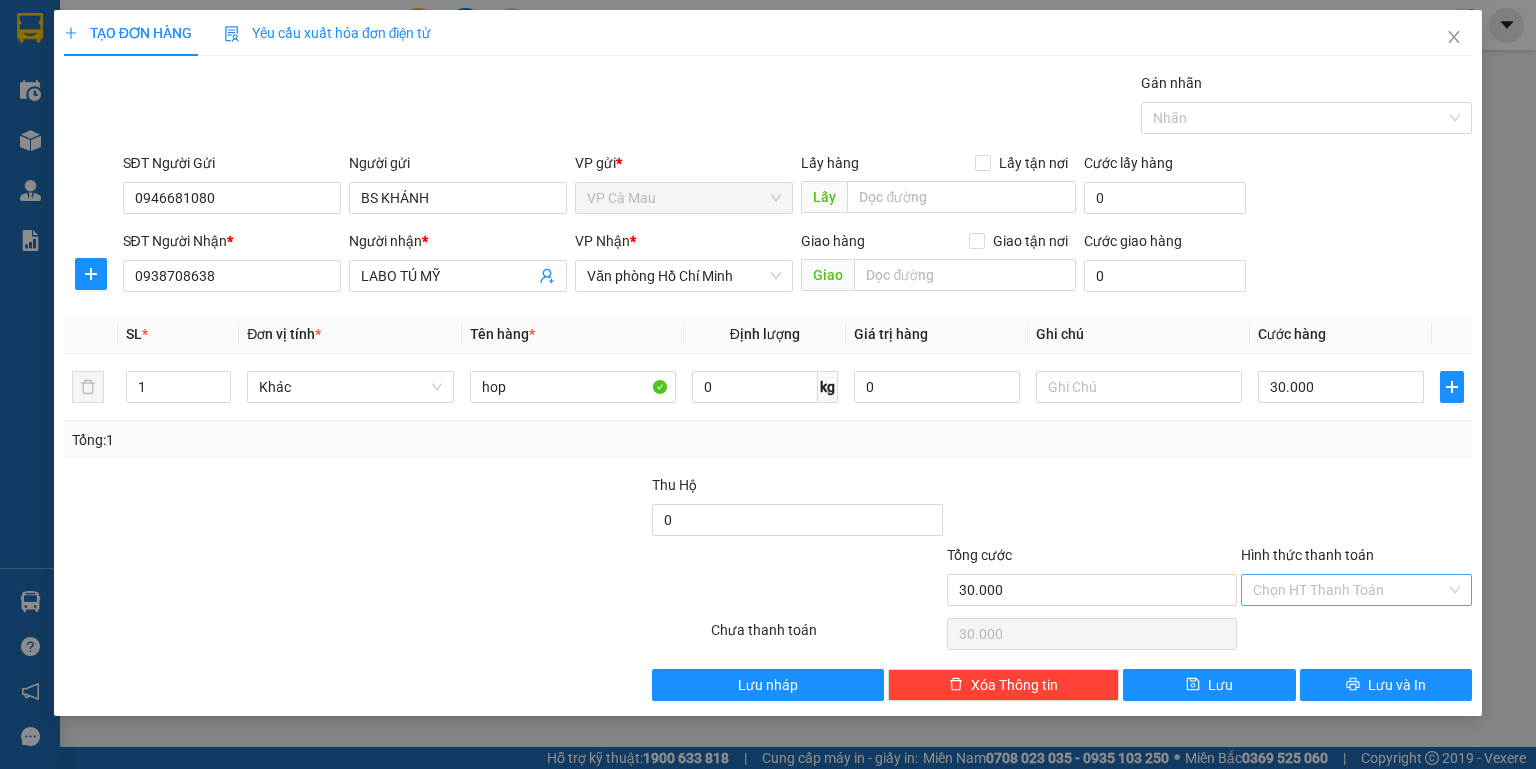 click on "Hình thức thanh toán" at bounding box center (1349, 590) 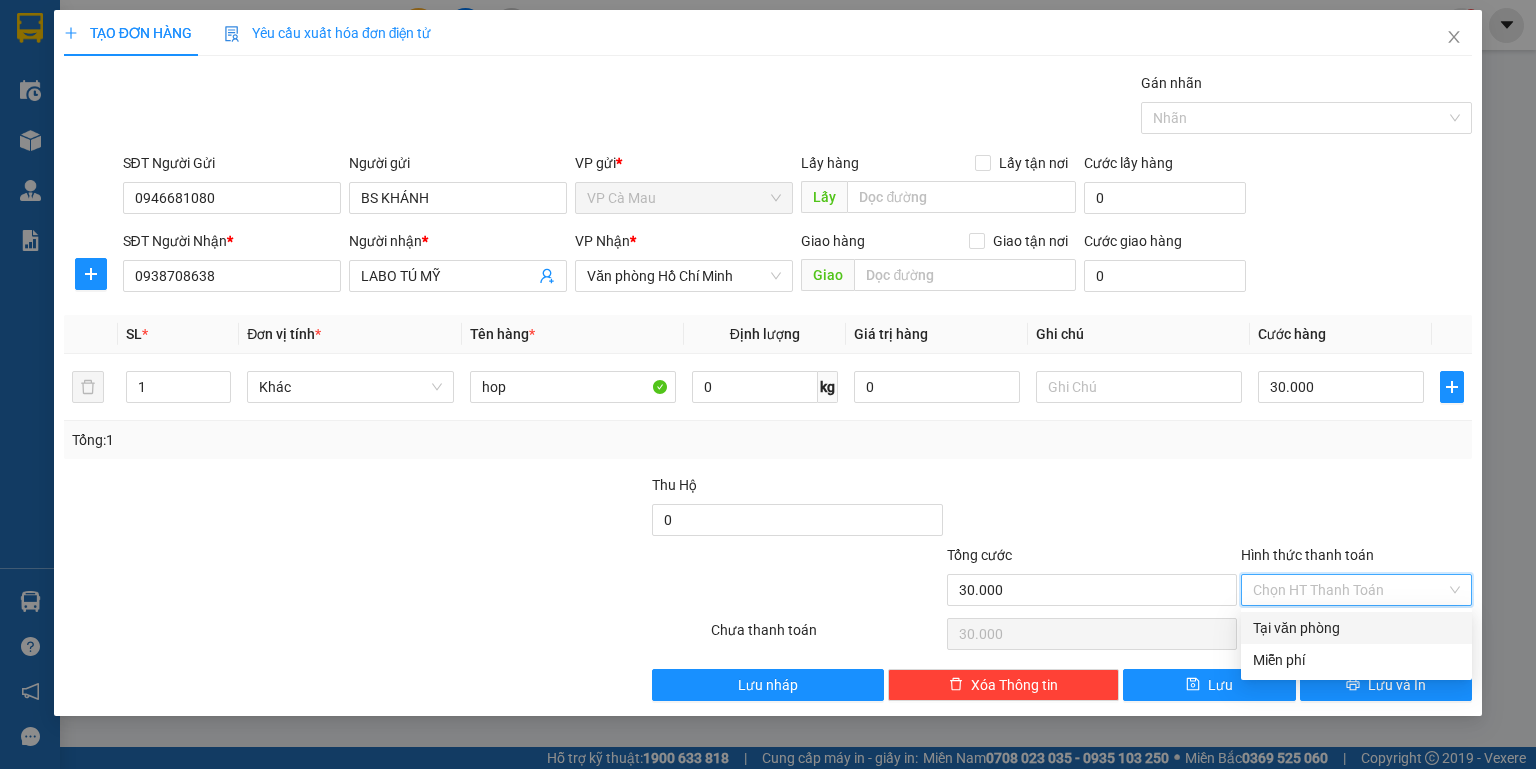 click on "Tại văn phòng" at bounding box center [1356, 628] 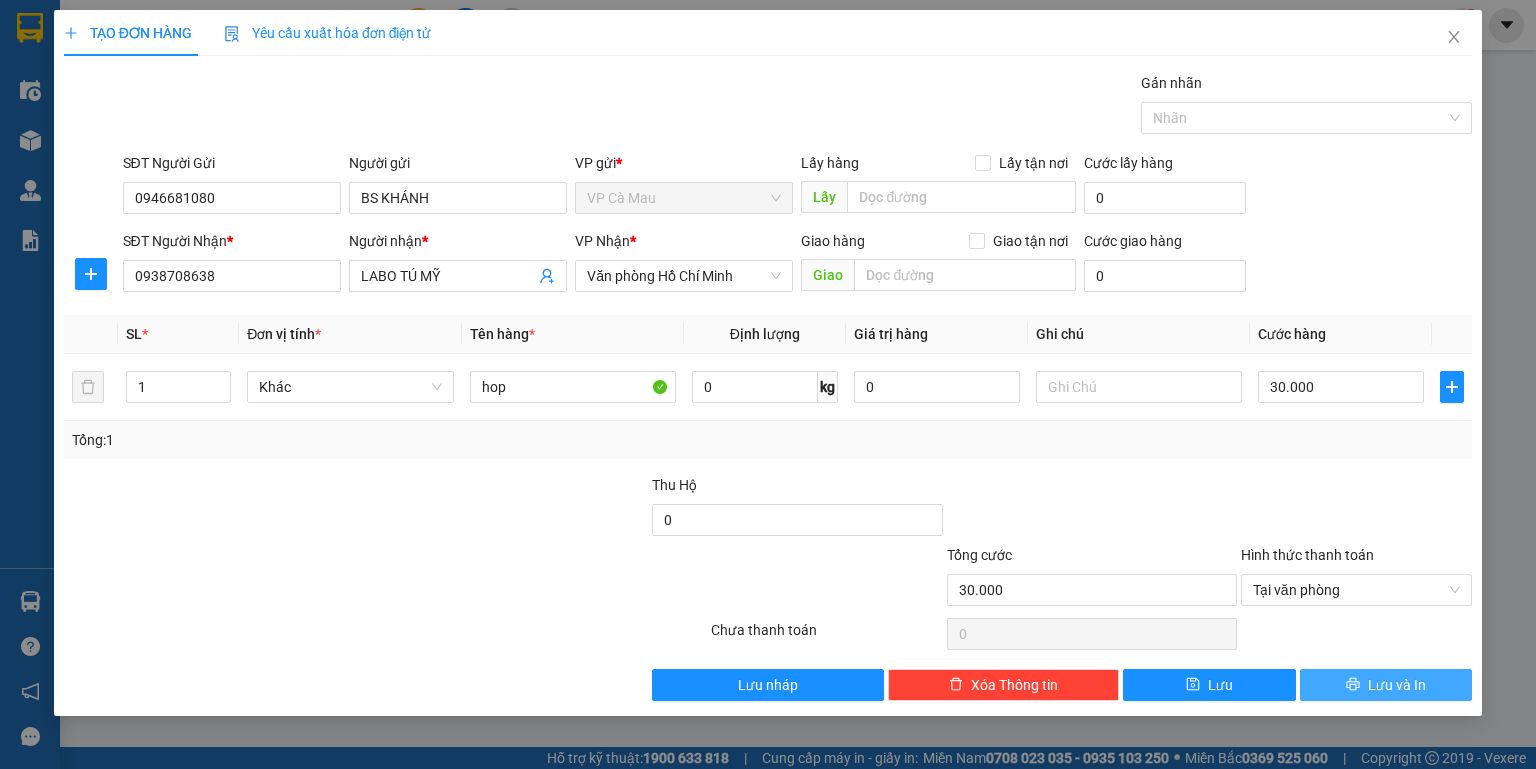click on "Lưu và In" at bounding box center [1397, 685] 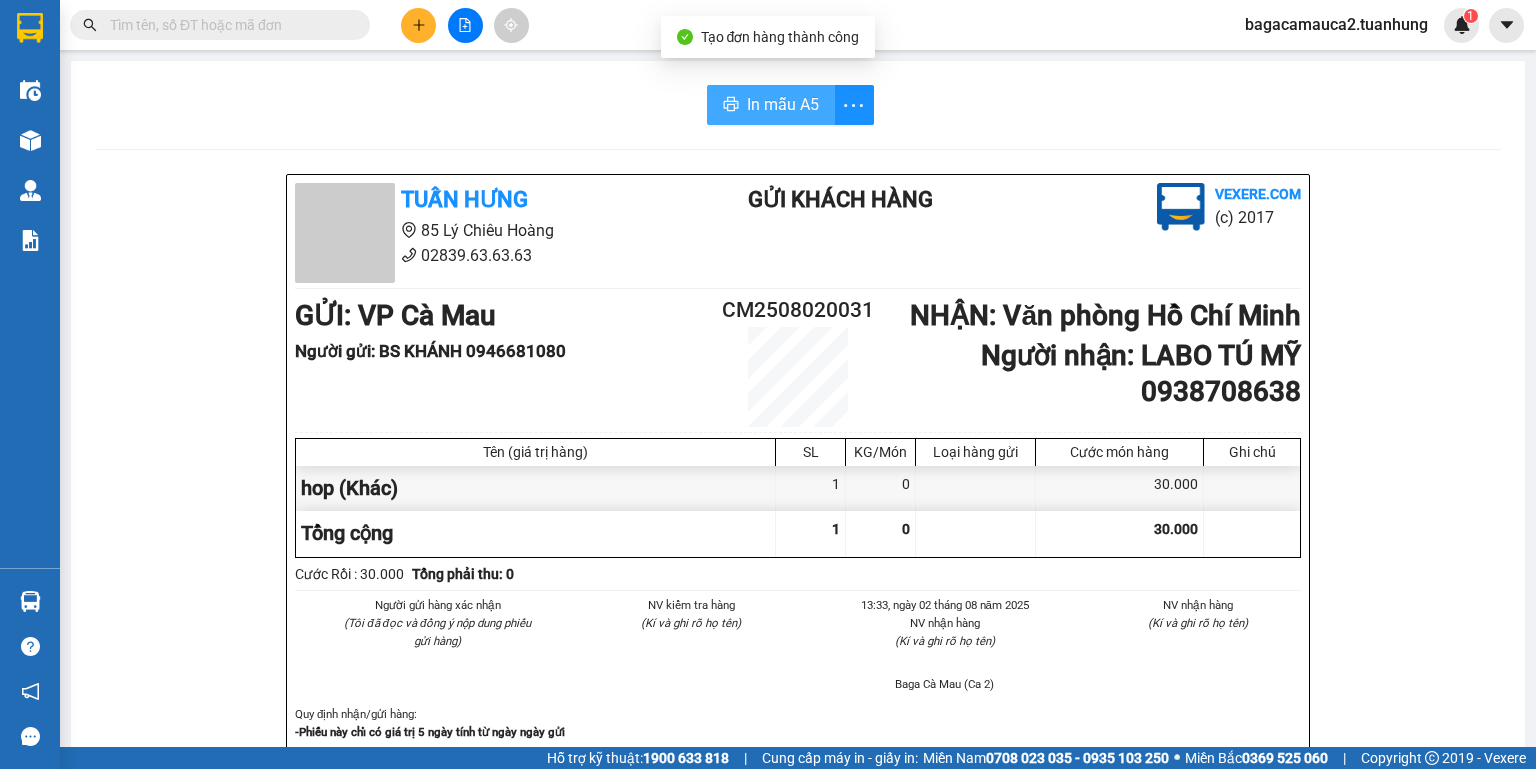 click on "In mẫu A5" at bounding box center [783, 104] 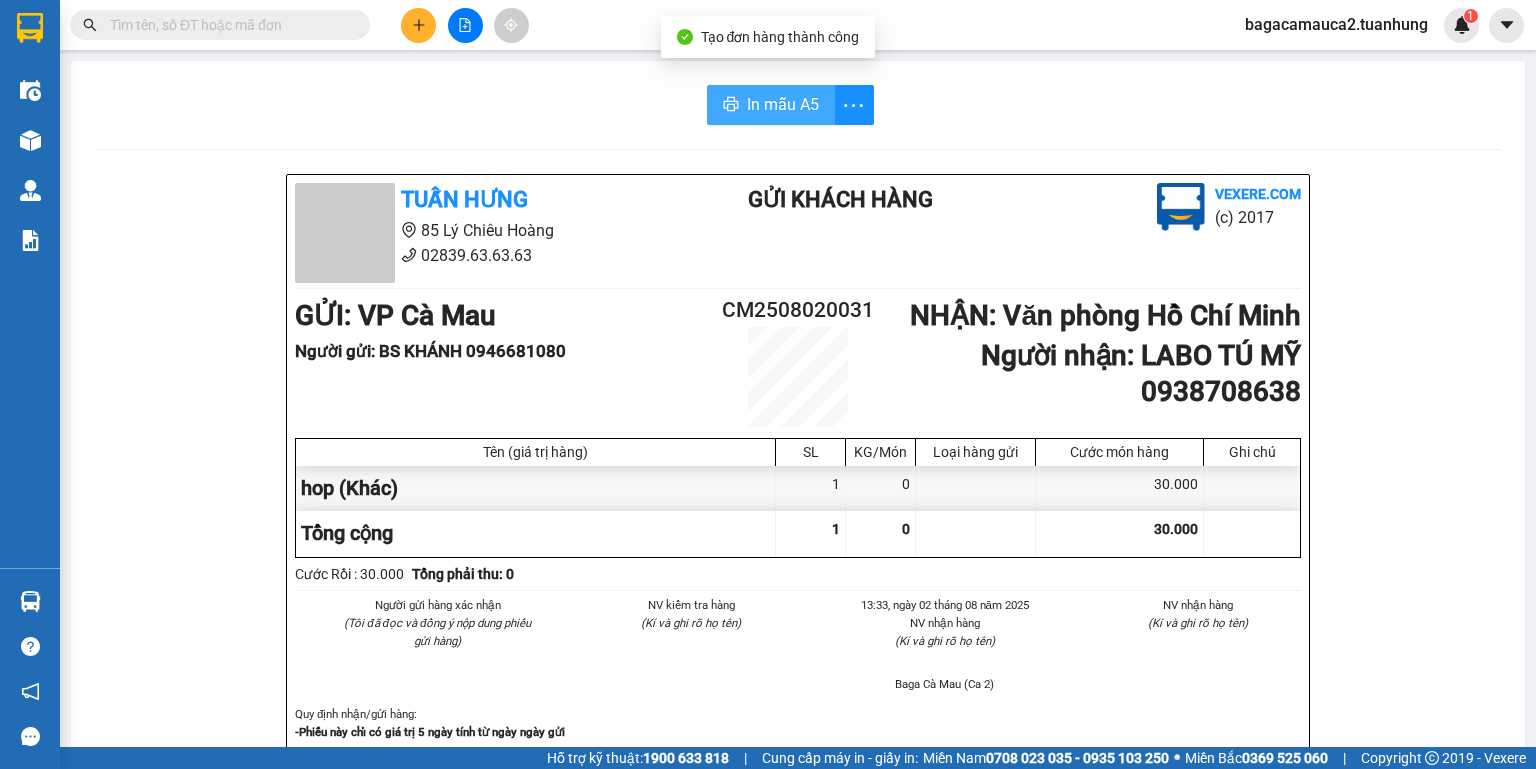 scroll, scrollTop: 0, scrollLeft: 0, axis: both 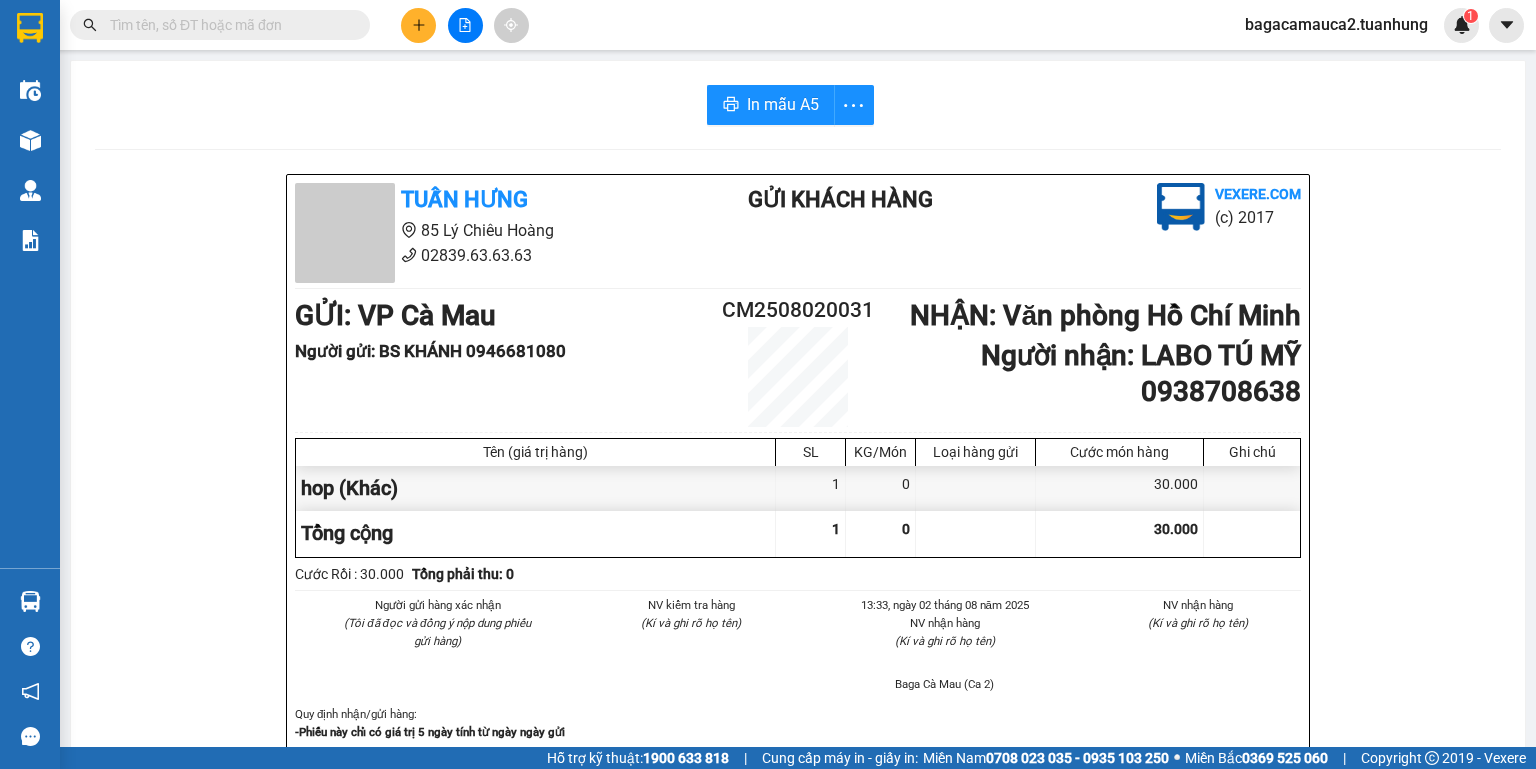 click at bounding box center (228, 25) 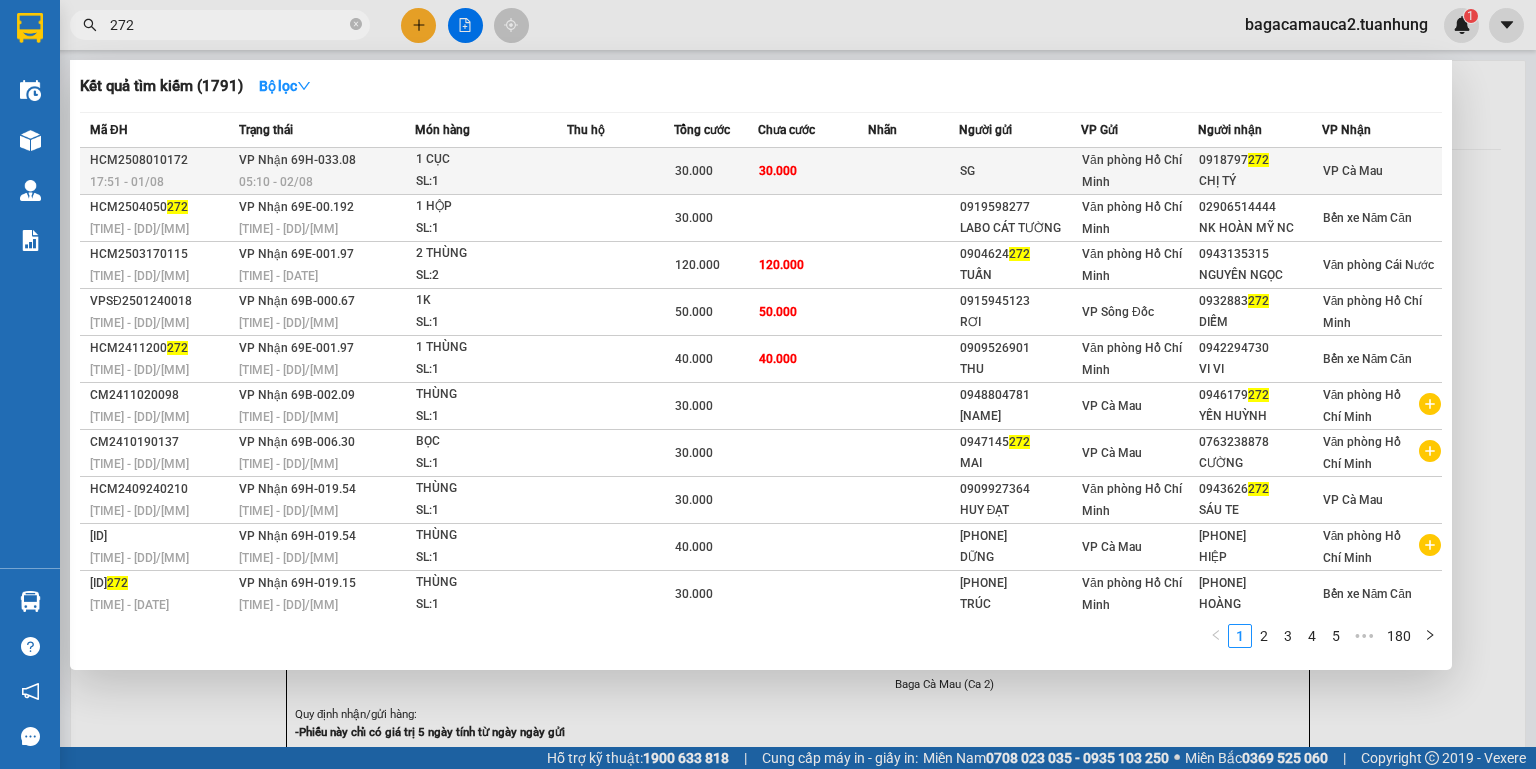 type on "272" 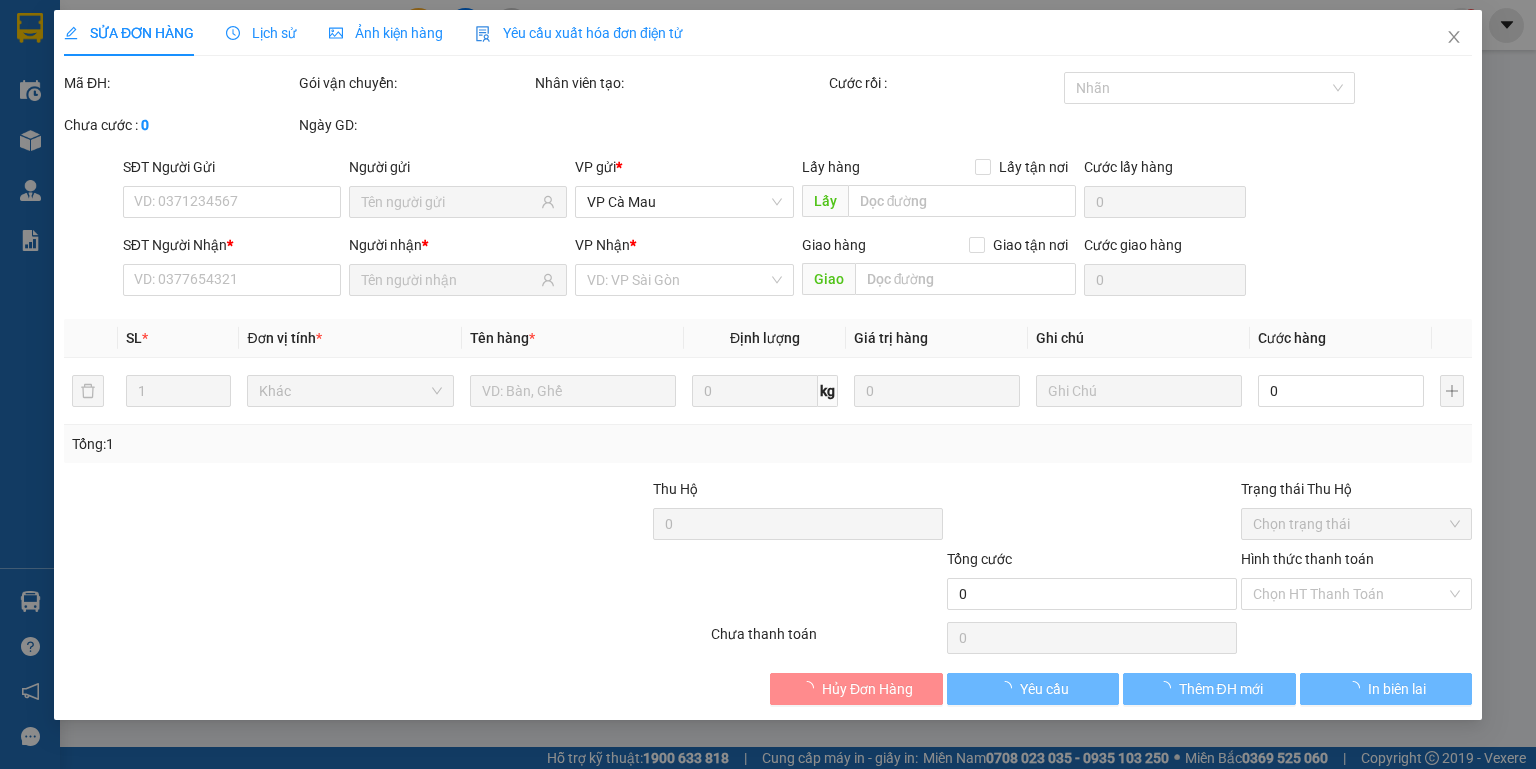 type on "SG" 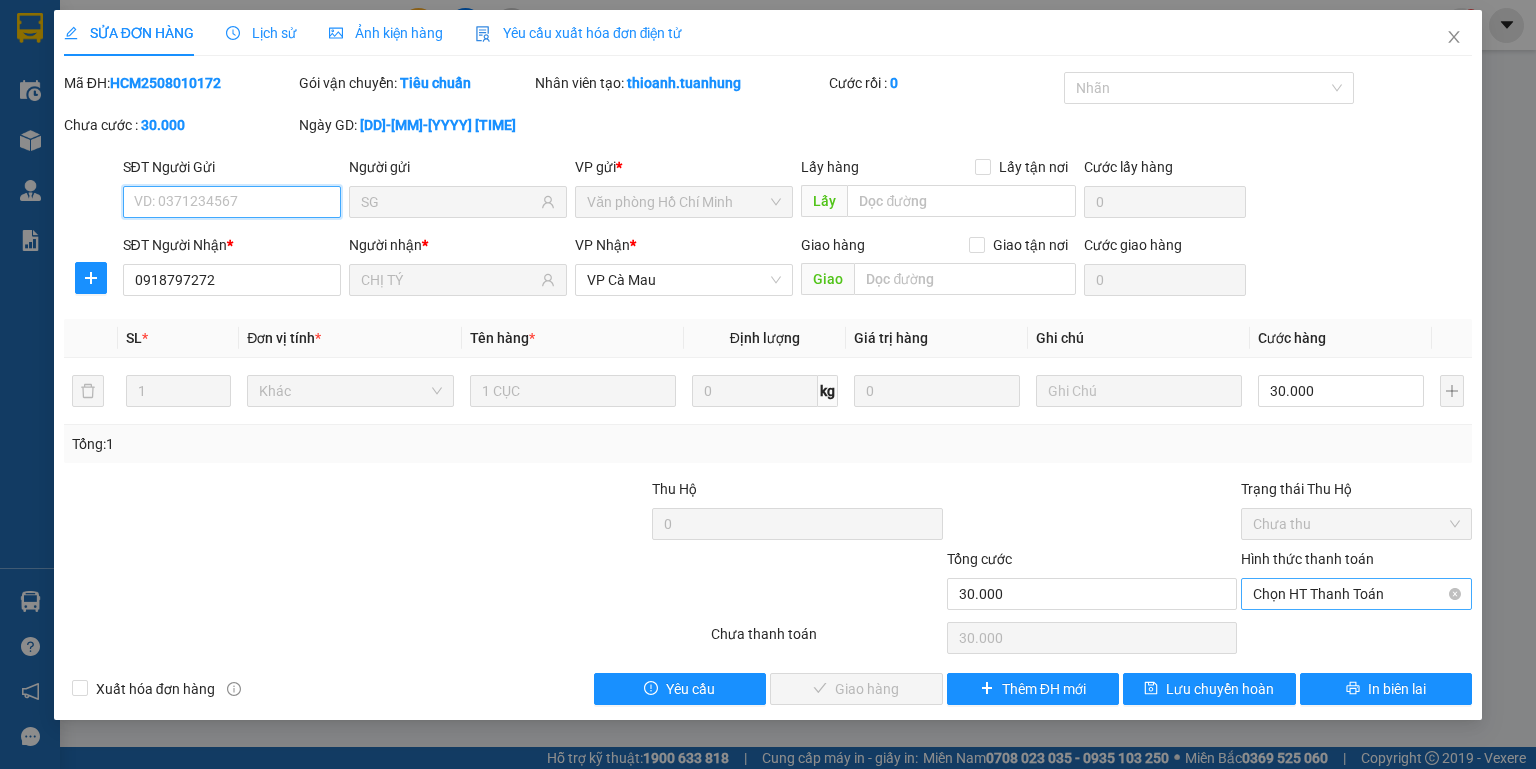 click on "Chọn HT Thanh Toán" at bounding box center (1356, 594) 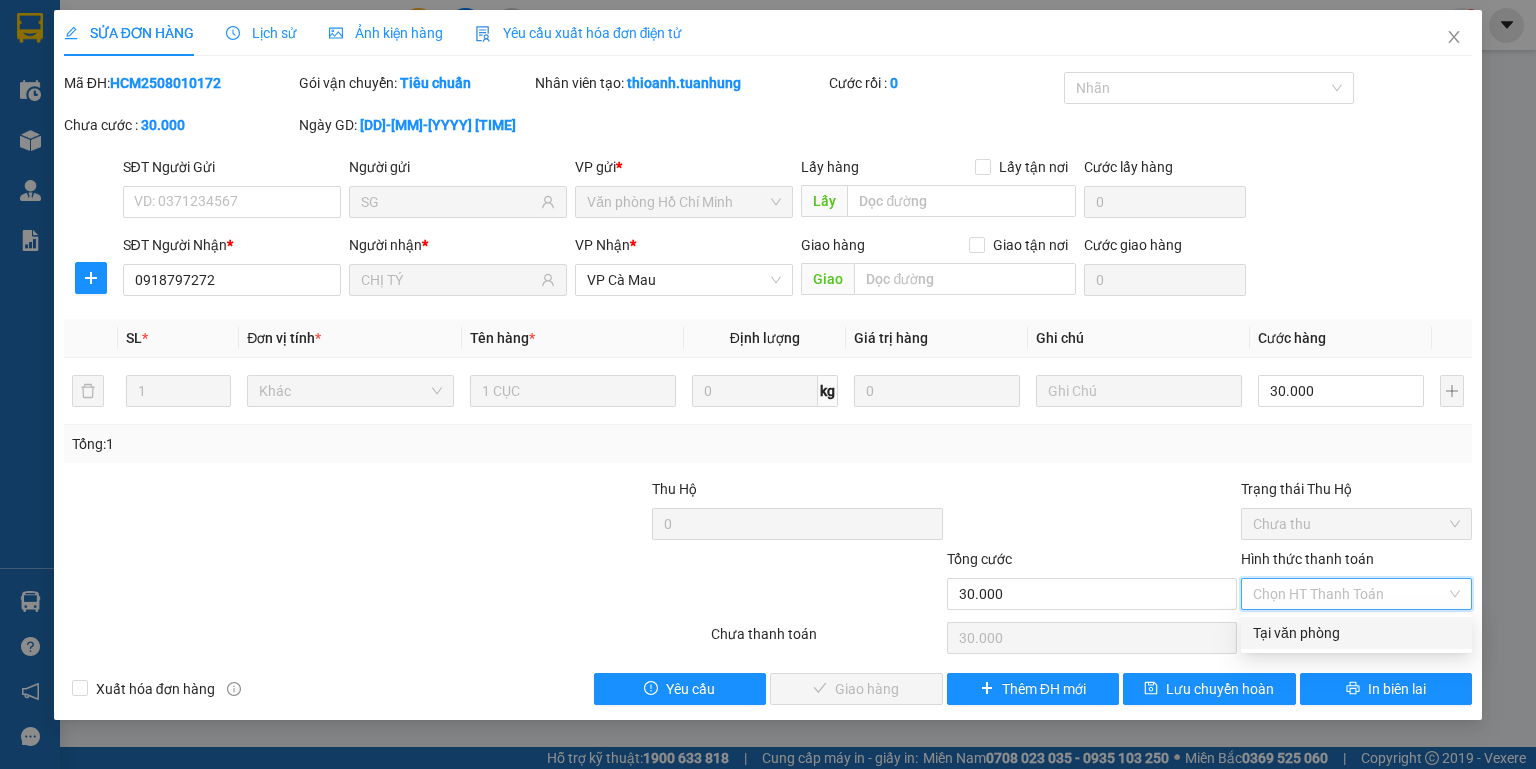 click on "Tại văn phòng" at bounding box center (1356, 633) 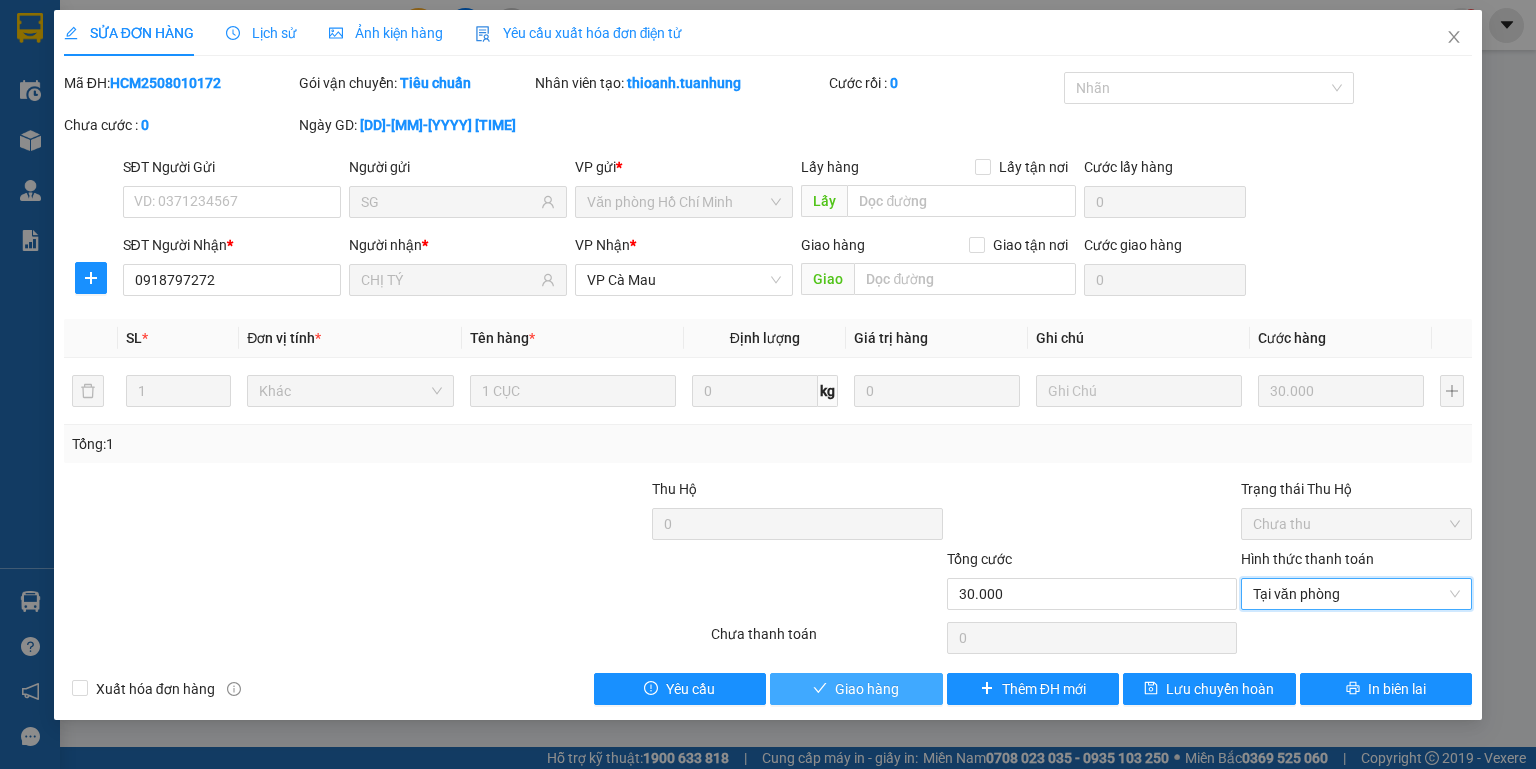 click on "Giao hàng" at bounding box center (856, 689) 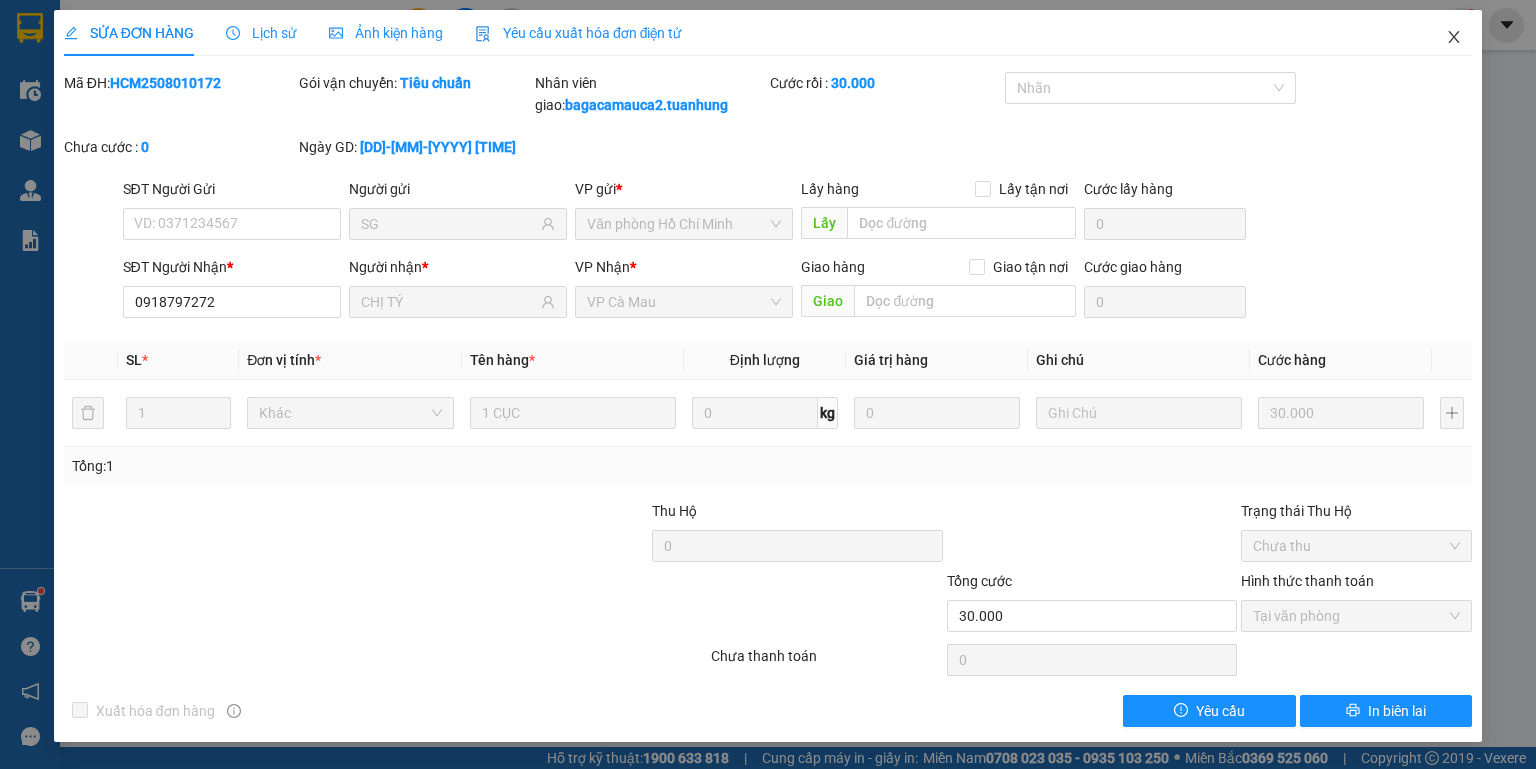 click 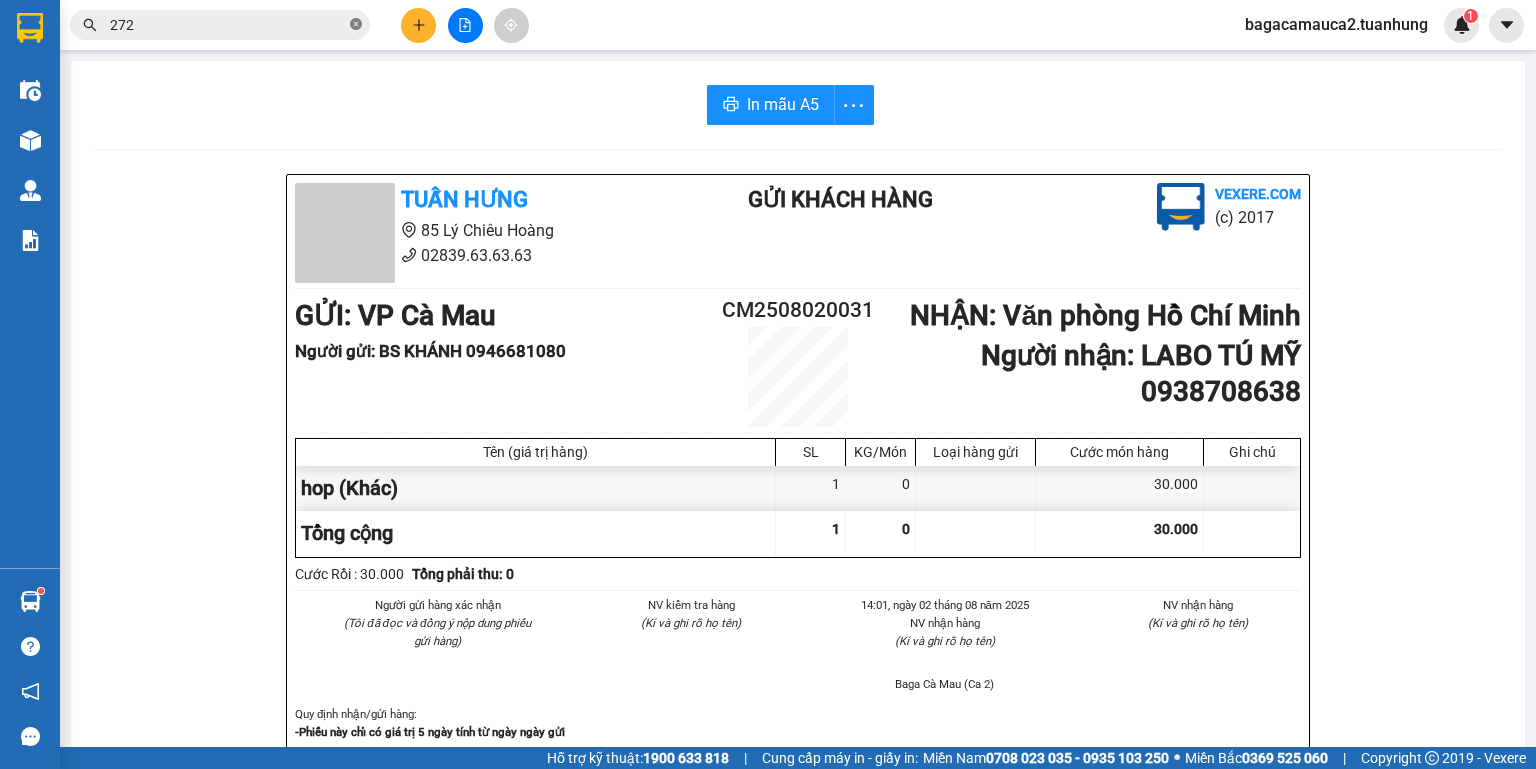 click 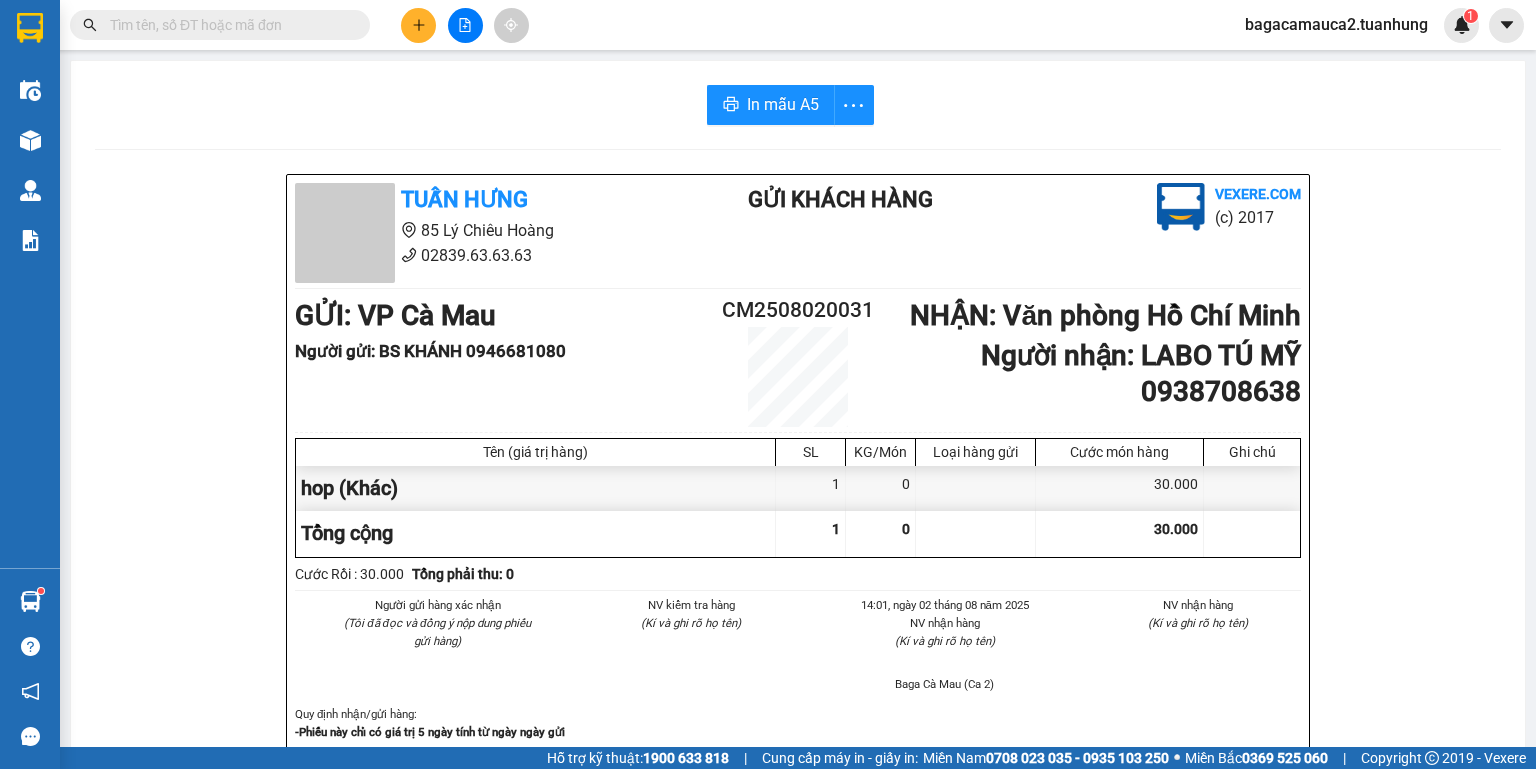 click at bounding box center [228, 25] 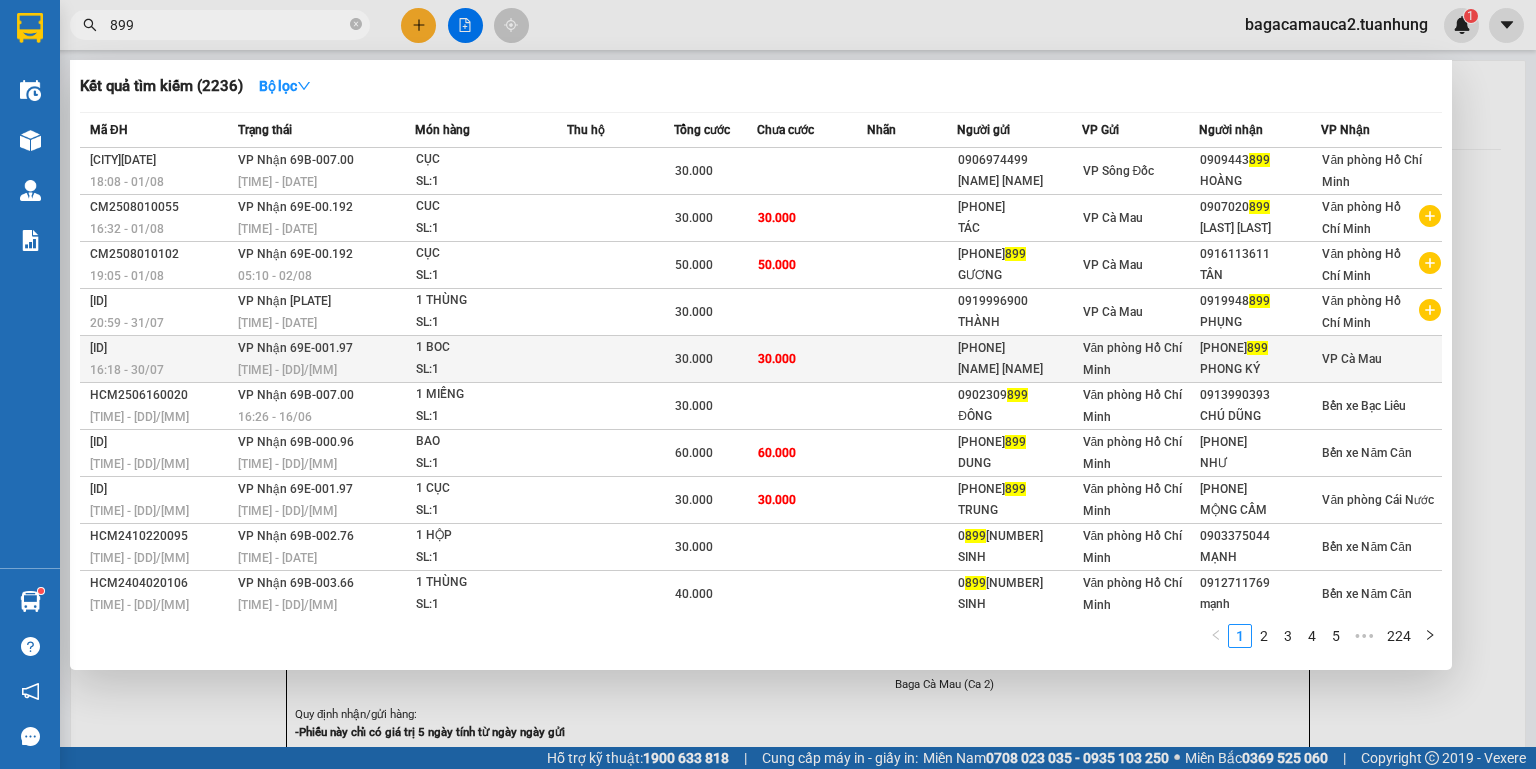 type on "899" 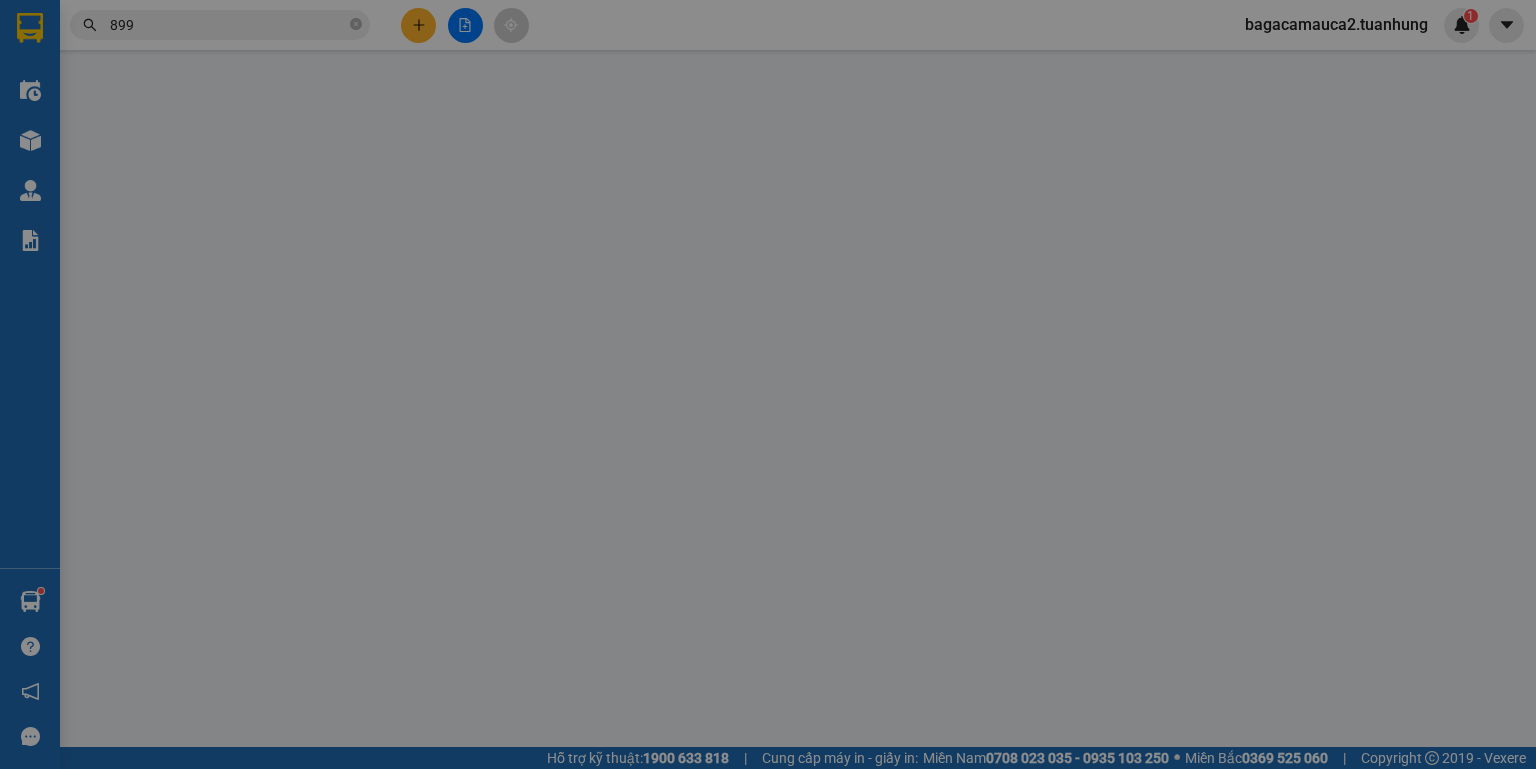 type on "[PHONE]" 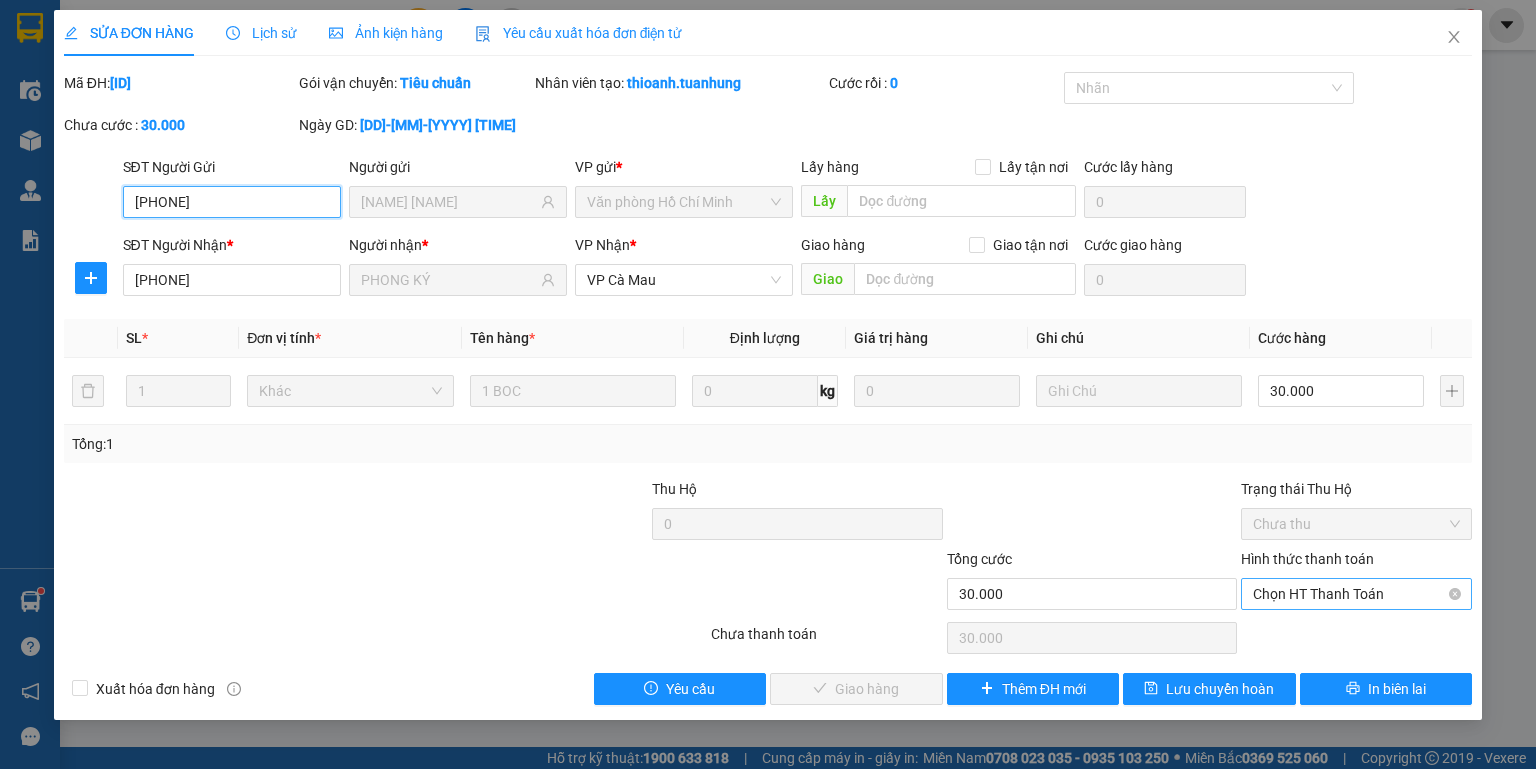 click on "Chọn HT Thanh Toán" at bounding box center (1356, 594) 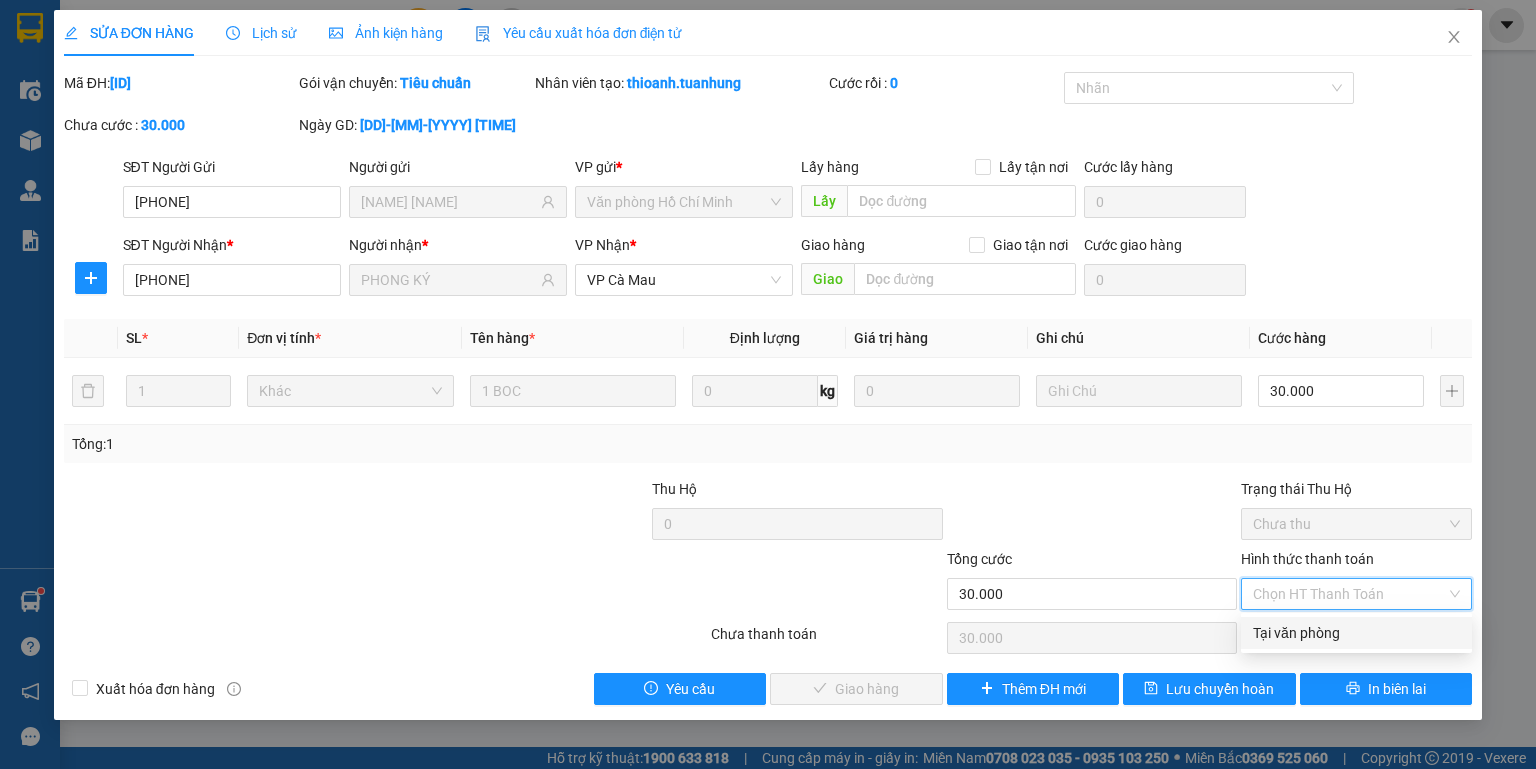 click on "Tại văn phòng" at bounding box center (1356, 633) 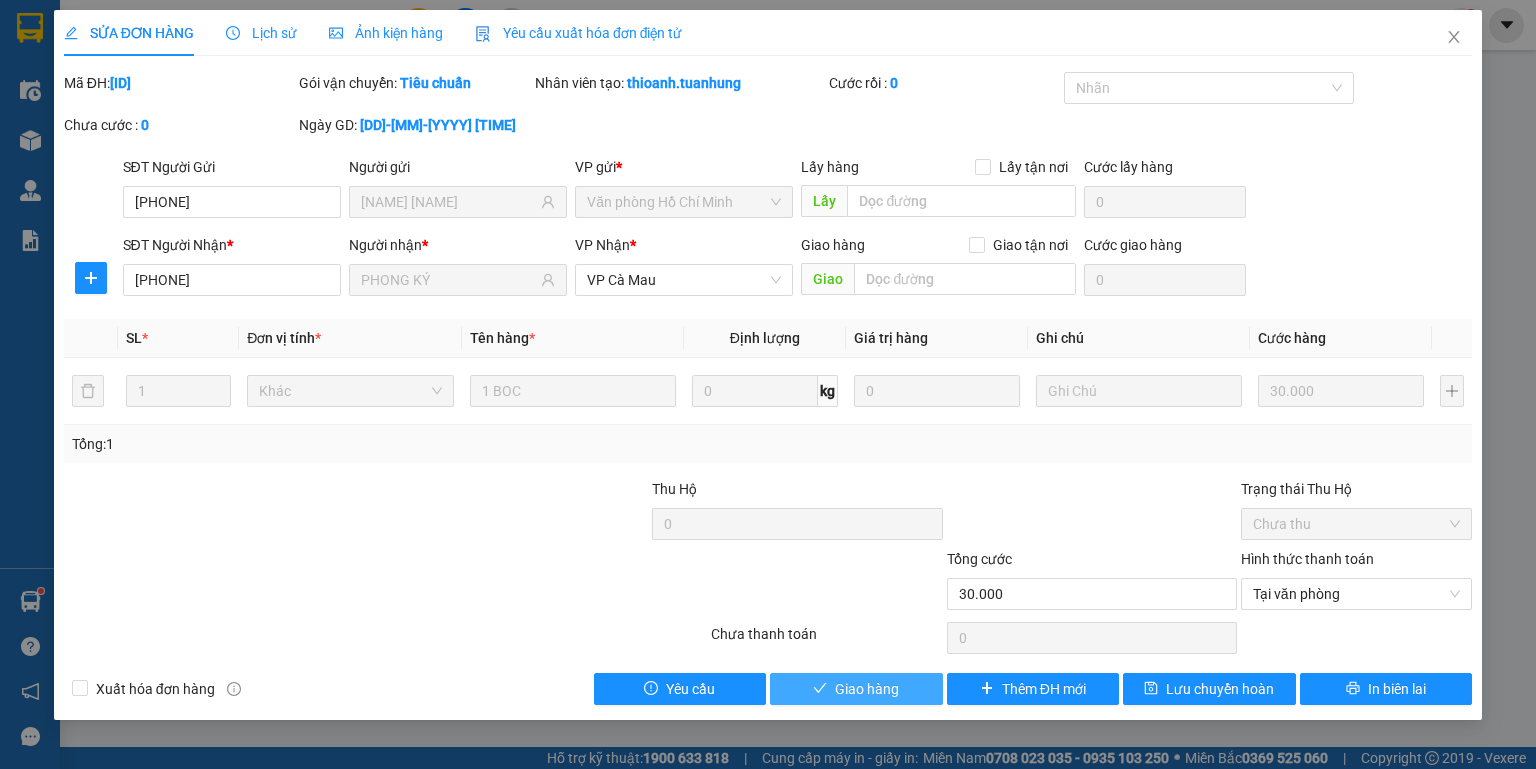 click on "Giao hàng" at bounding box center [856, 689] 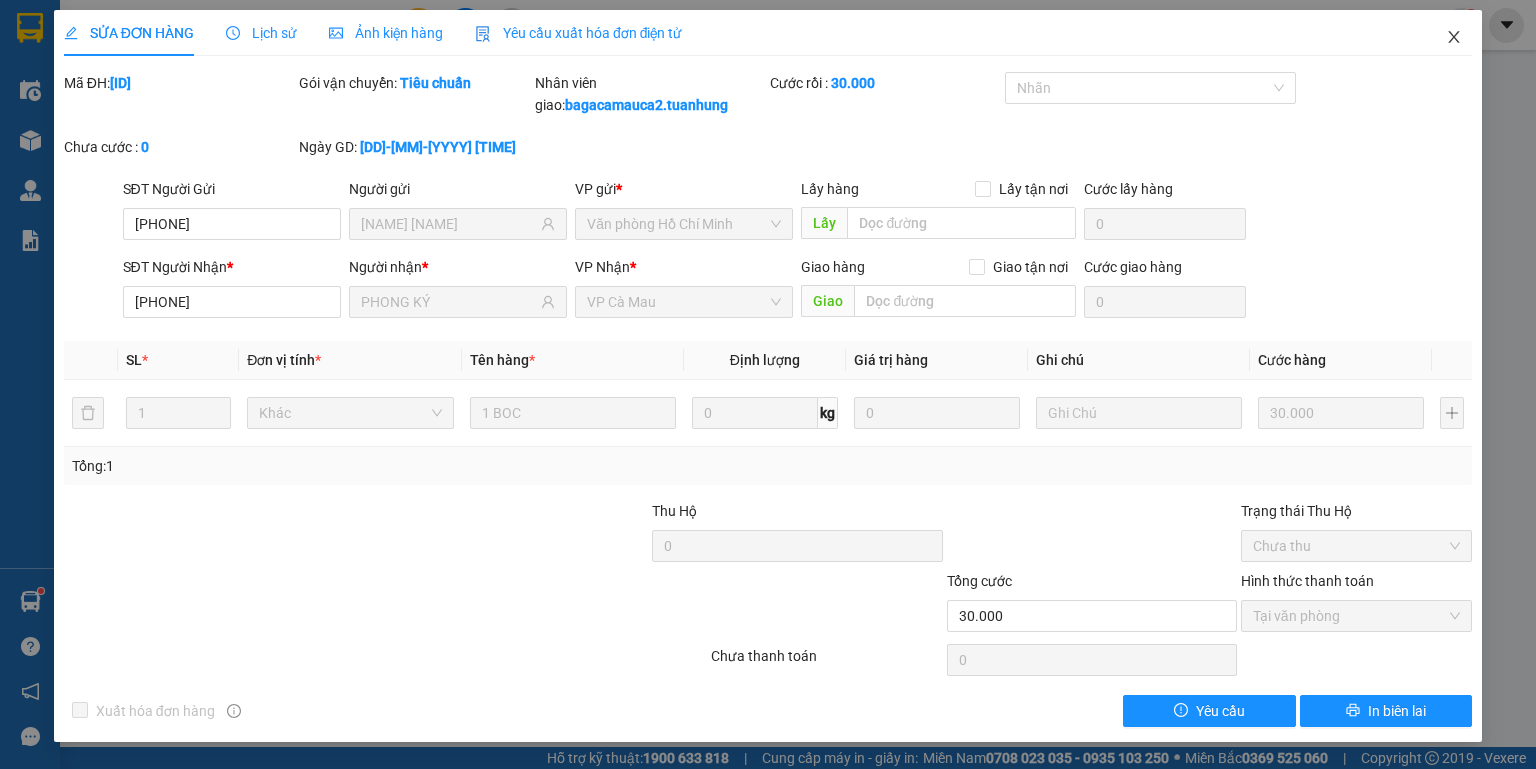 click 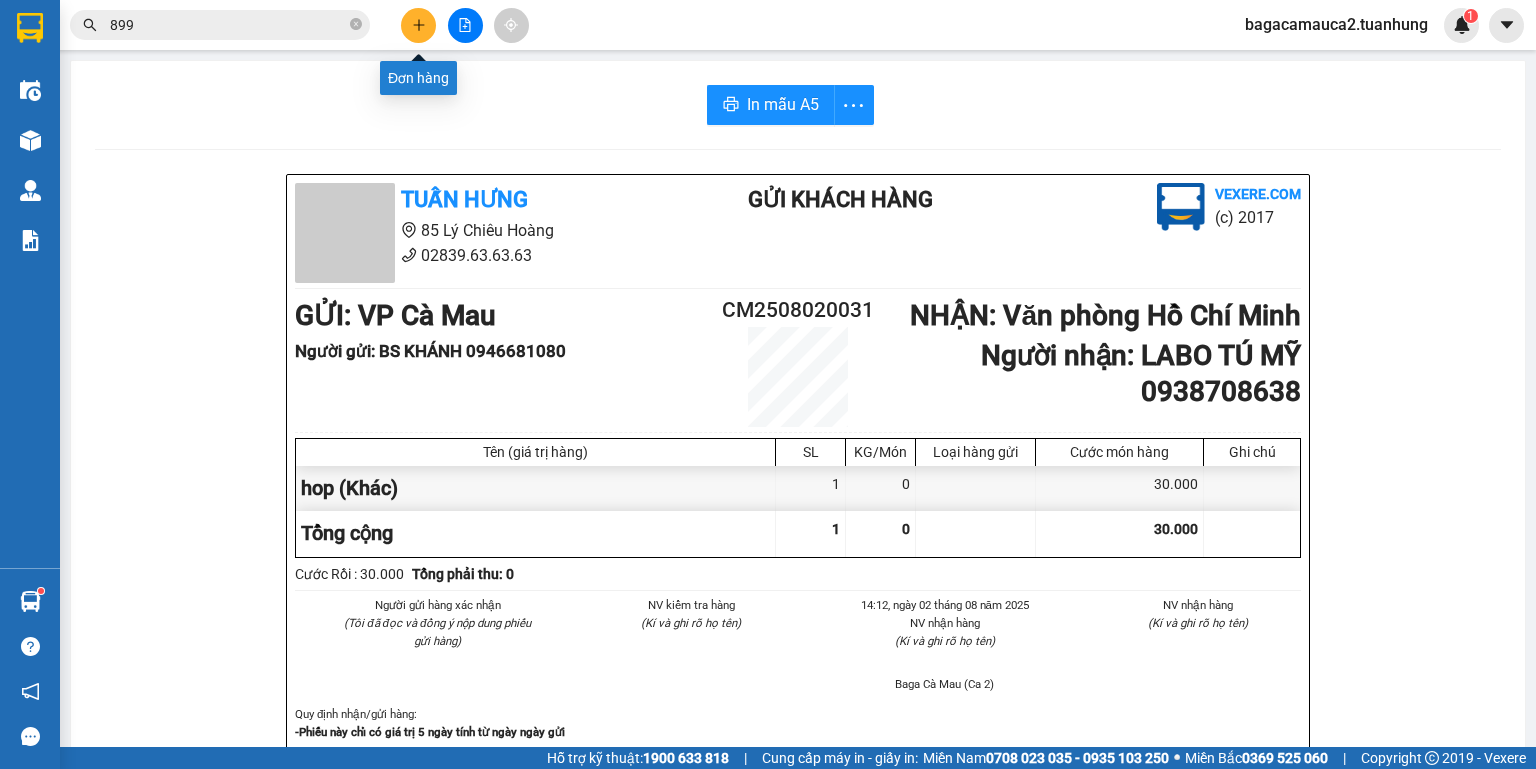 click at bounding box center (418, 25) 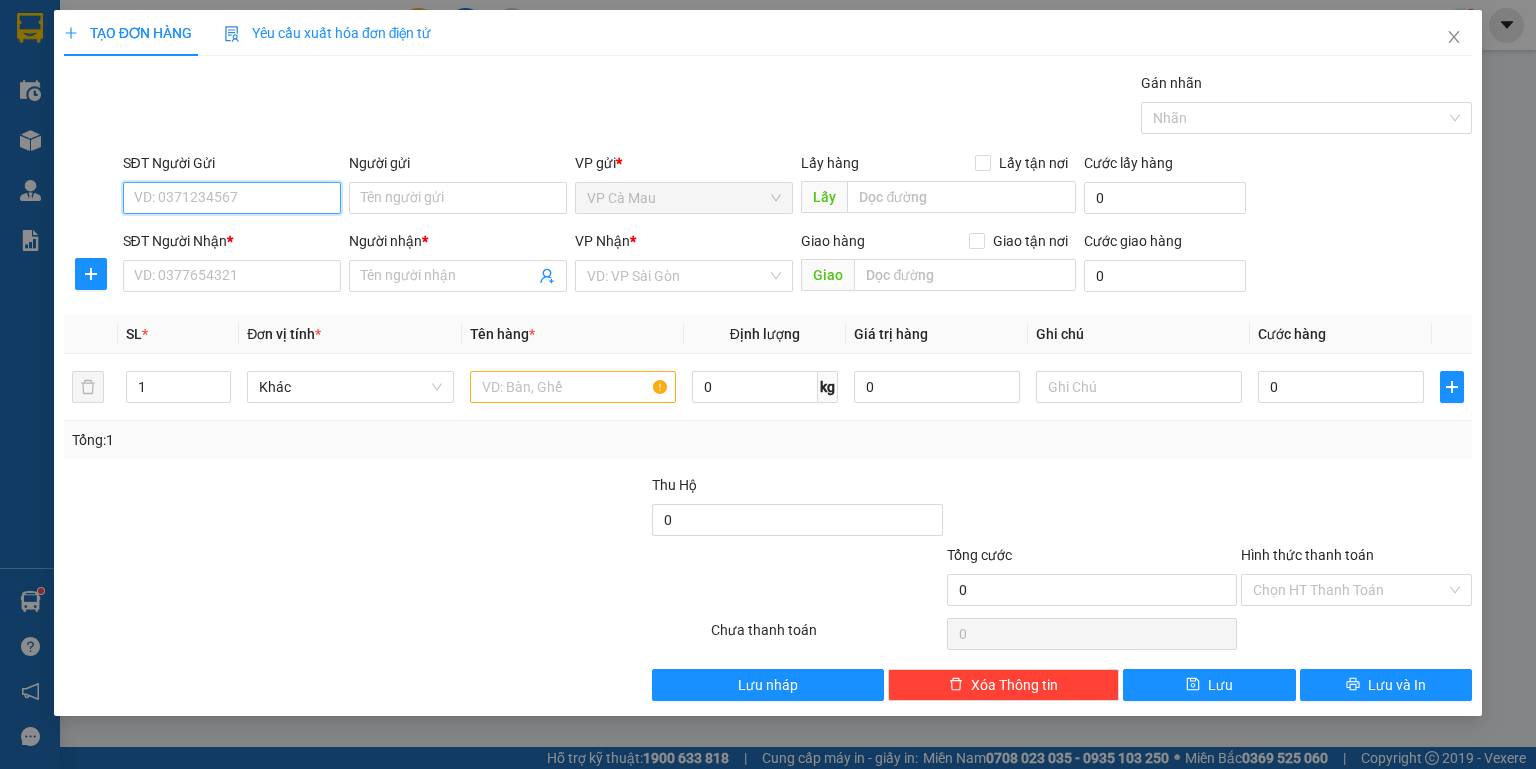 click on "SĐT Người Gửi" at bounding box center [232, 198] 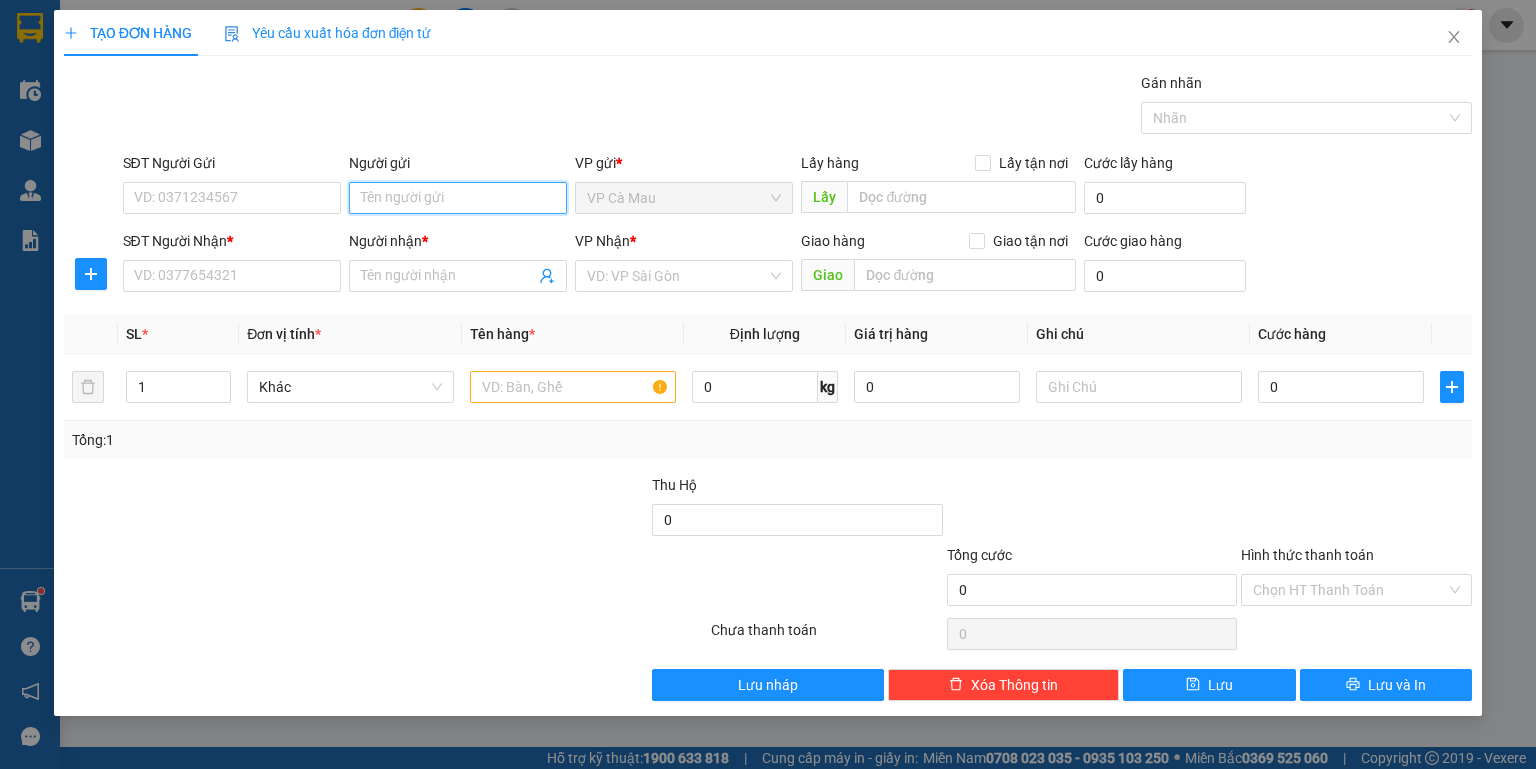 click on "Người gửi" at bounding box center [458, 198] 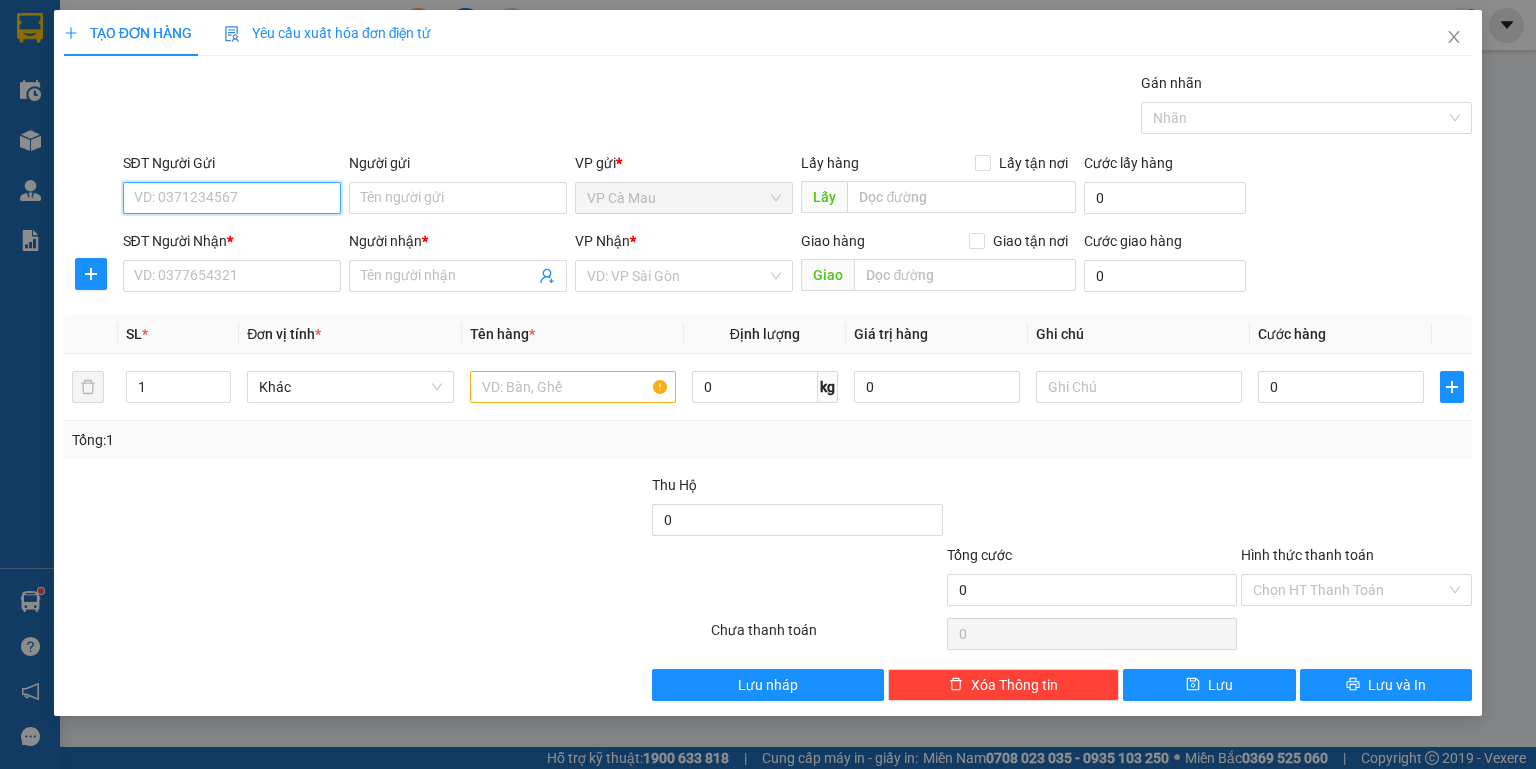 click on "SĐT Người Gửi" at bounding box center (232, 198) 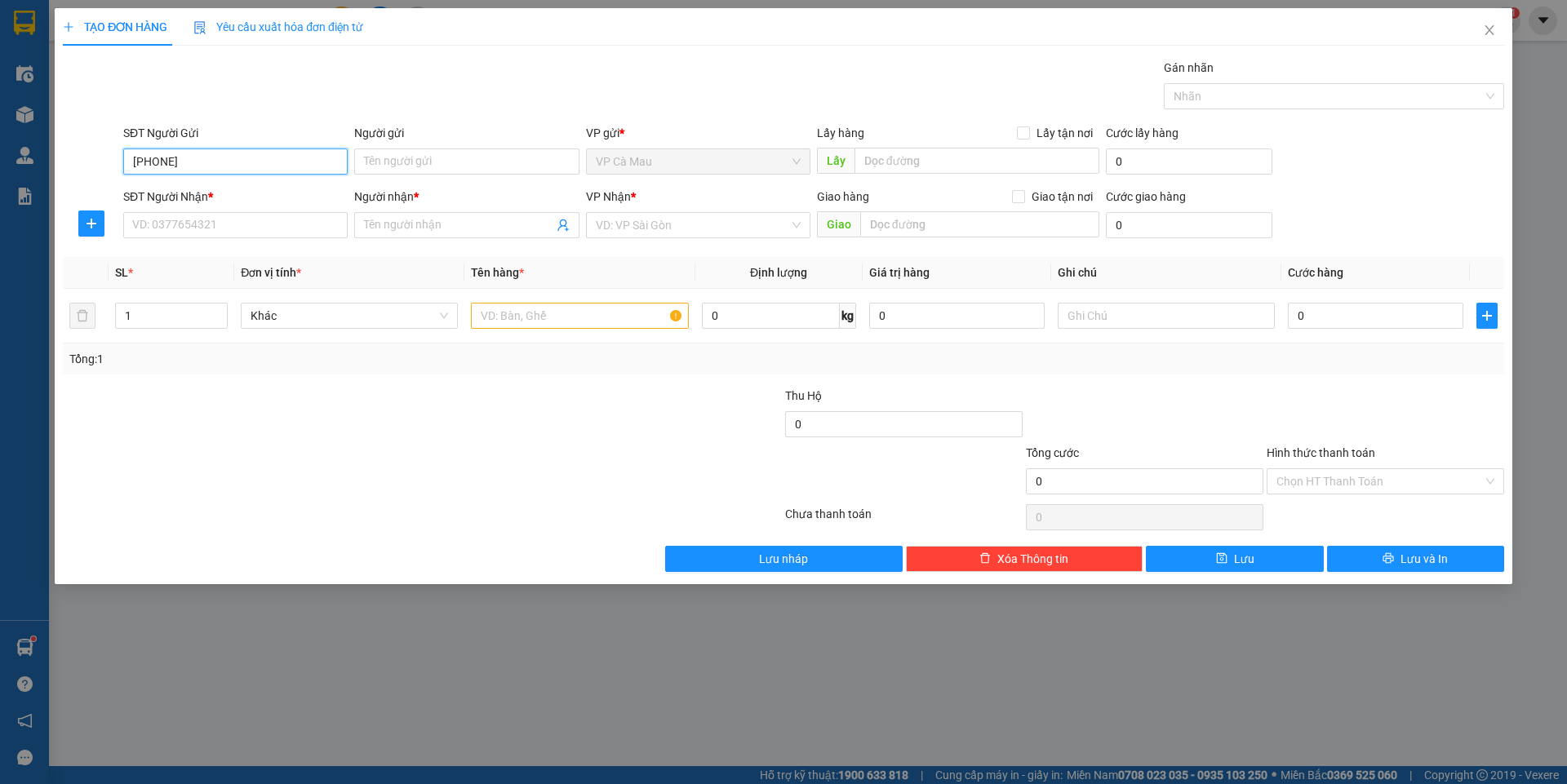 type on "[PHONE]" 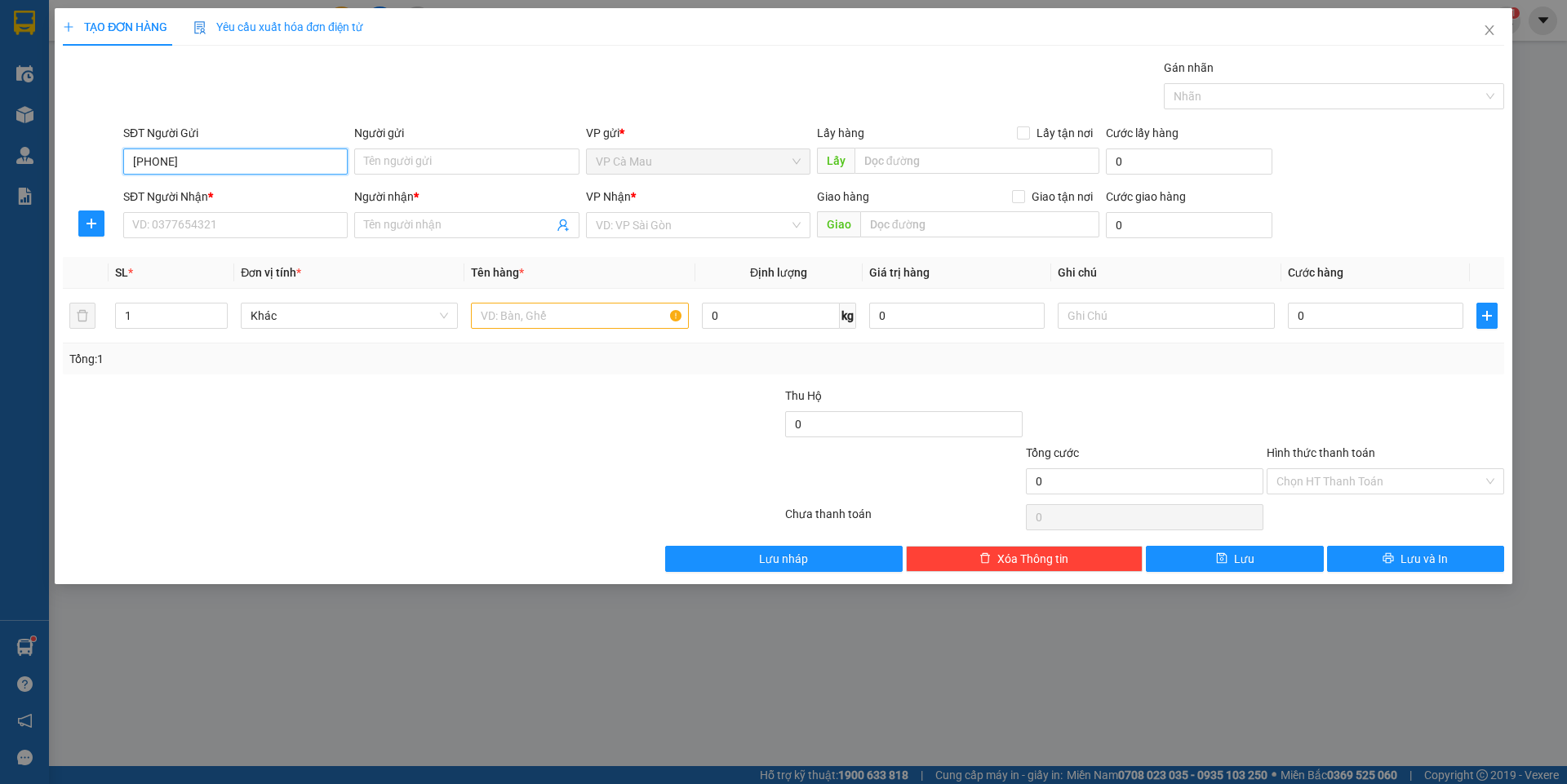 click on "[PHONE]" at bounding box center [235, 162] 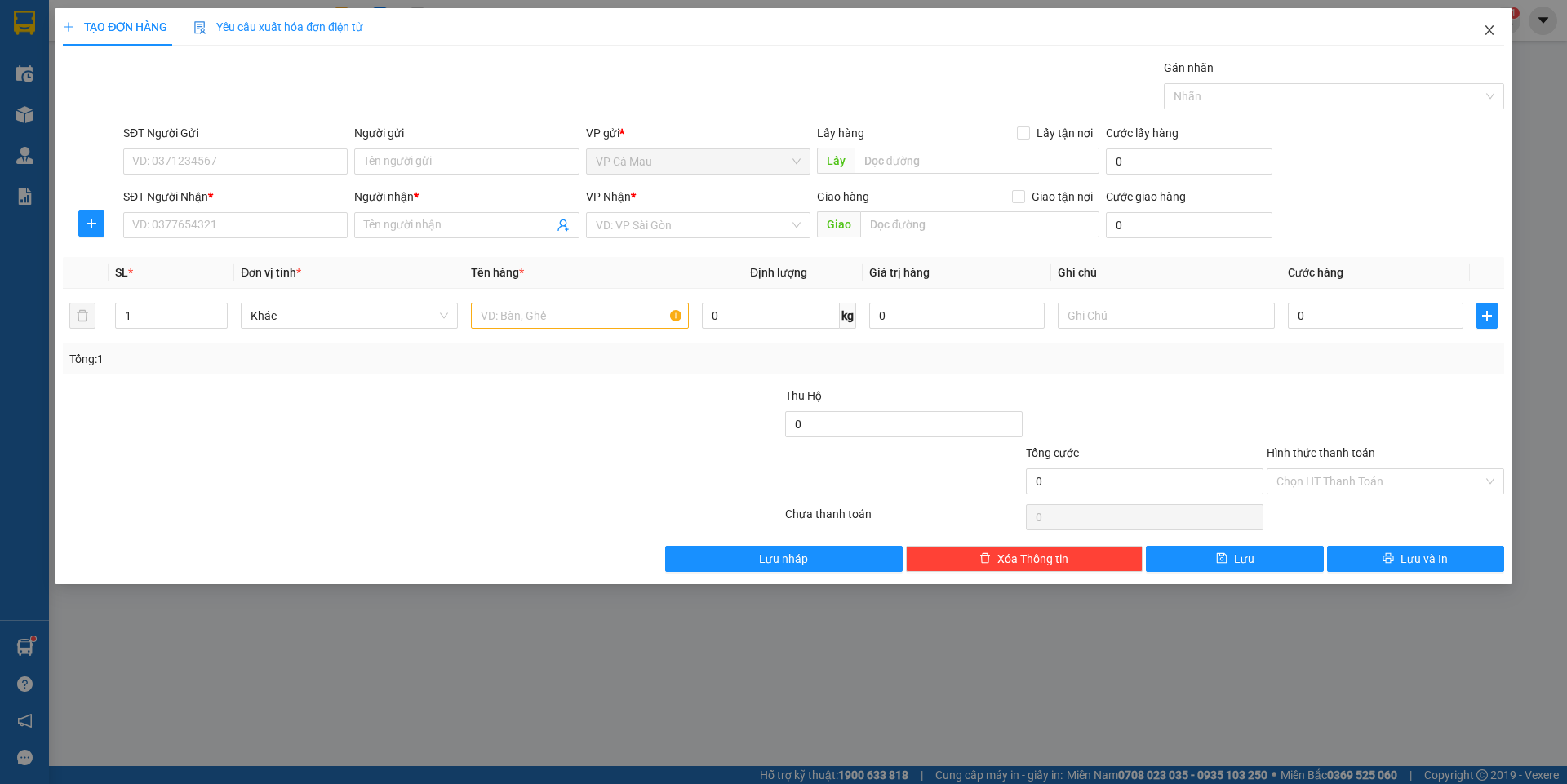 click 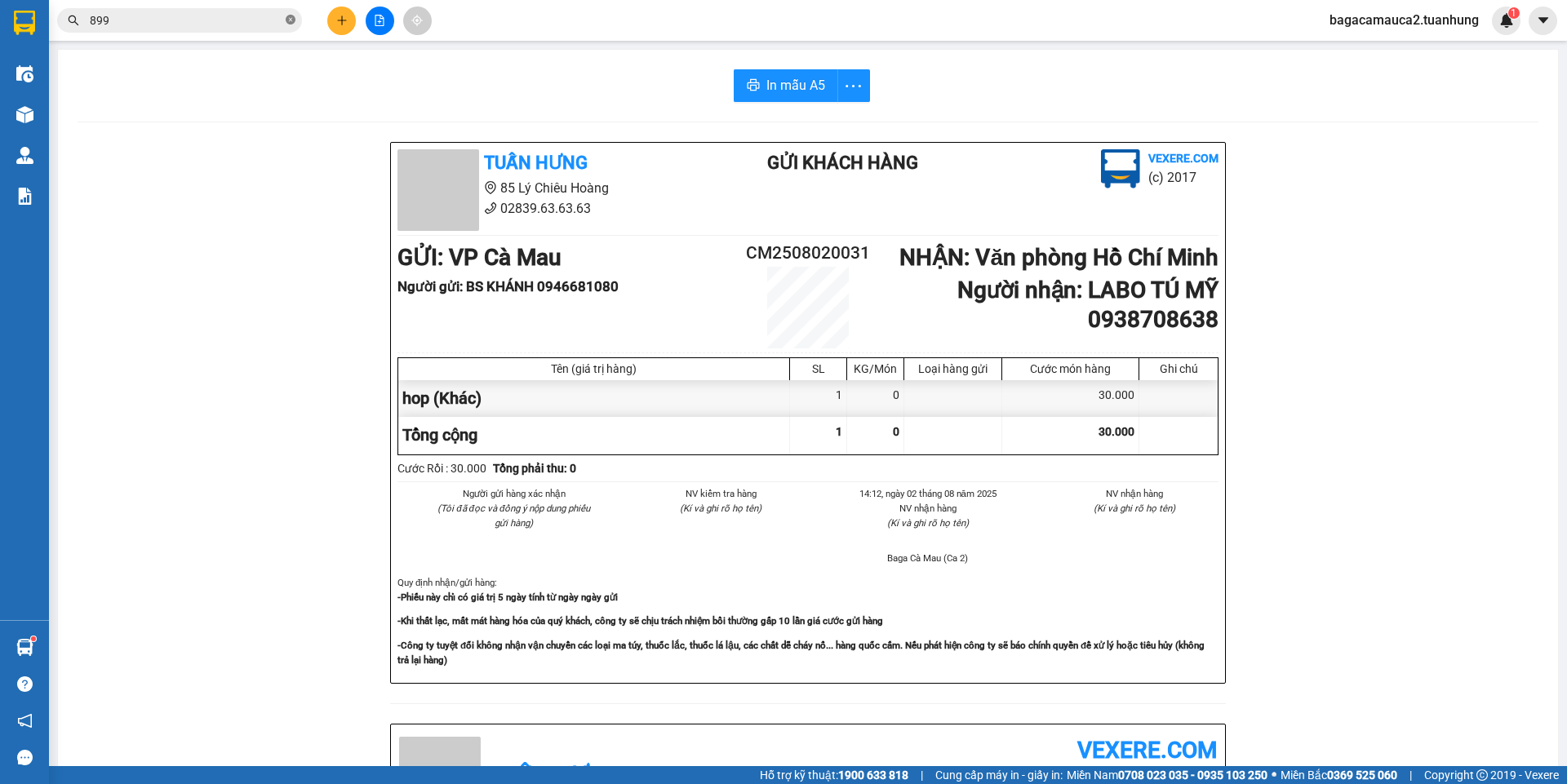 click 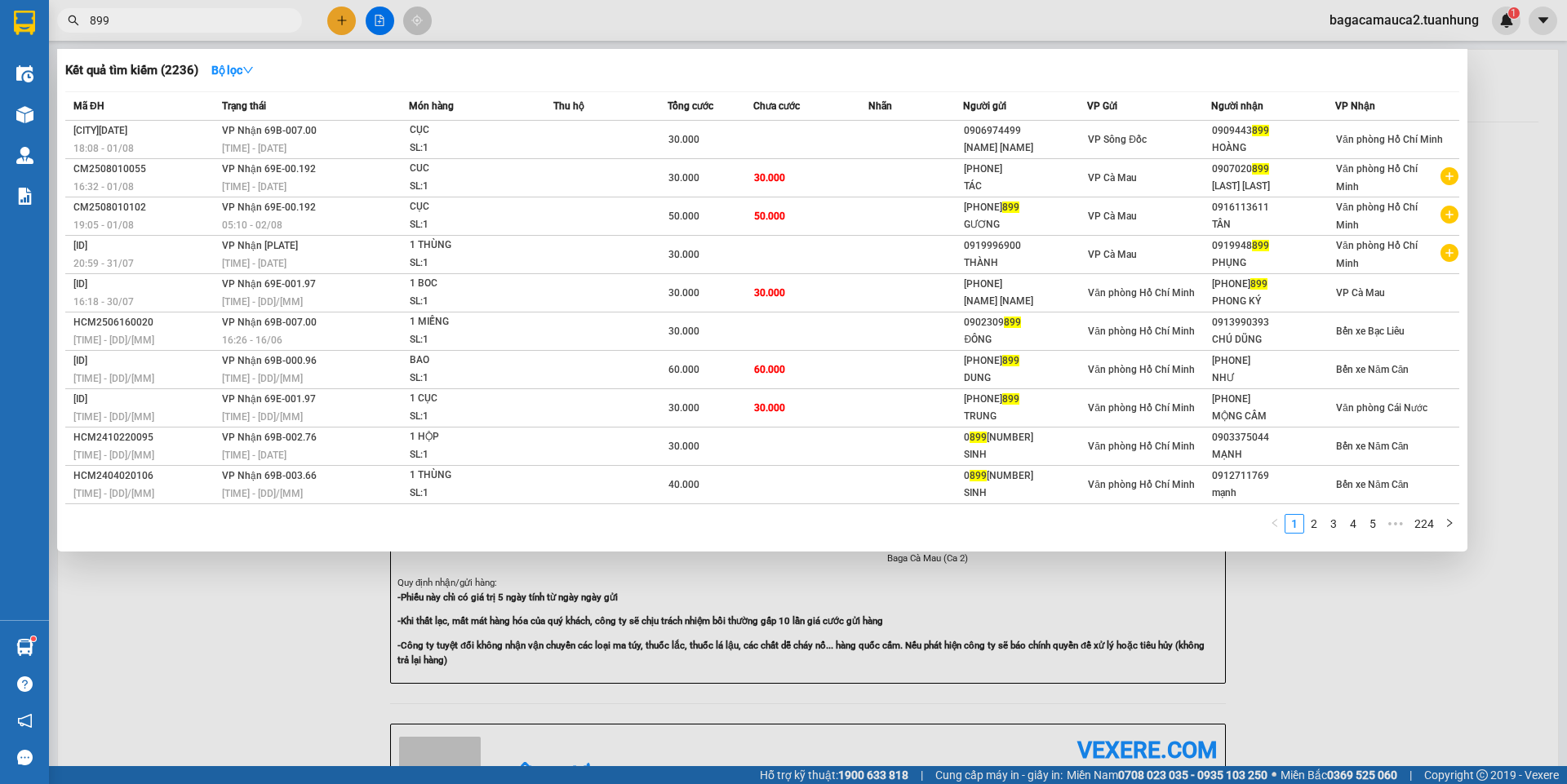 type 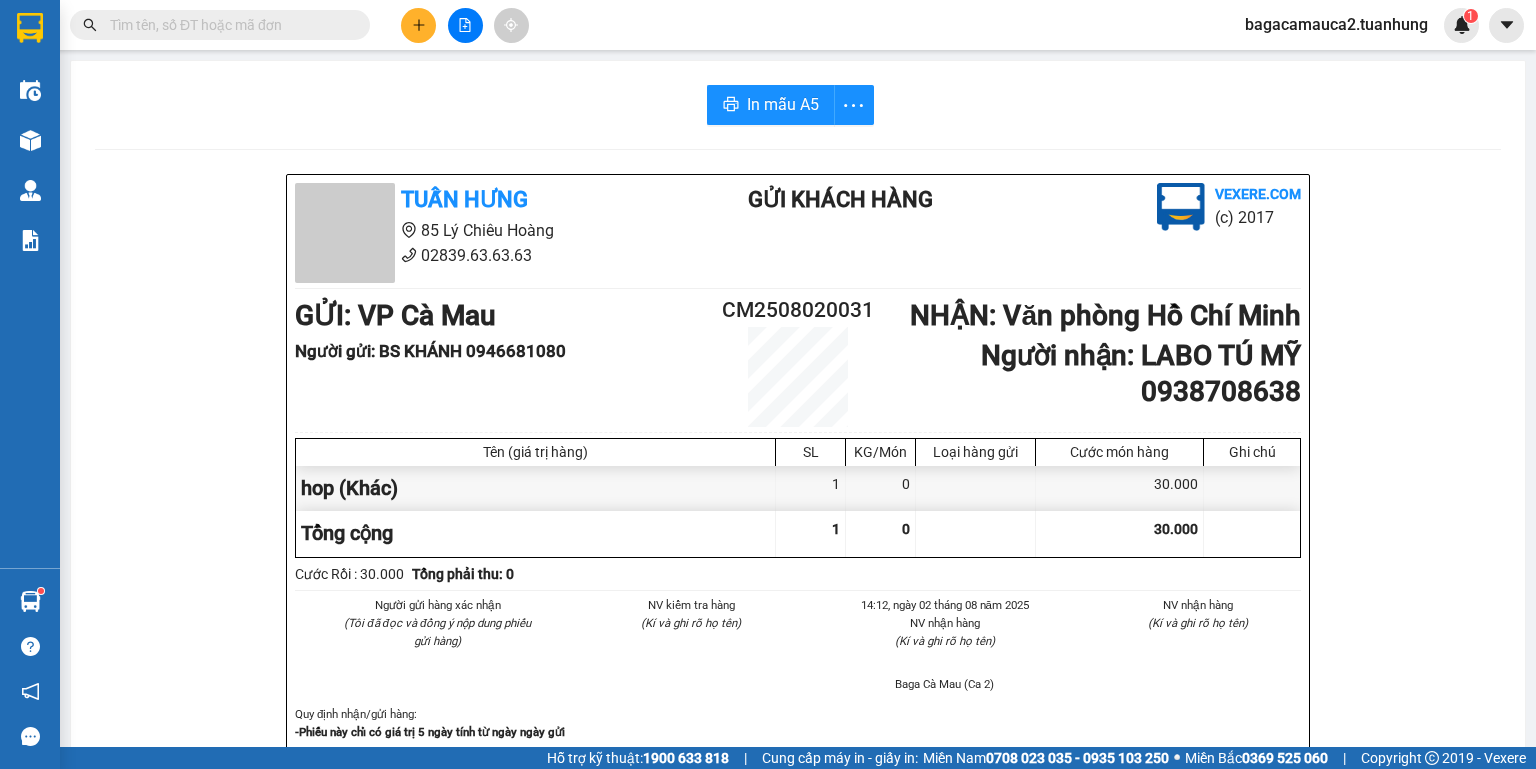 drag, startPoint x: 1890, startPoint y: 2, endPoint x: 408, endPoint y: 20, distance: 1482.1093 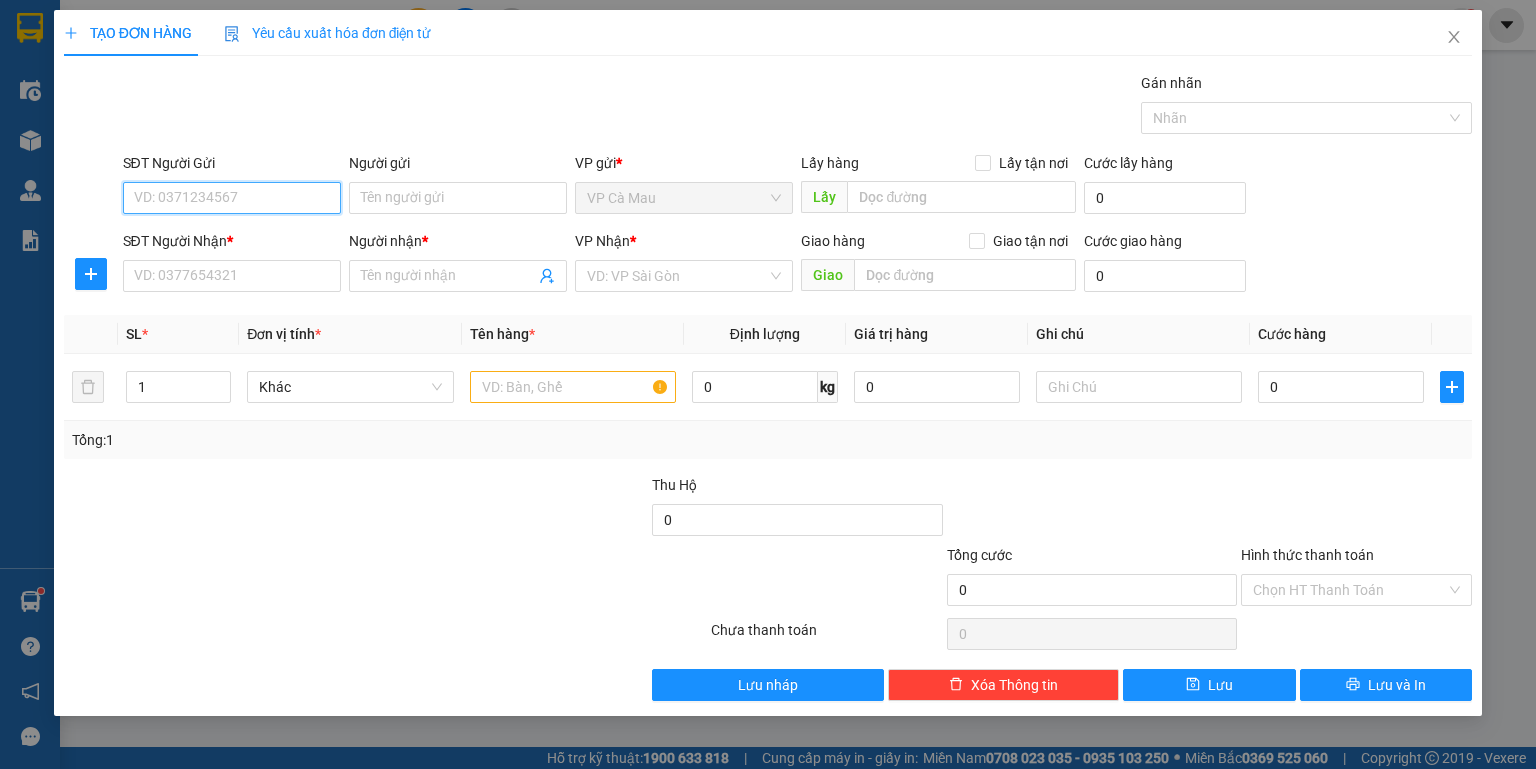 click on "SĐT Người Gửi" at bounding box center (232, 198) 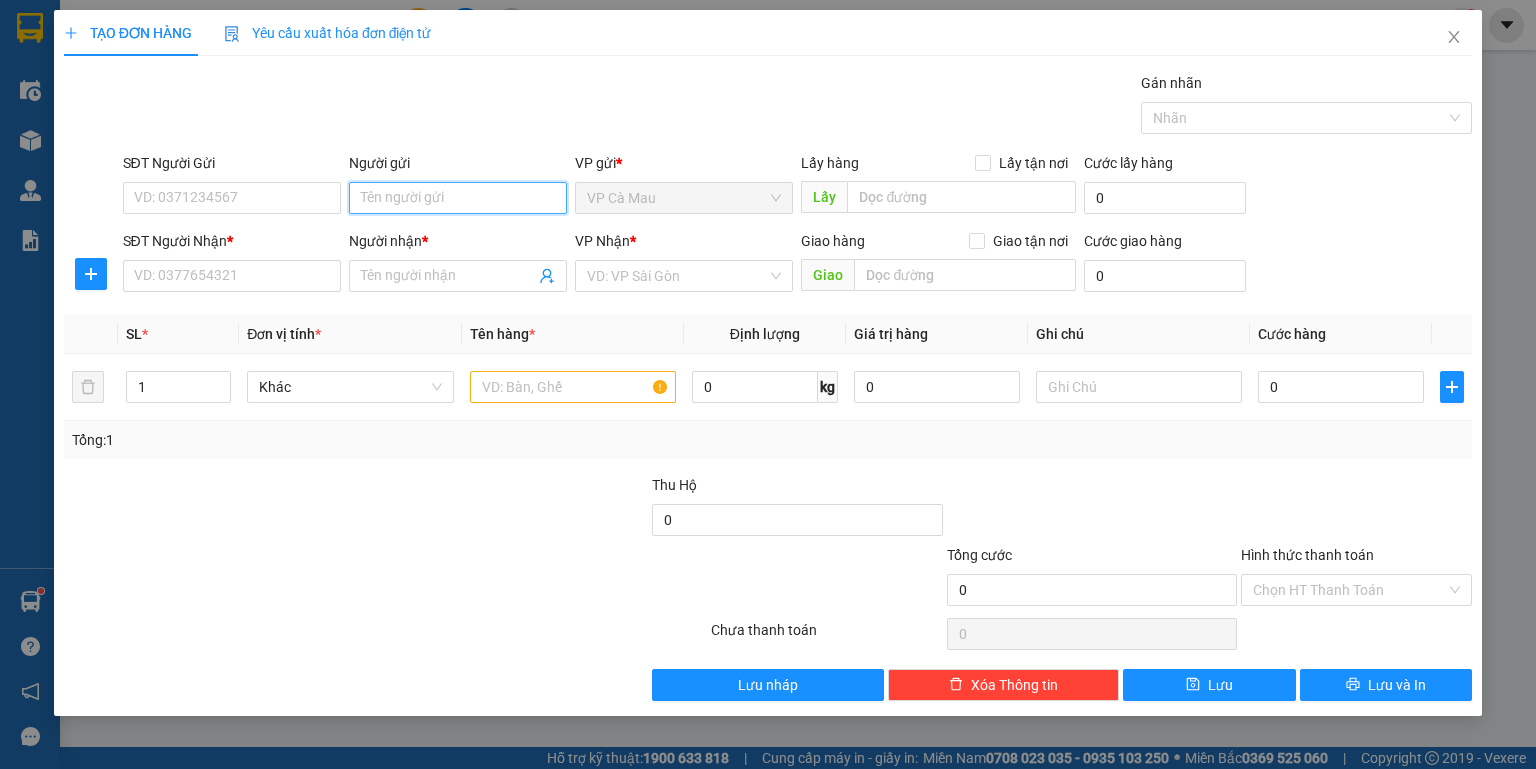 click on "Người gửi" at bounding box center (458, 198) 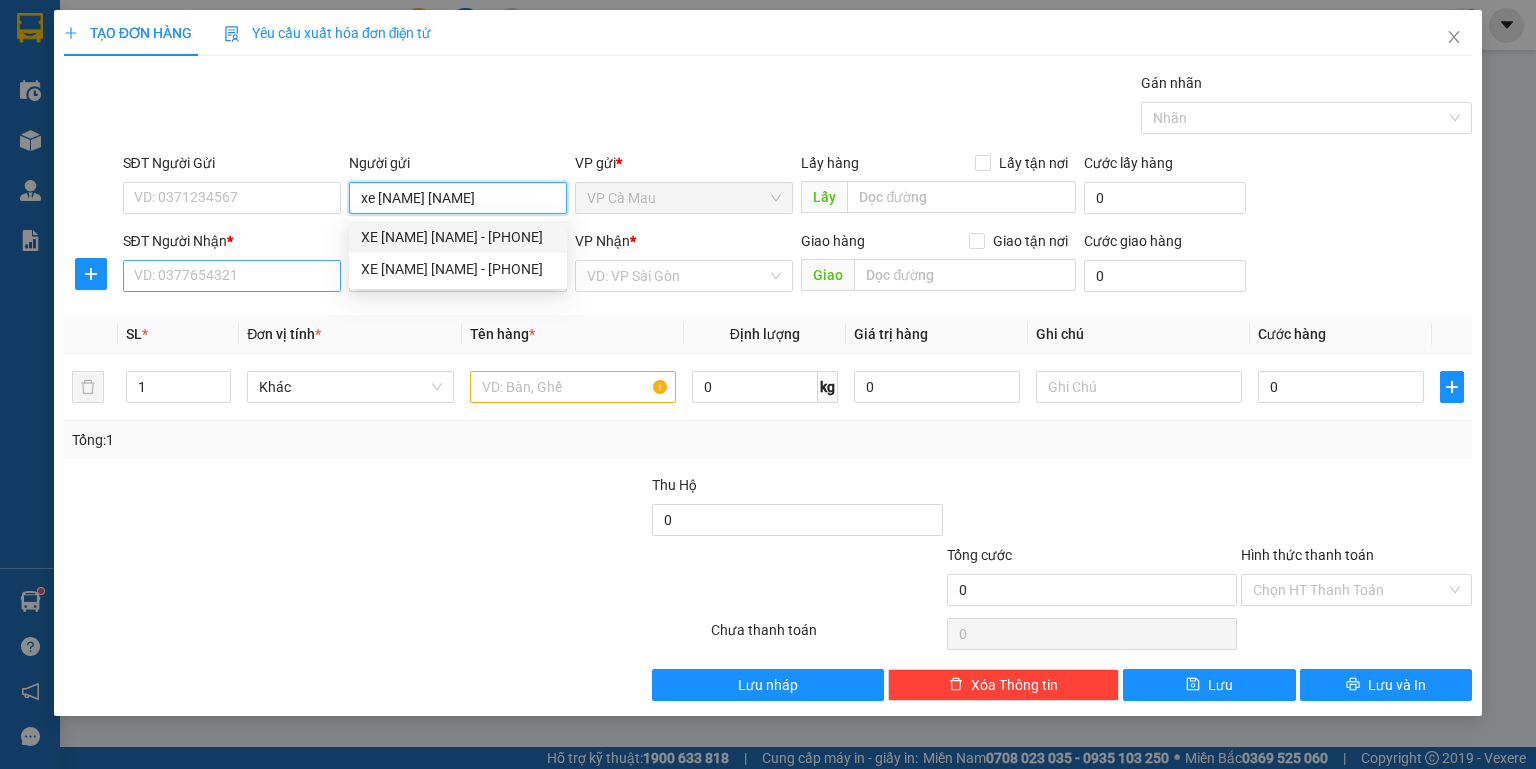 type on "xe [NAME] [NAME]" 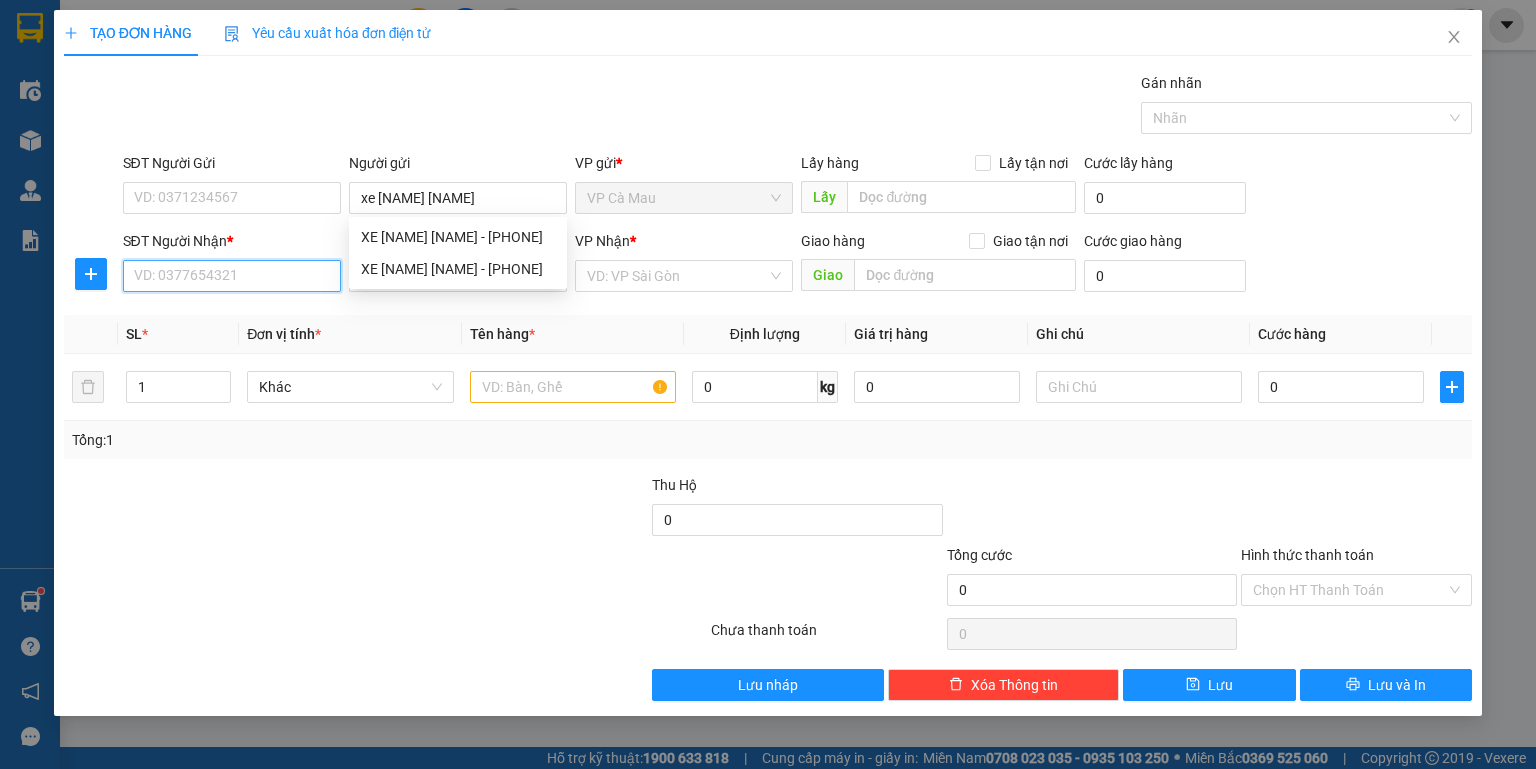 click on "SĐT Người Nhận  *" at bounding box center (232, 276) 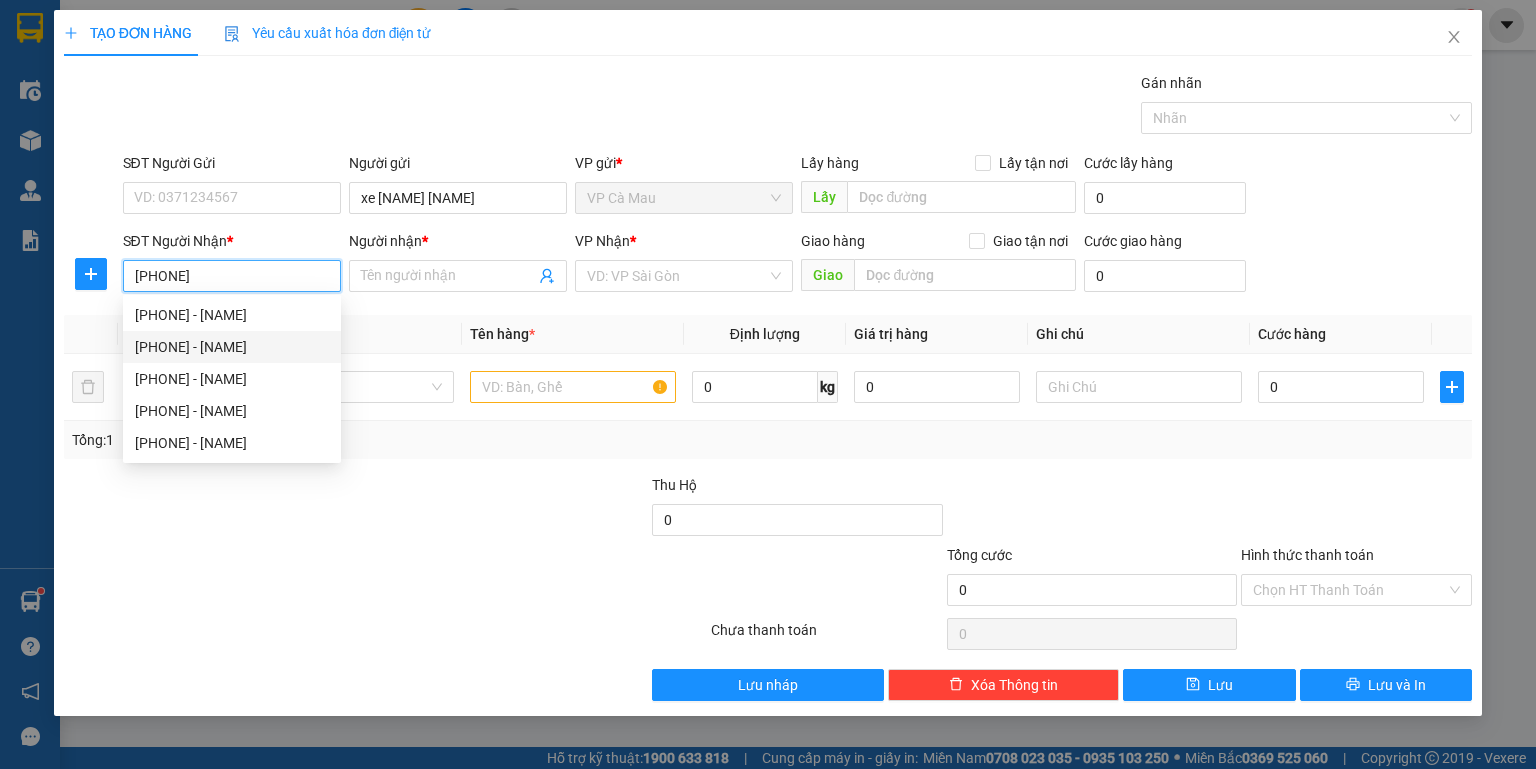 click on "[PHONE] - [NAME]" at bounding box center [232, 347] 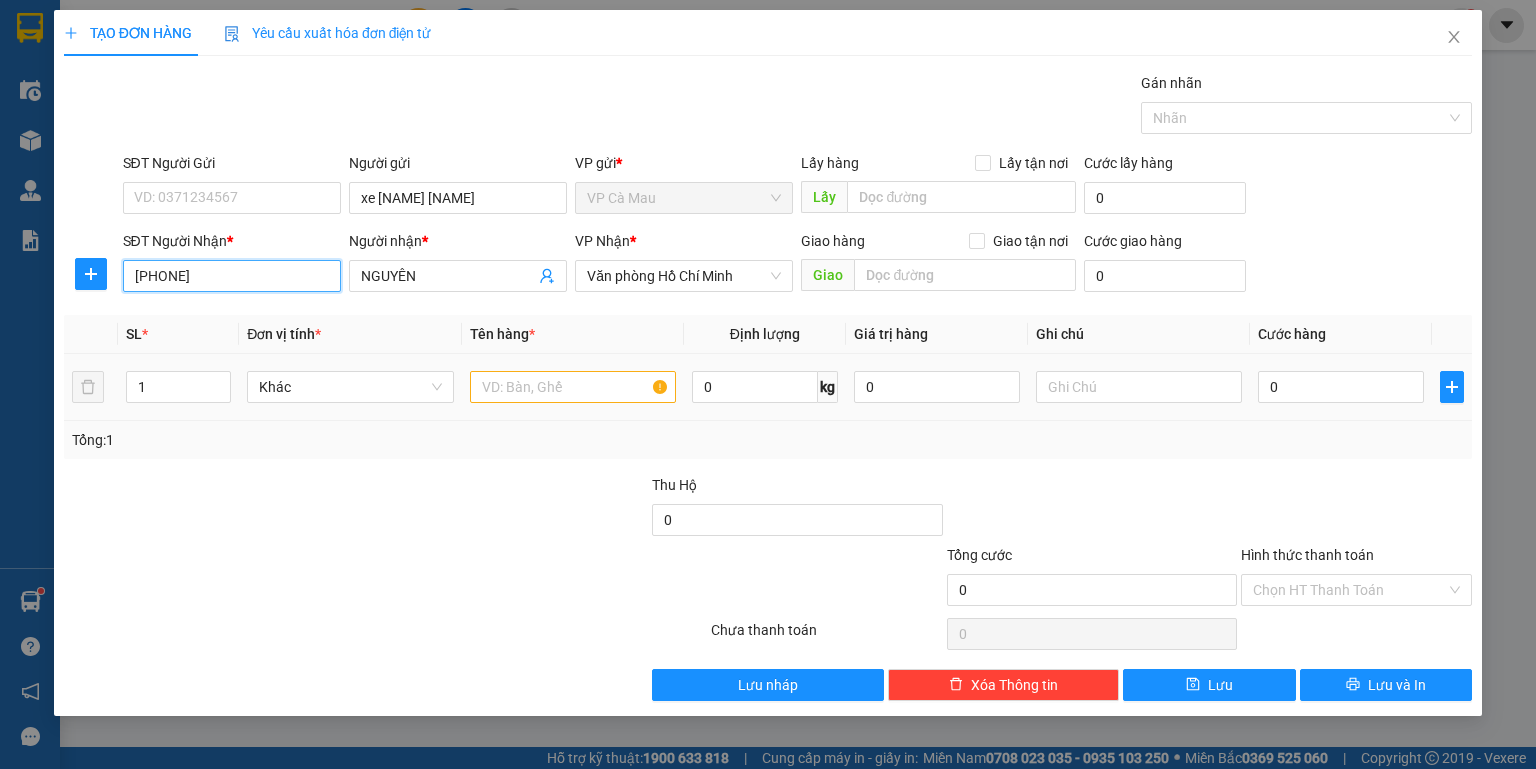 type on "[PHONE]" 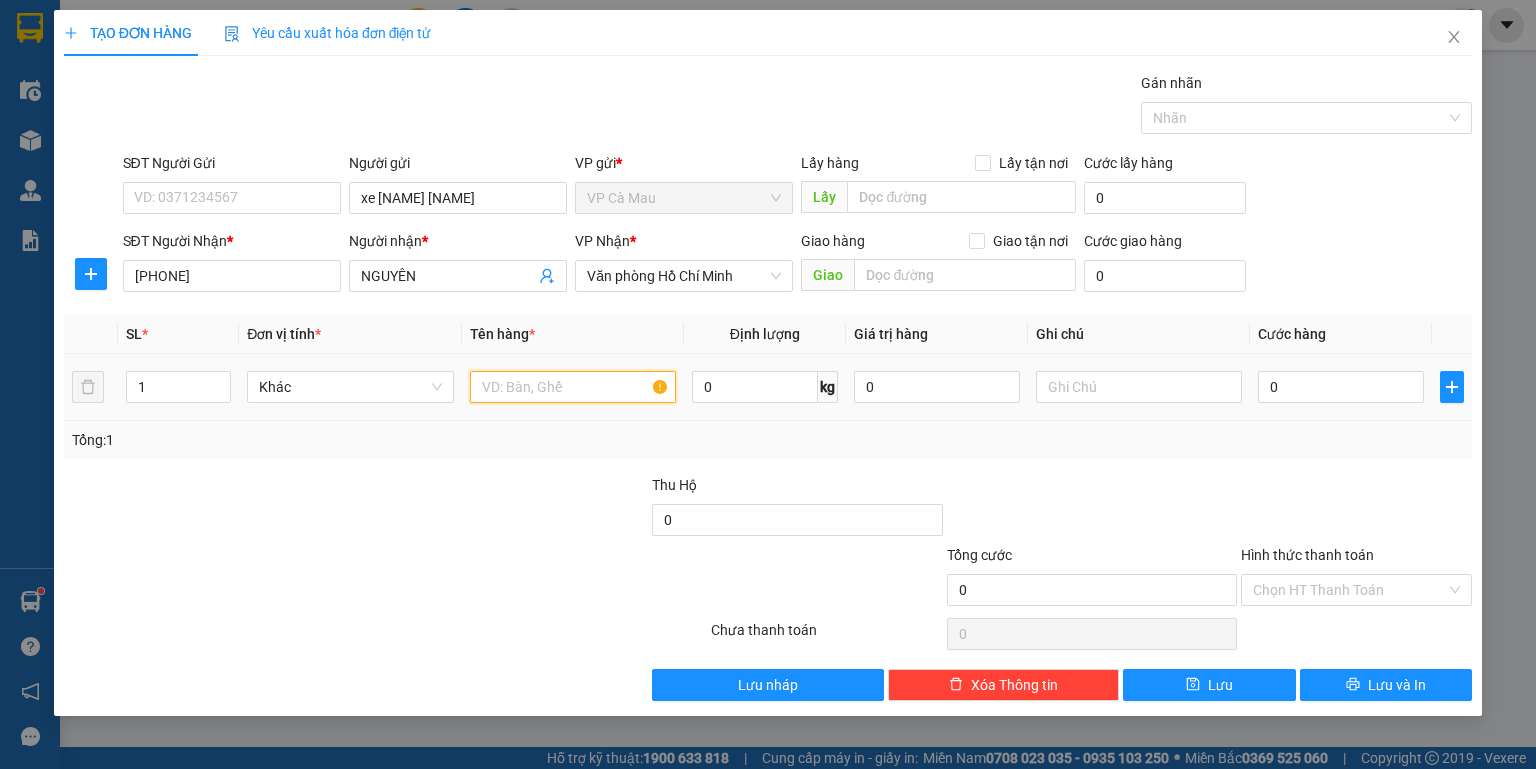 click at bounding box center (573, 387) 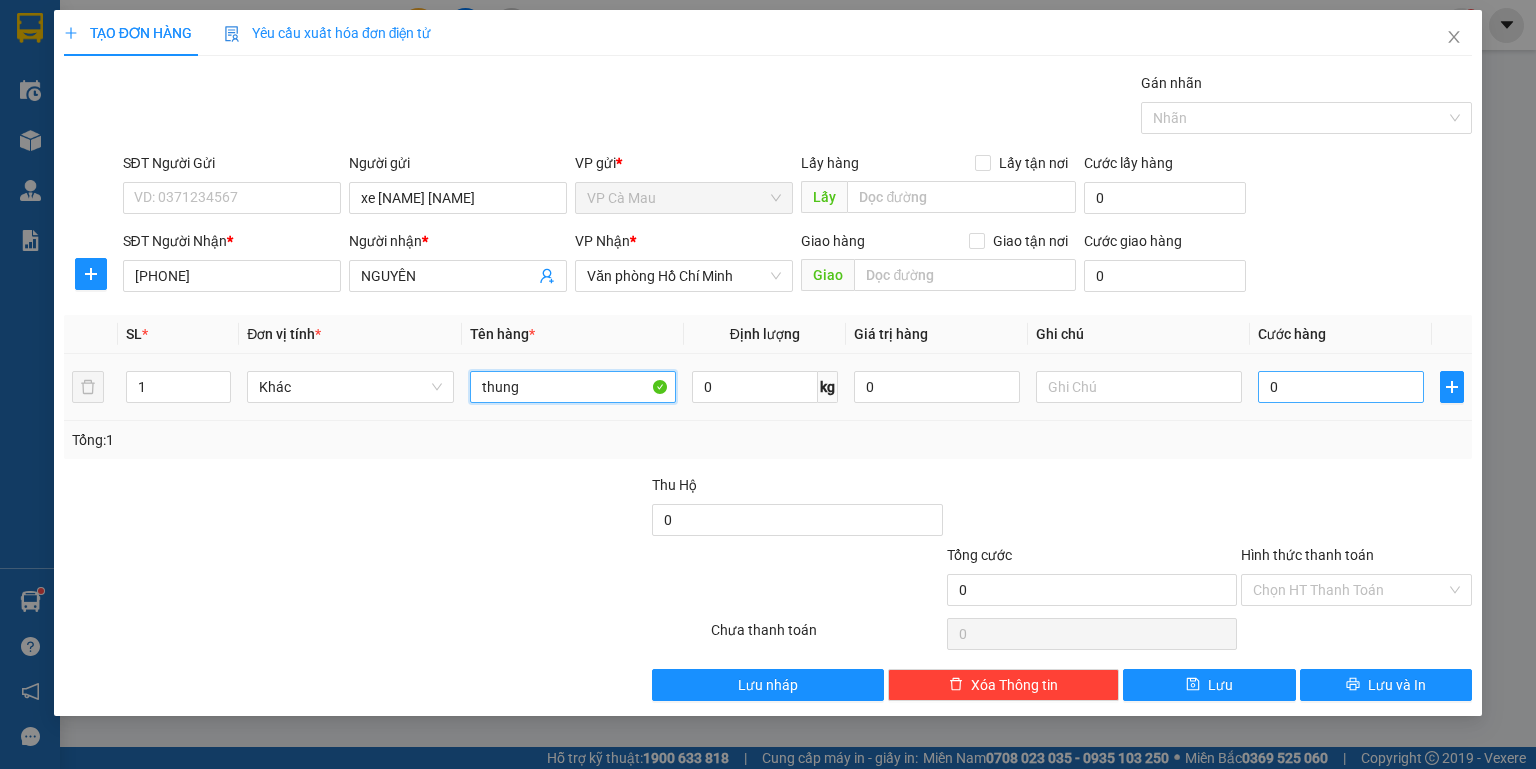 type on "thung" 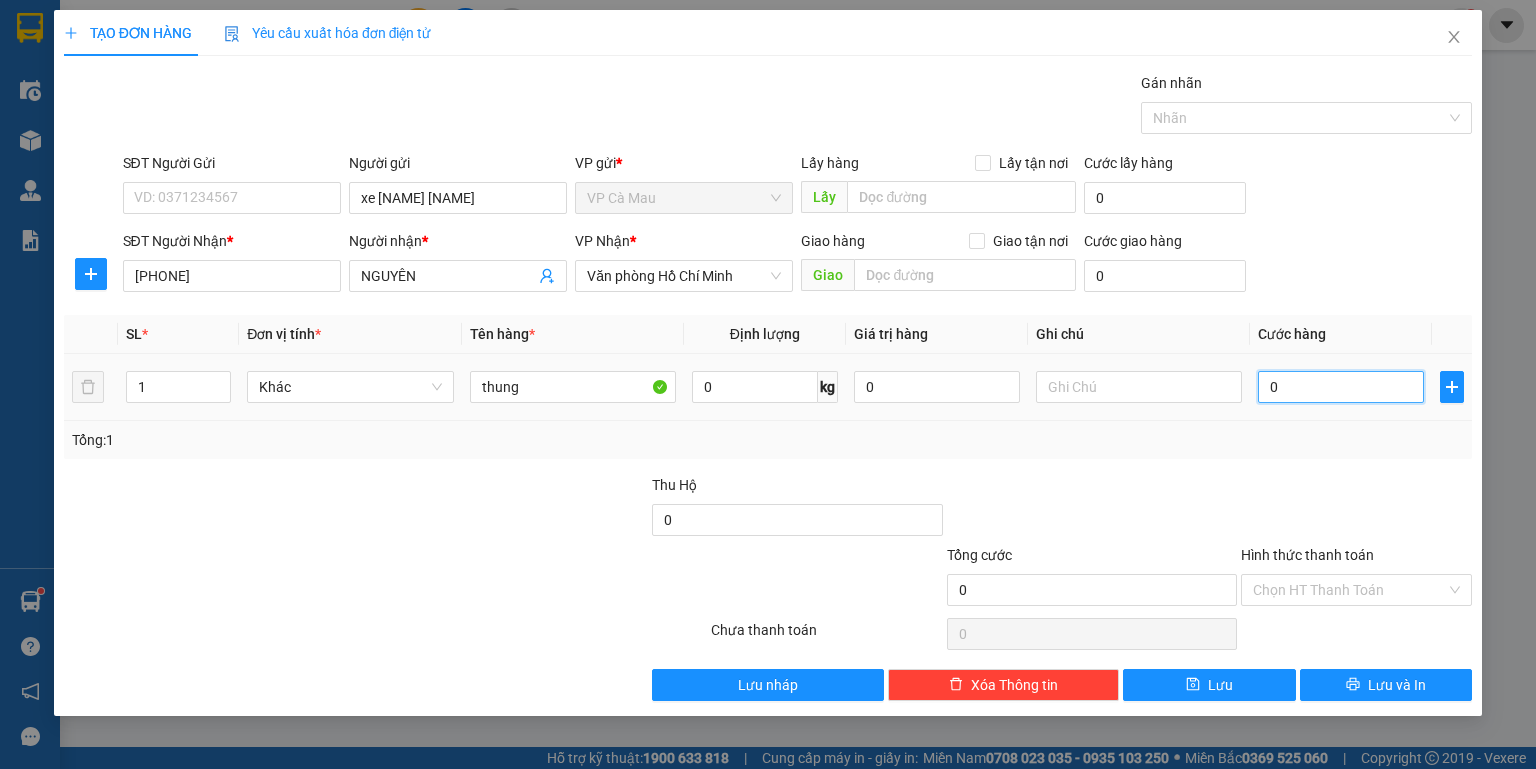 click on "0" at bounding box center (1341, 387) 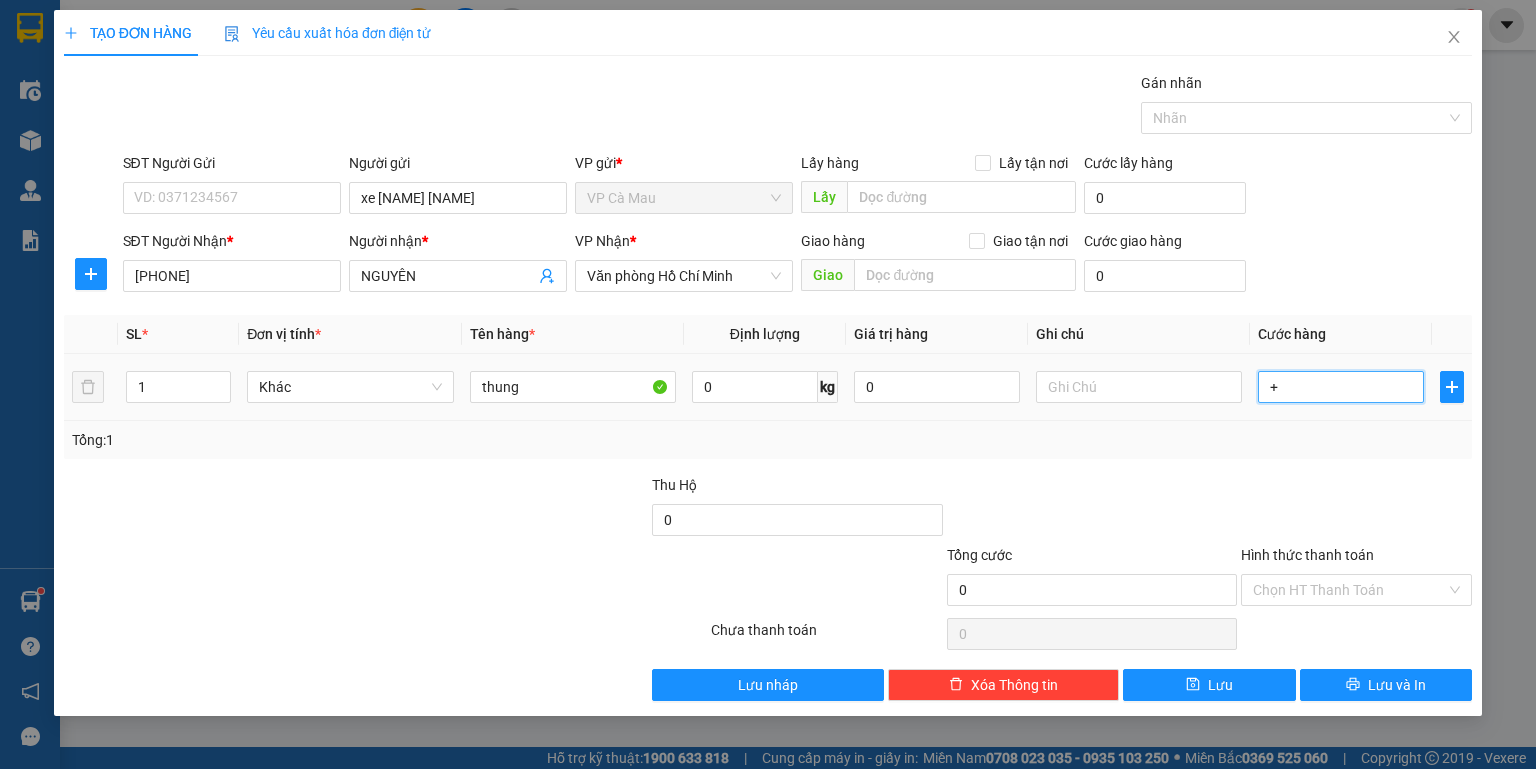 type on "+4" 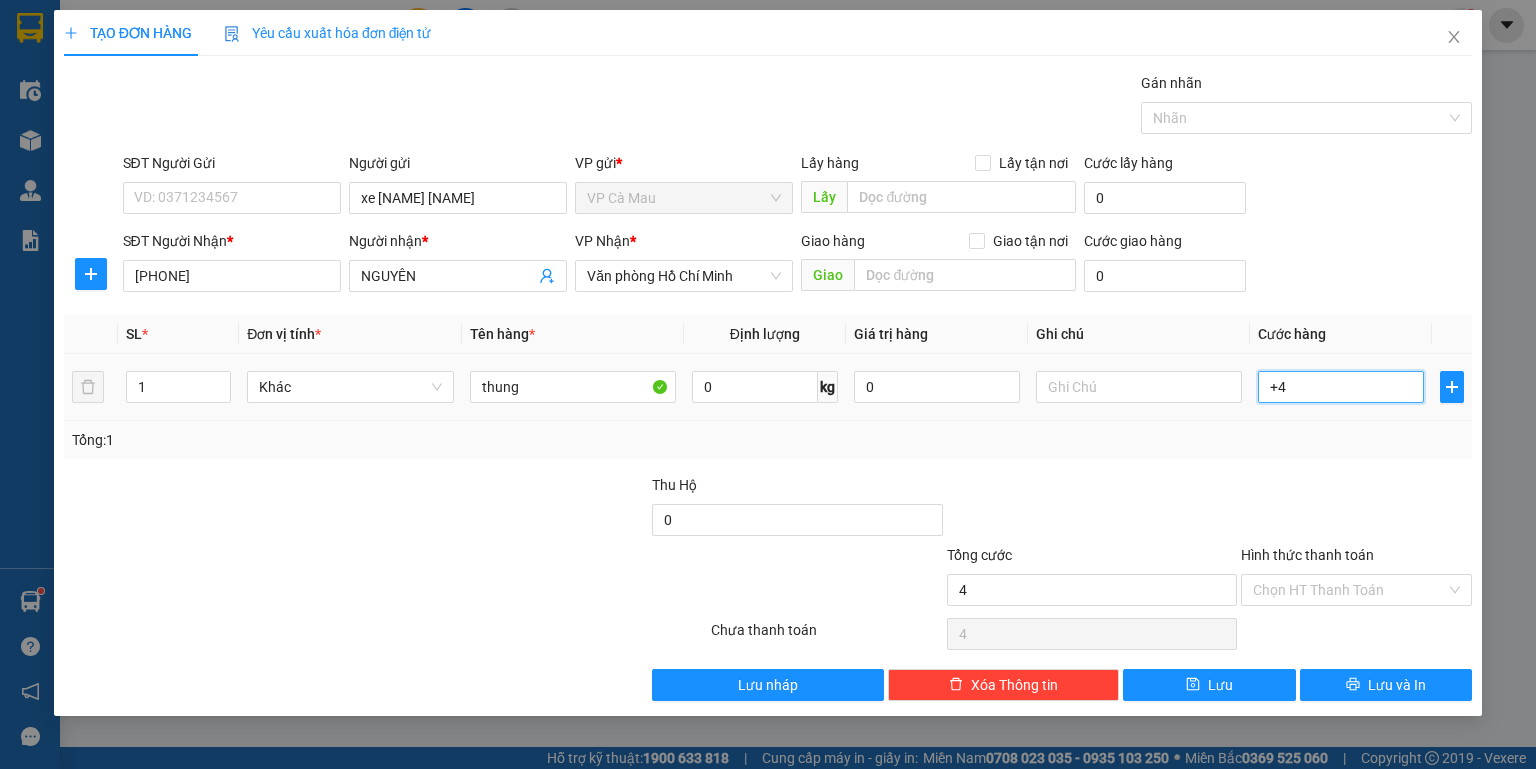 type on "+40" 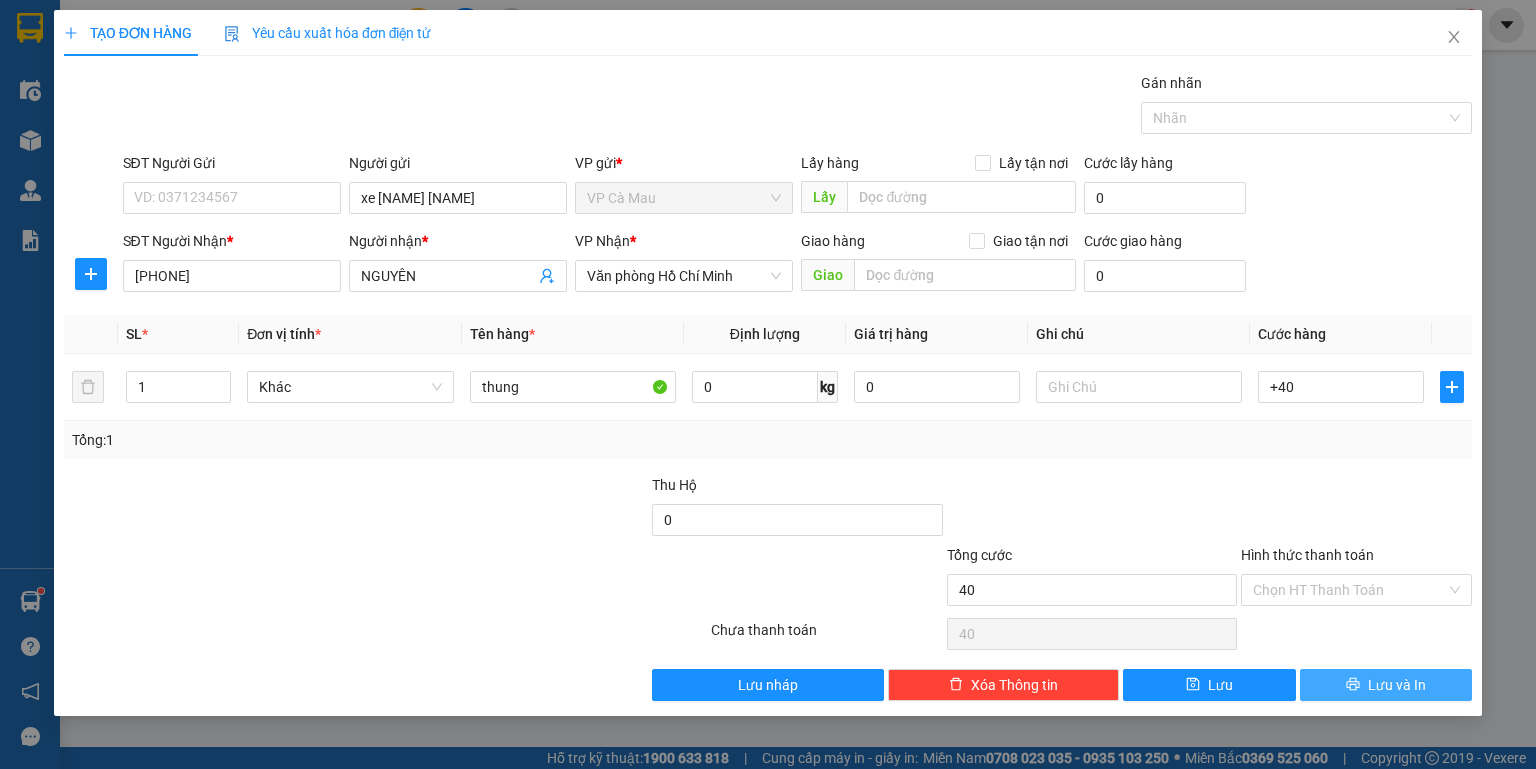 type on "40.000" 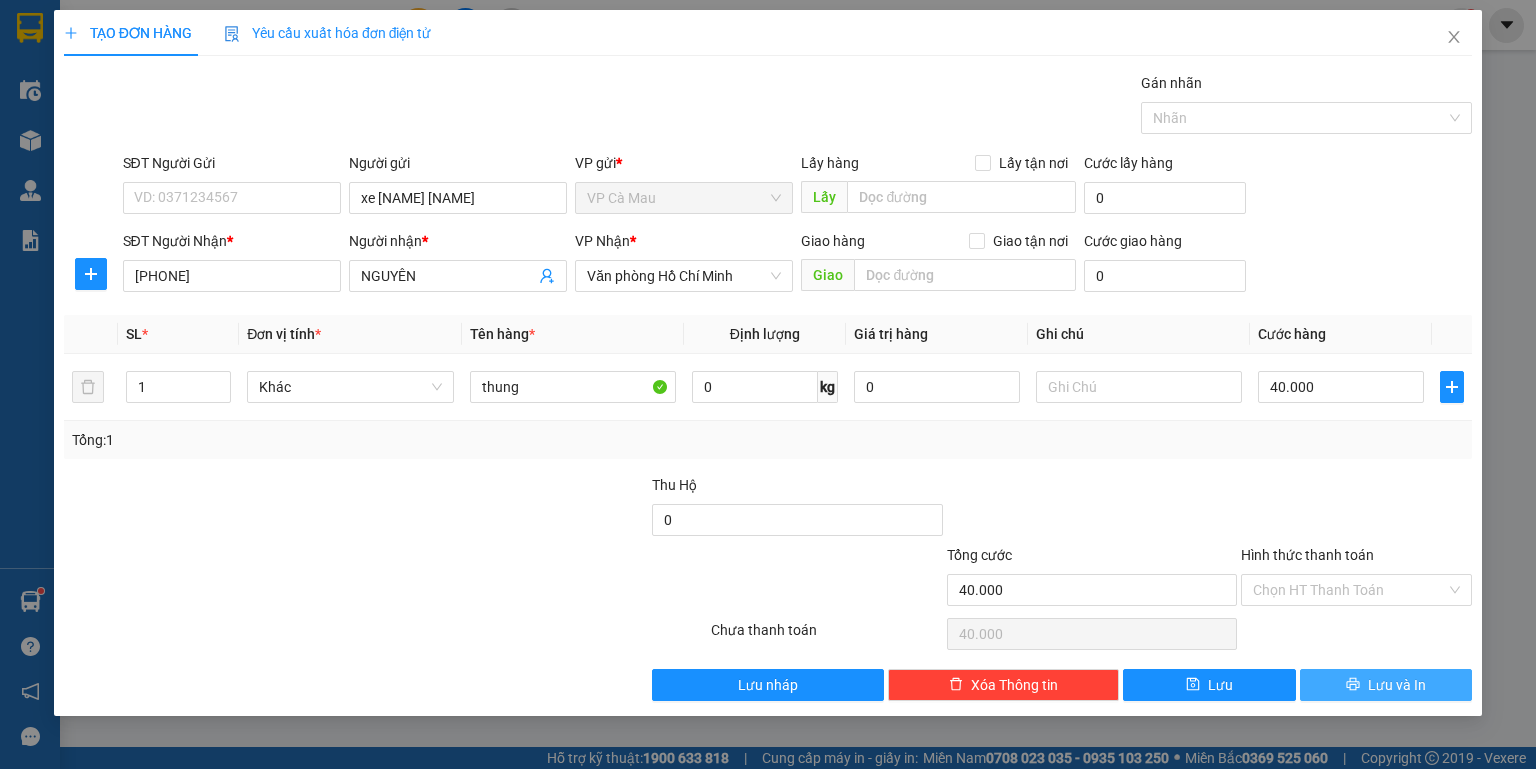 click on "Lưu và In" at bounding box center (1386, 685) 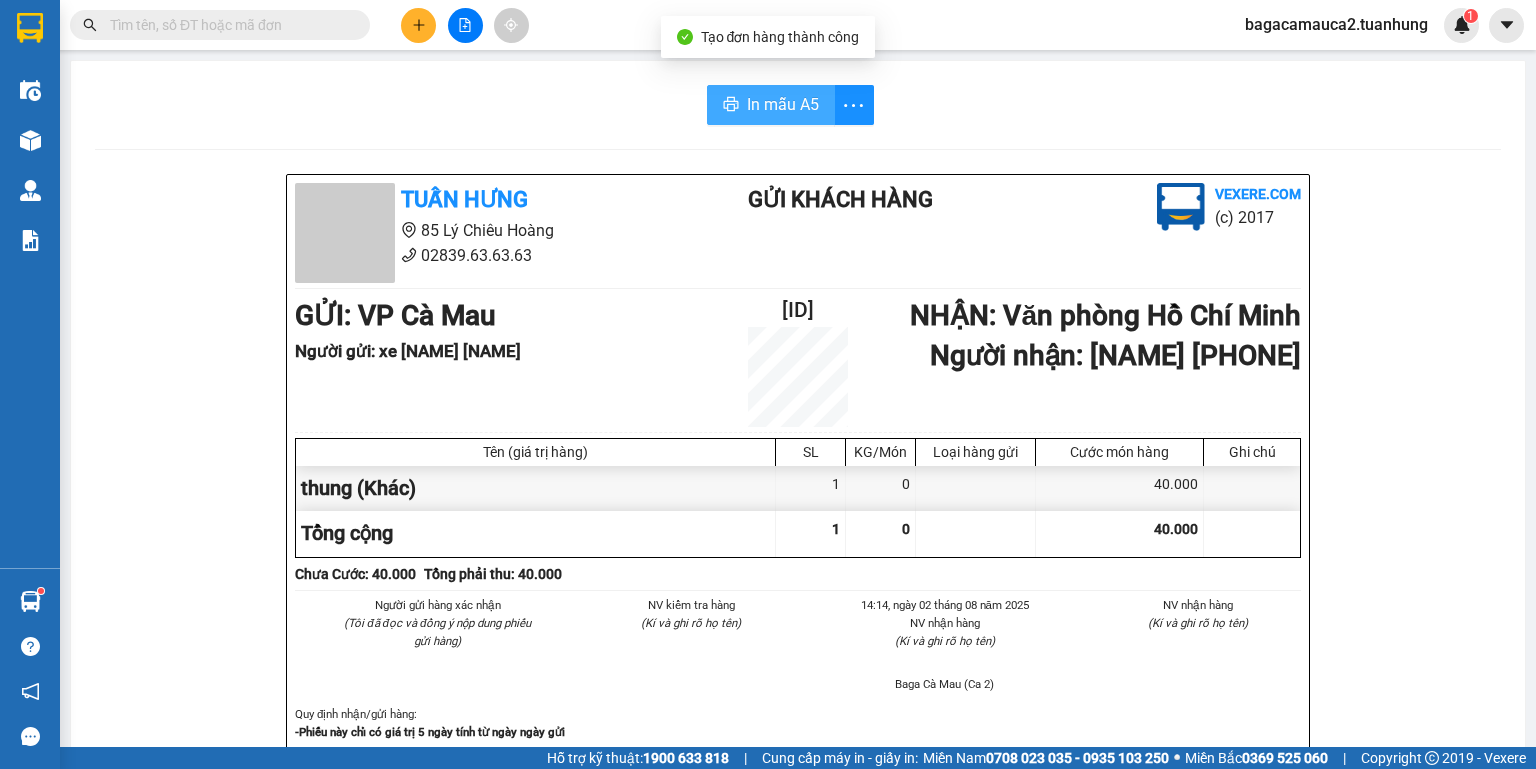 click on "In mẫu A5" at bounding box center (771, 105) 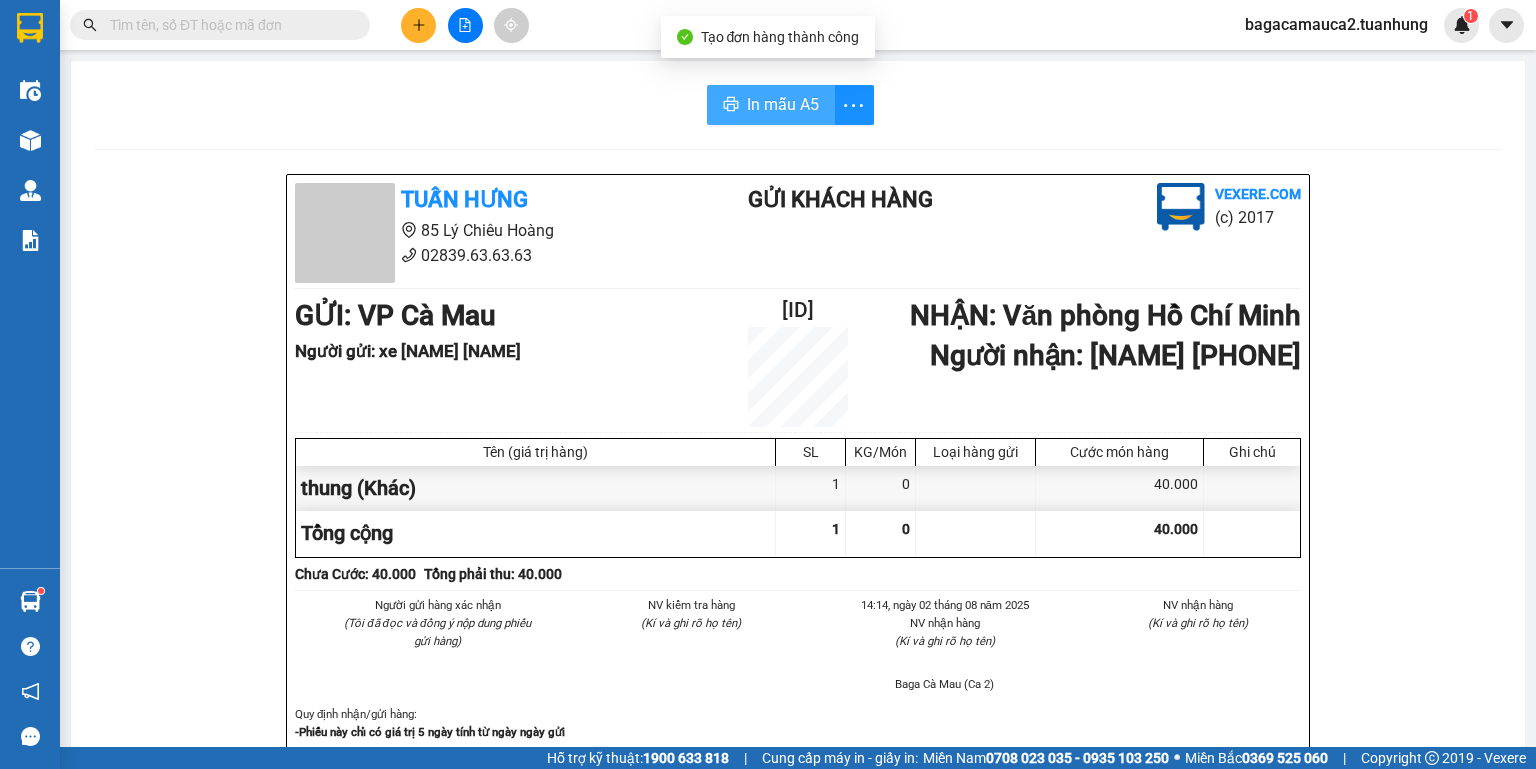scroll, scrollTop: 0, scrollLeft: 0, axis: both 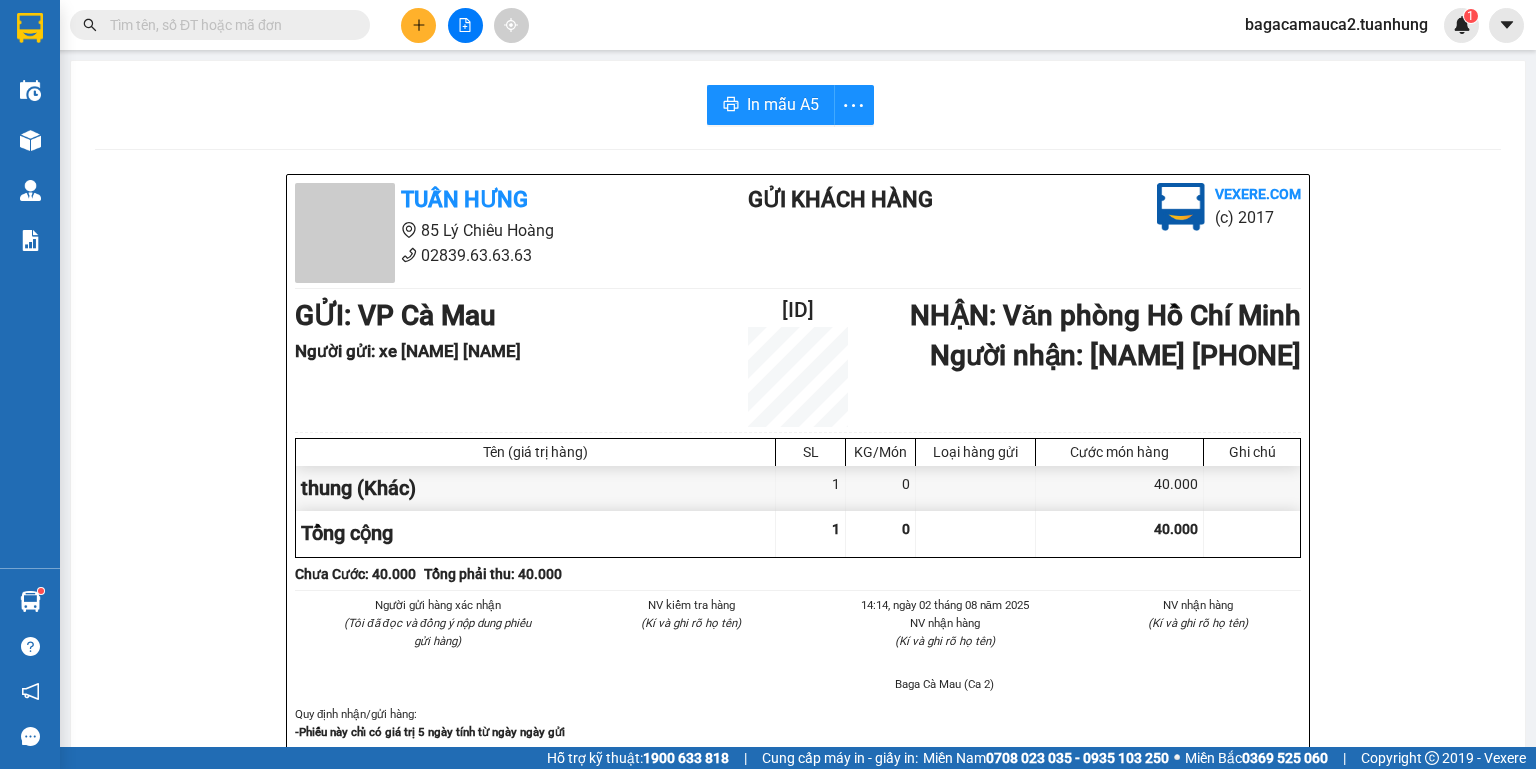 click at bounding box center (228, 25) 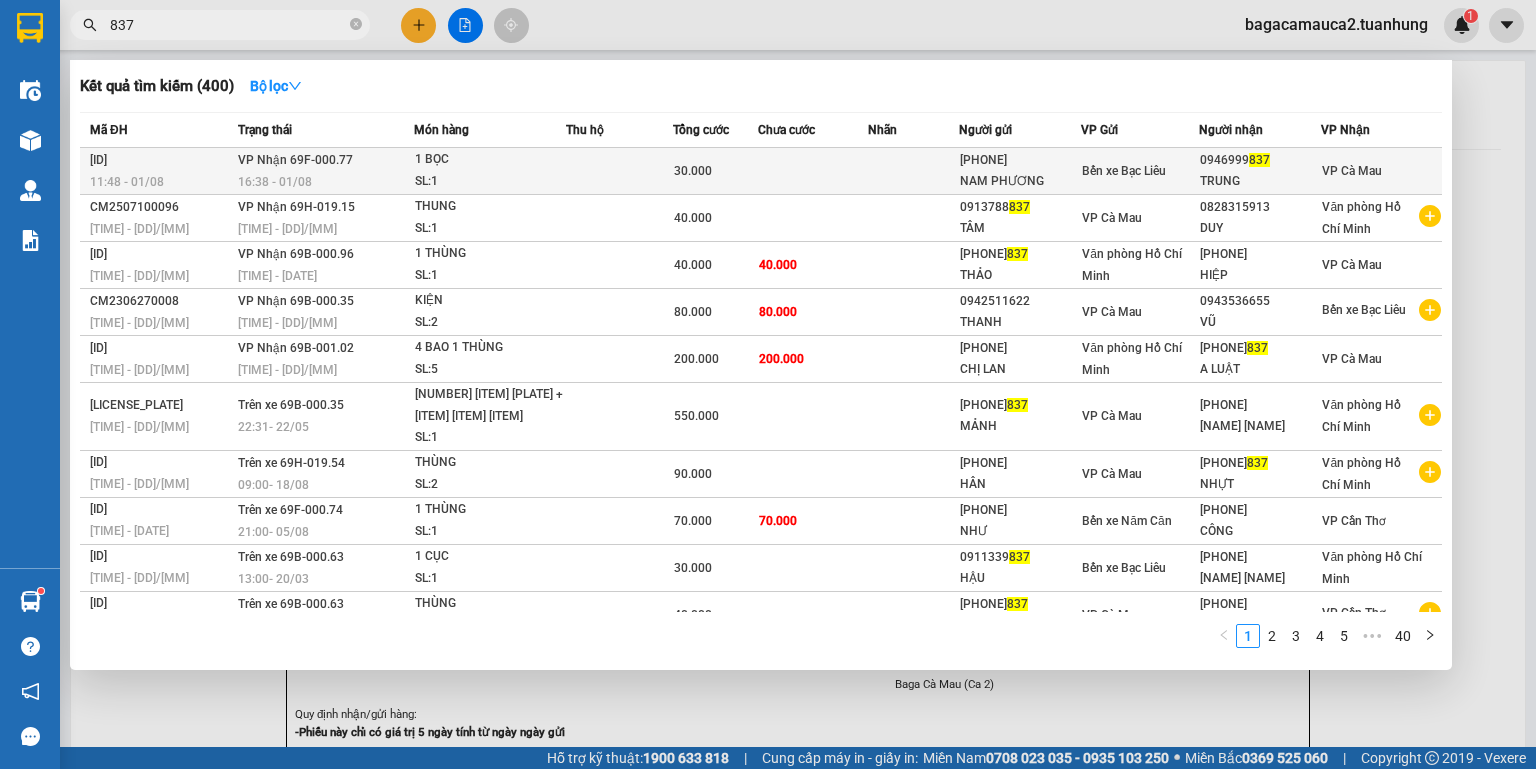 type on "837" 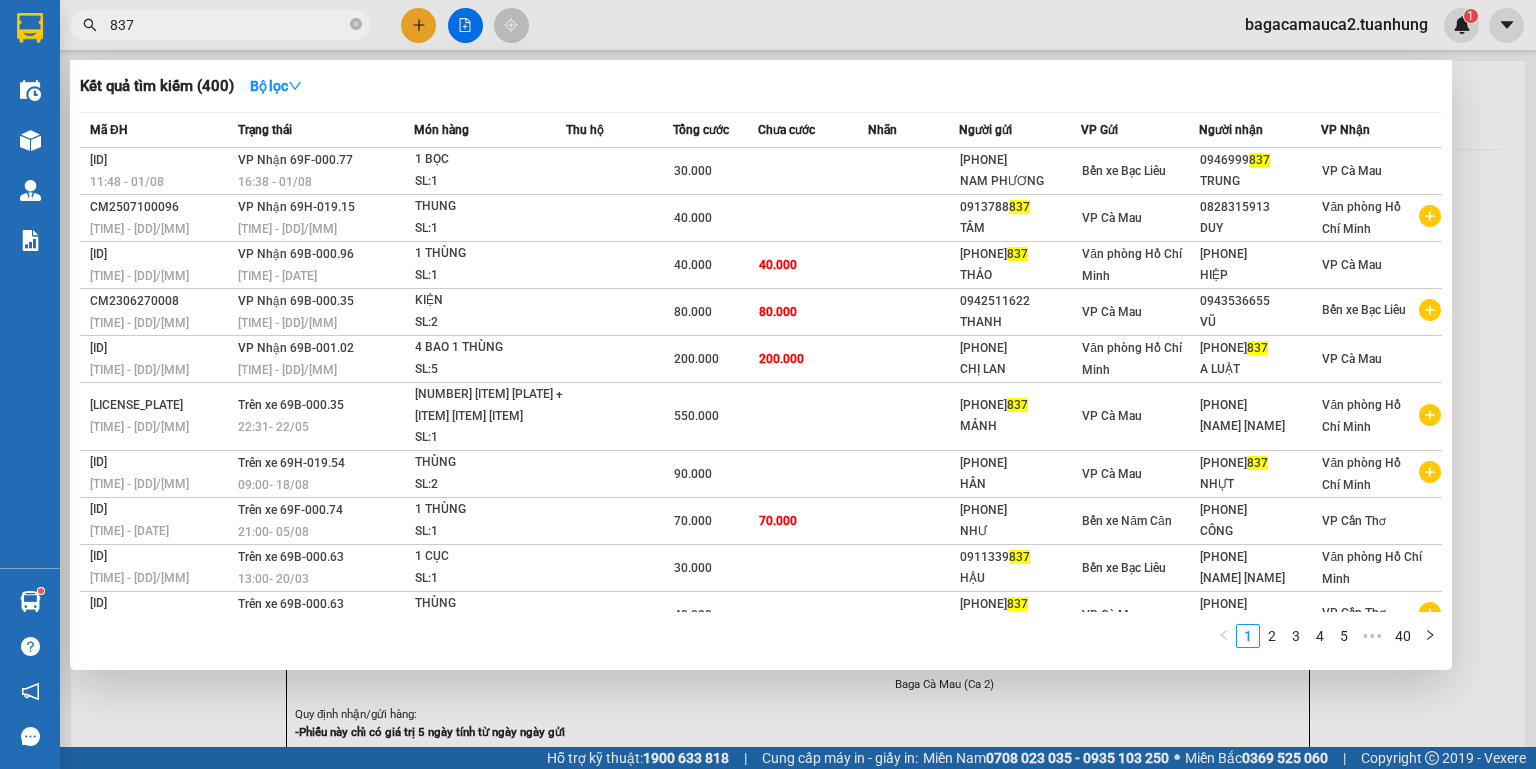 click at bounding box center [813, 171] 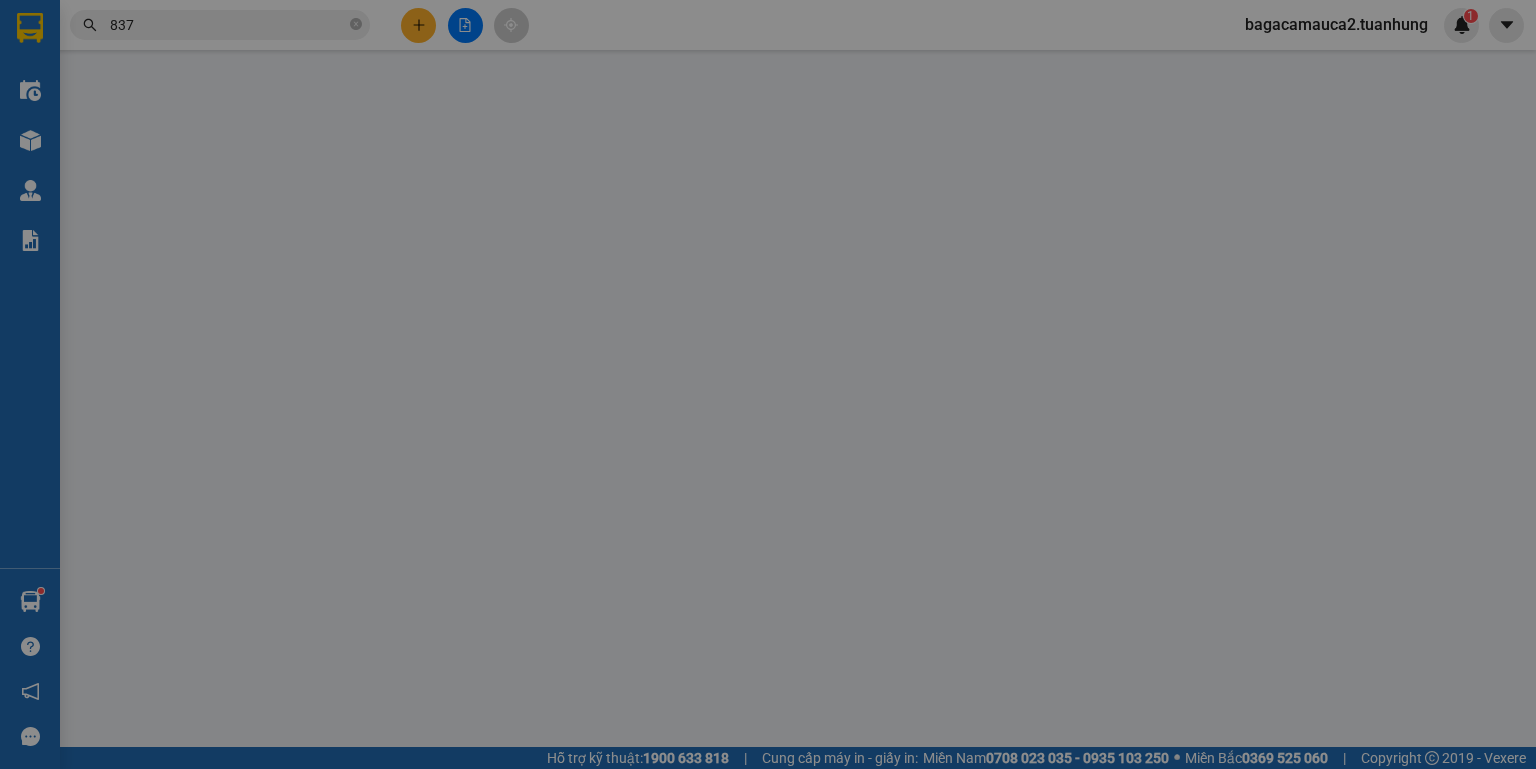 type on "[PHONE]" 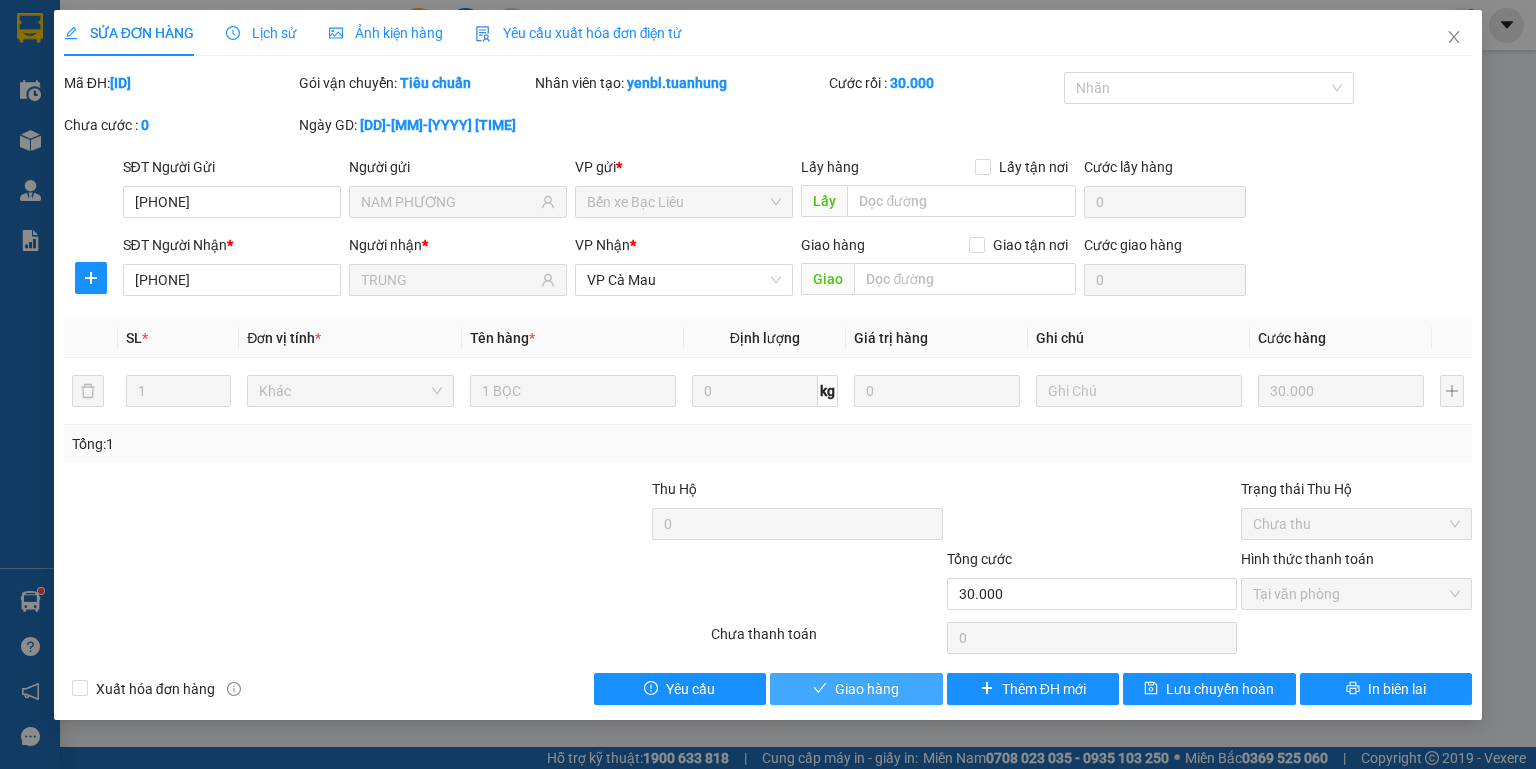 click on "Giao hàng" at bounding box center (856, 689) 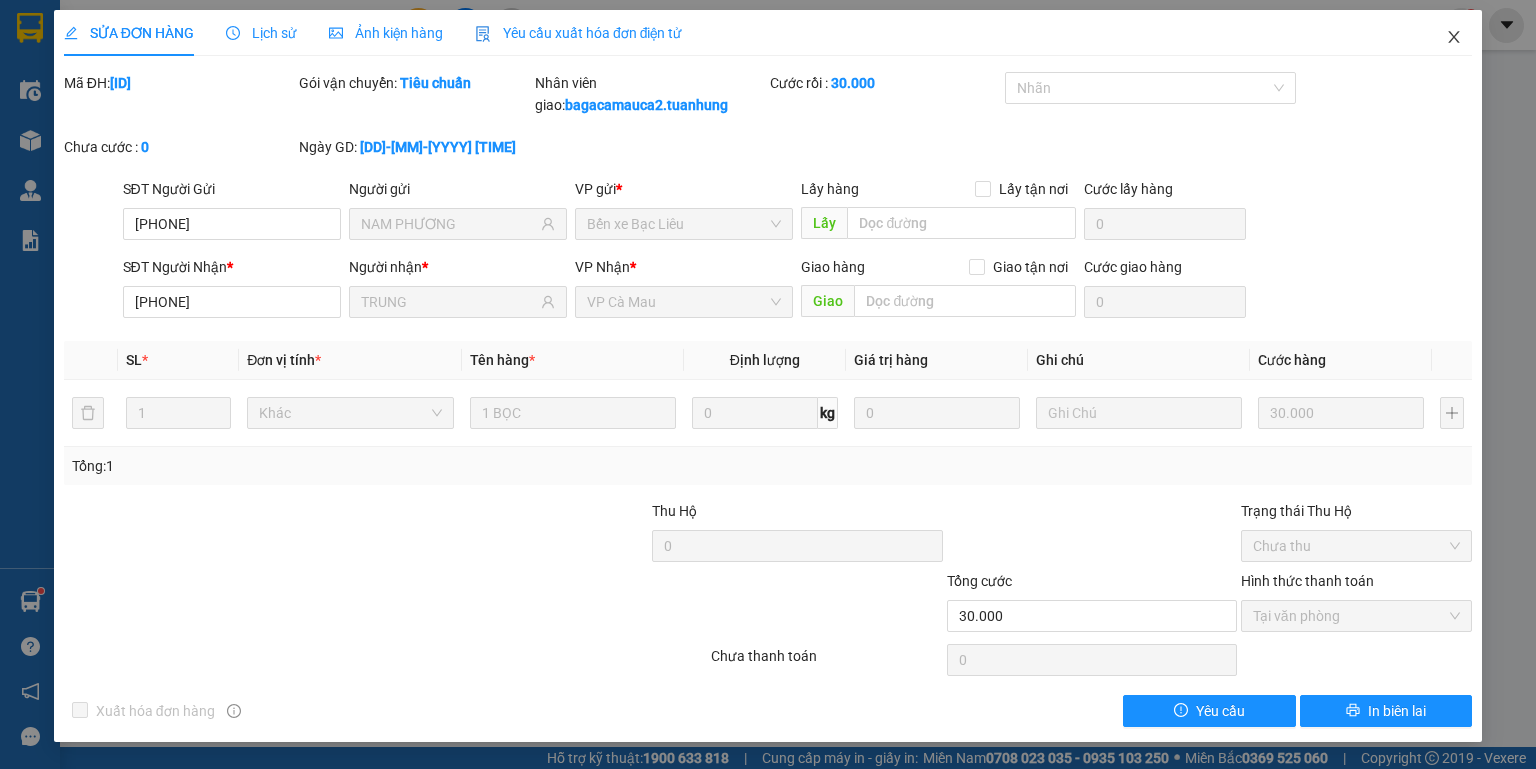 click 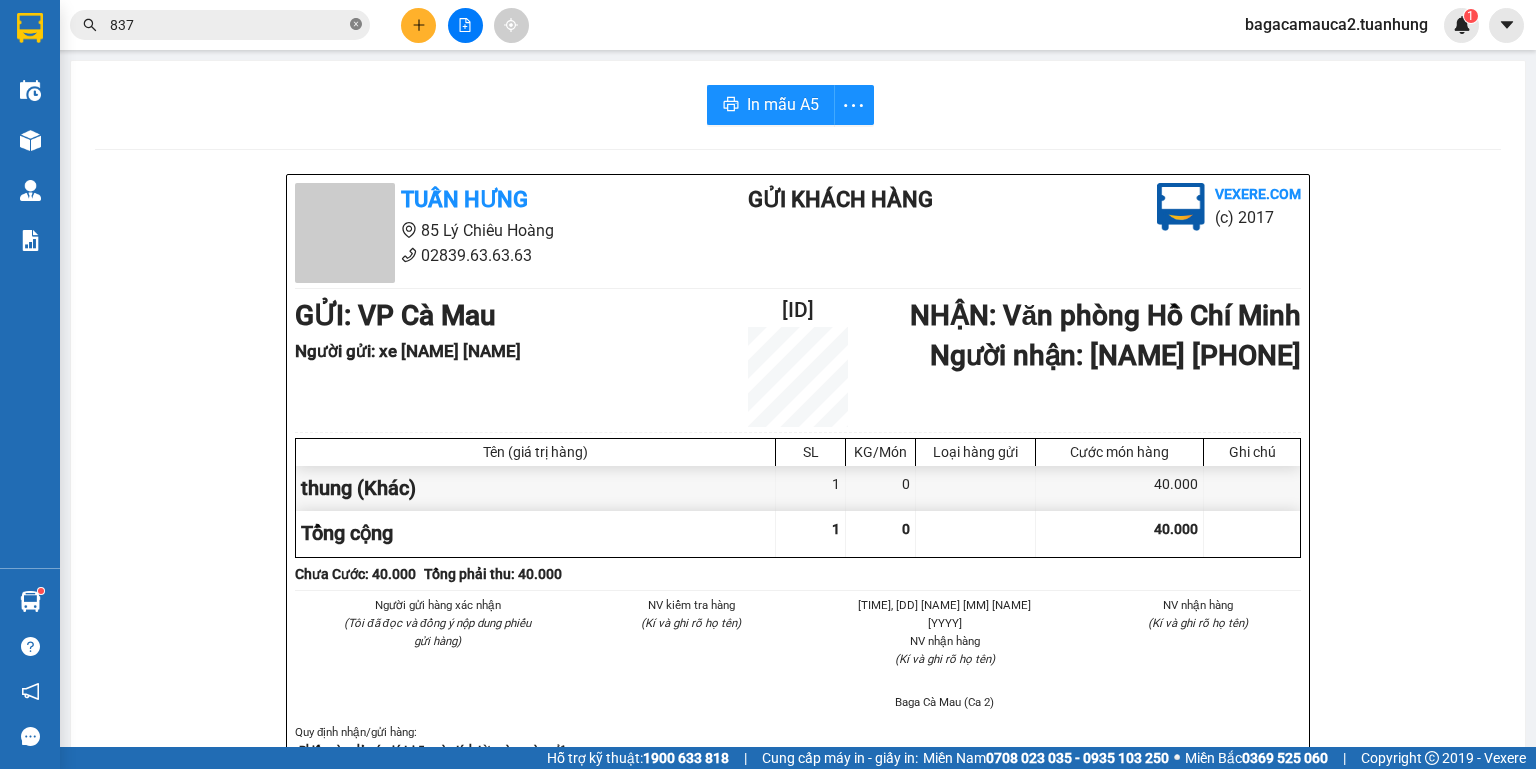click 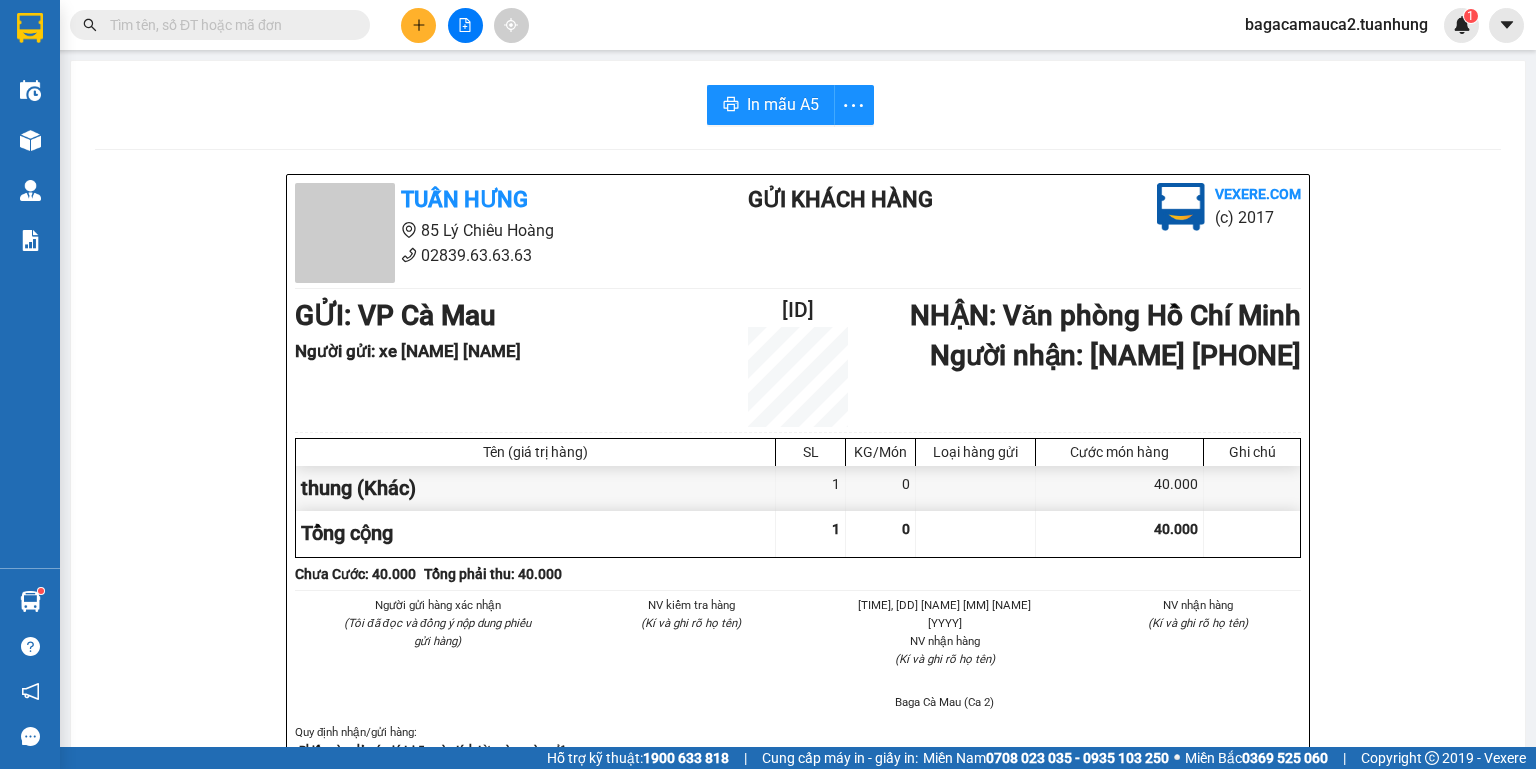click at bounding box center (228, 25) 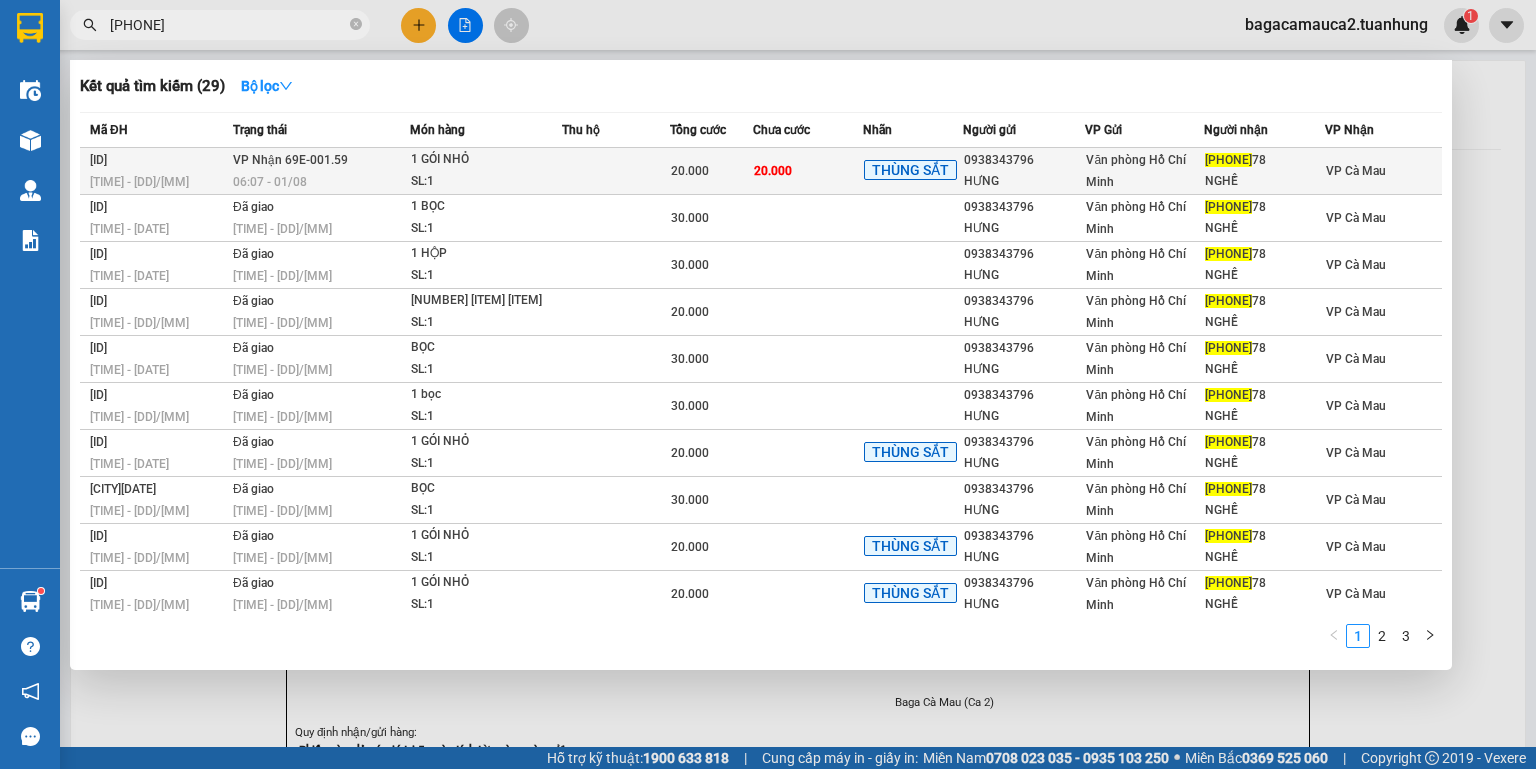 type on "[PHONE]" 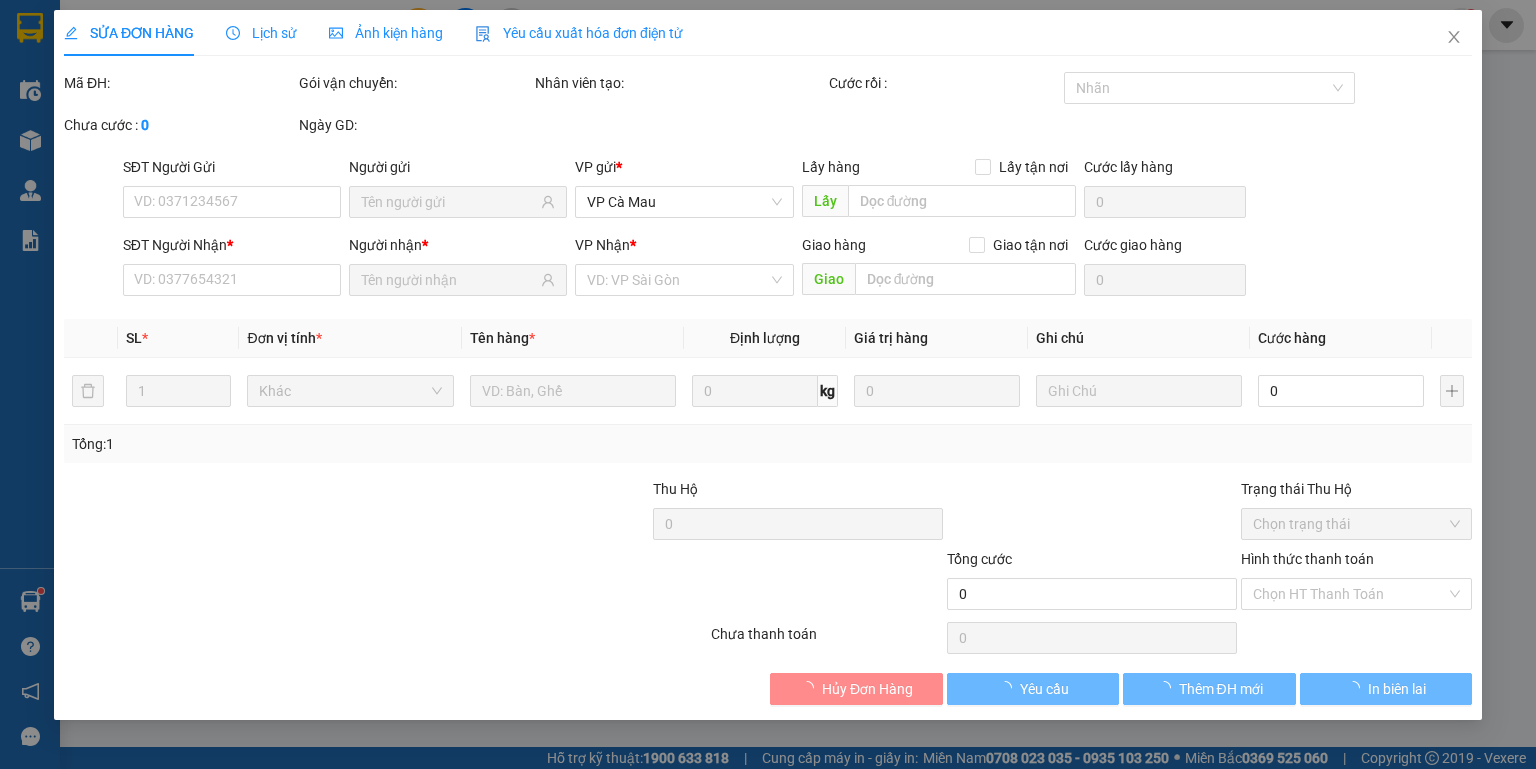 type on "0938343796" 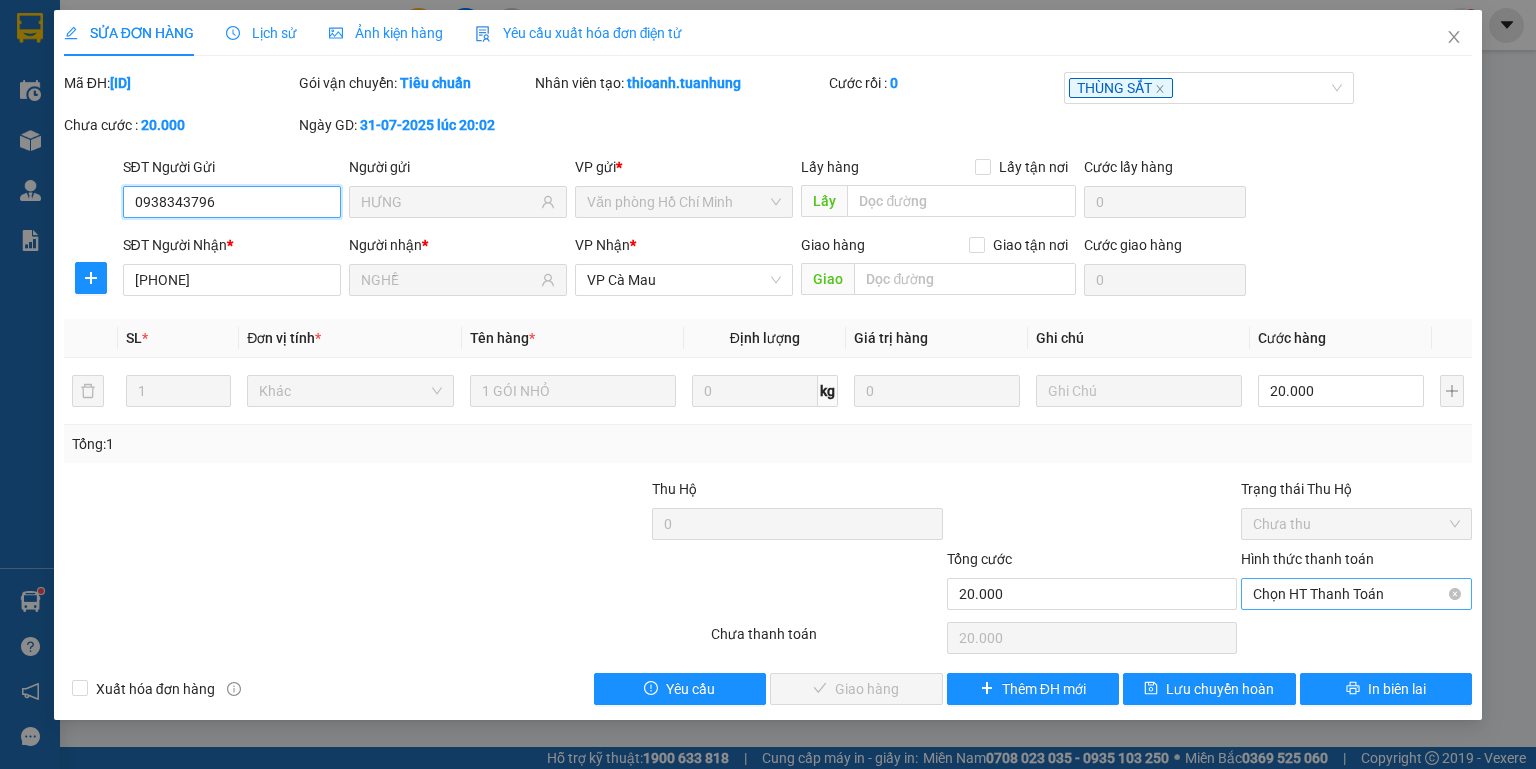click on "Chọn HT Thanh Toán" at bounding box center (1356, 594) 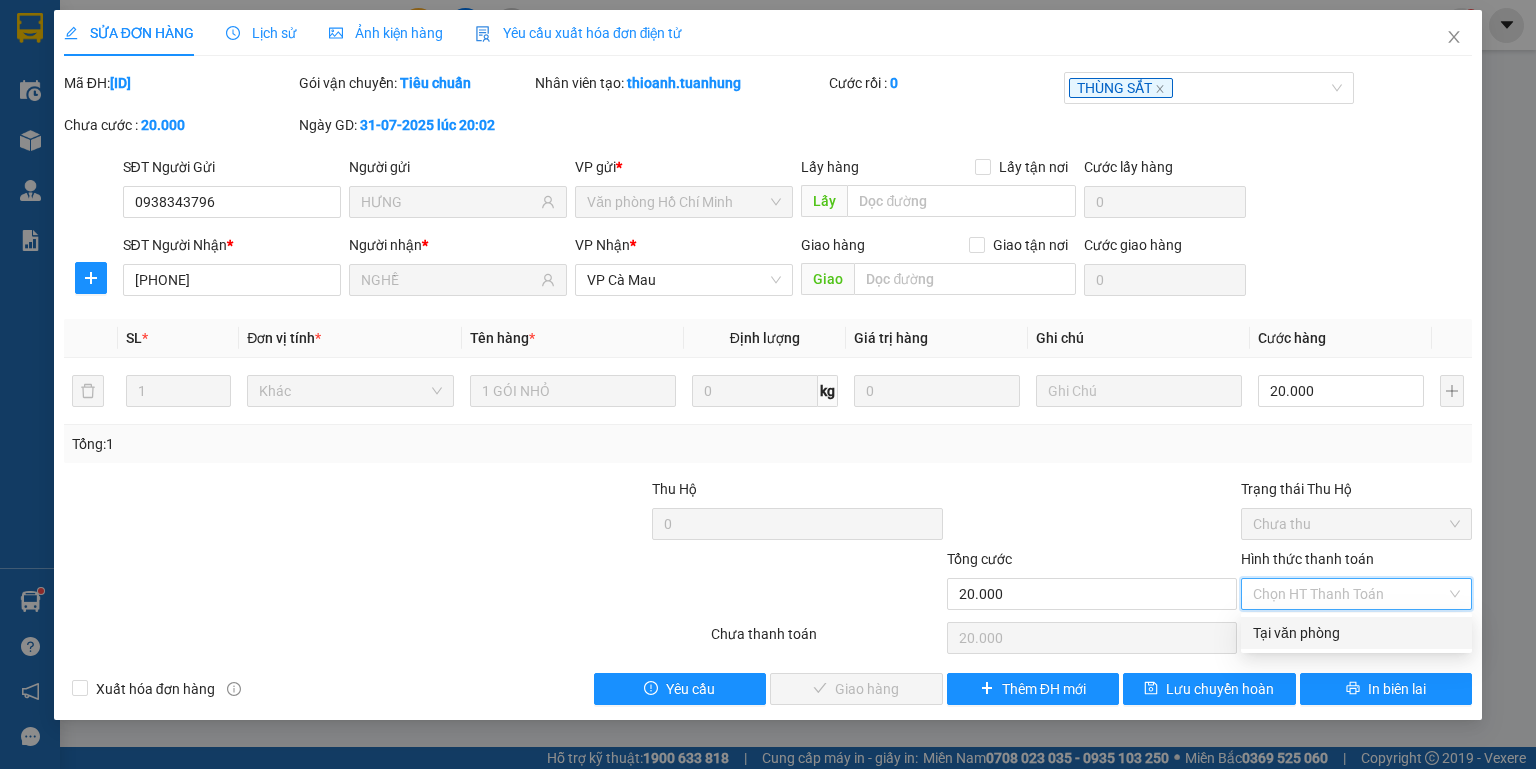 click on "Tại văn phòng" at bounding box center (1356, 633) 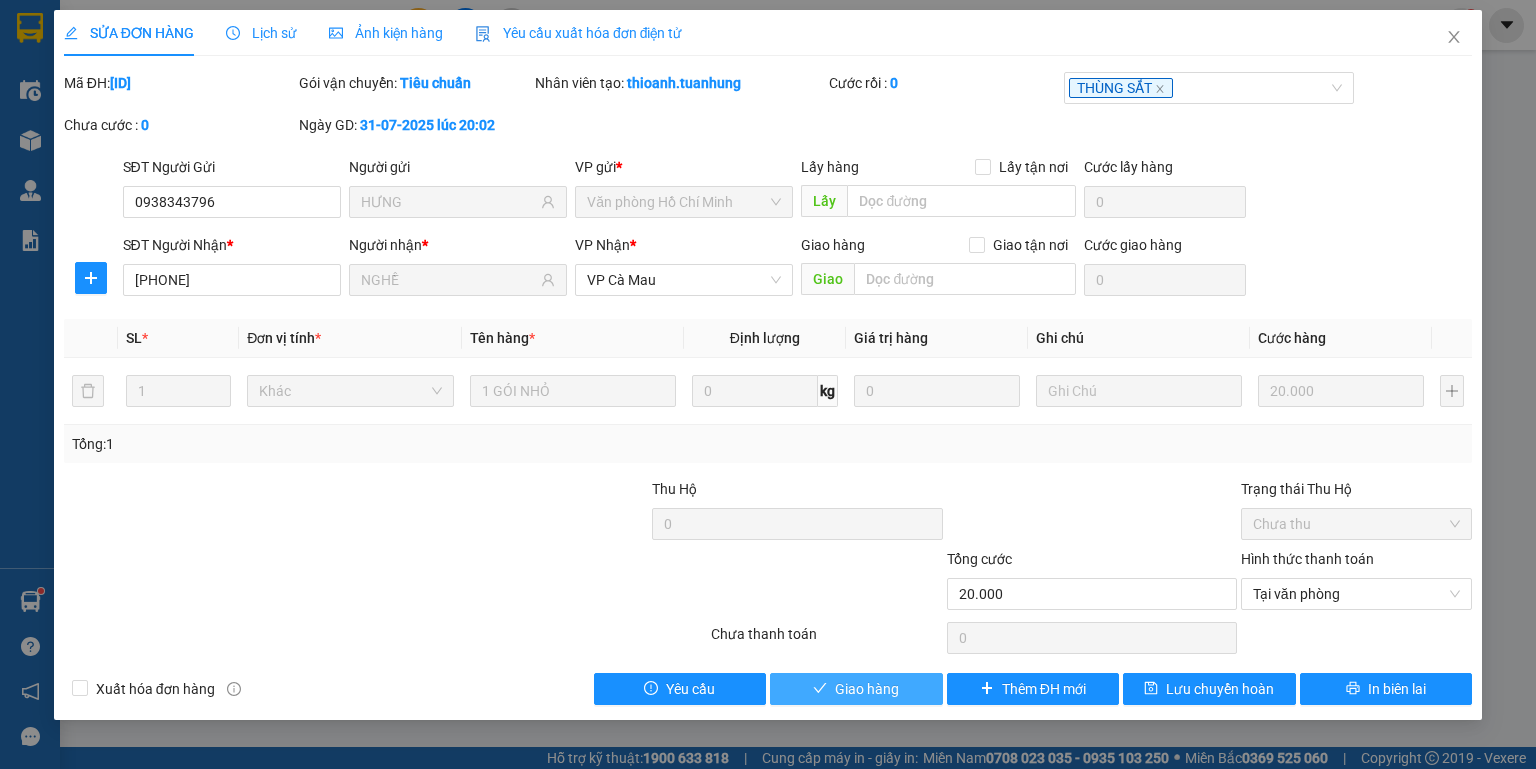 click on "Giao hàng" at bounding box center (867, 689) 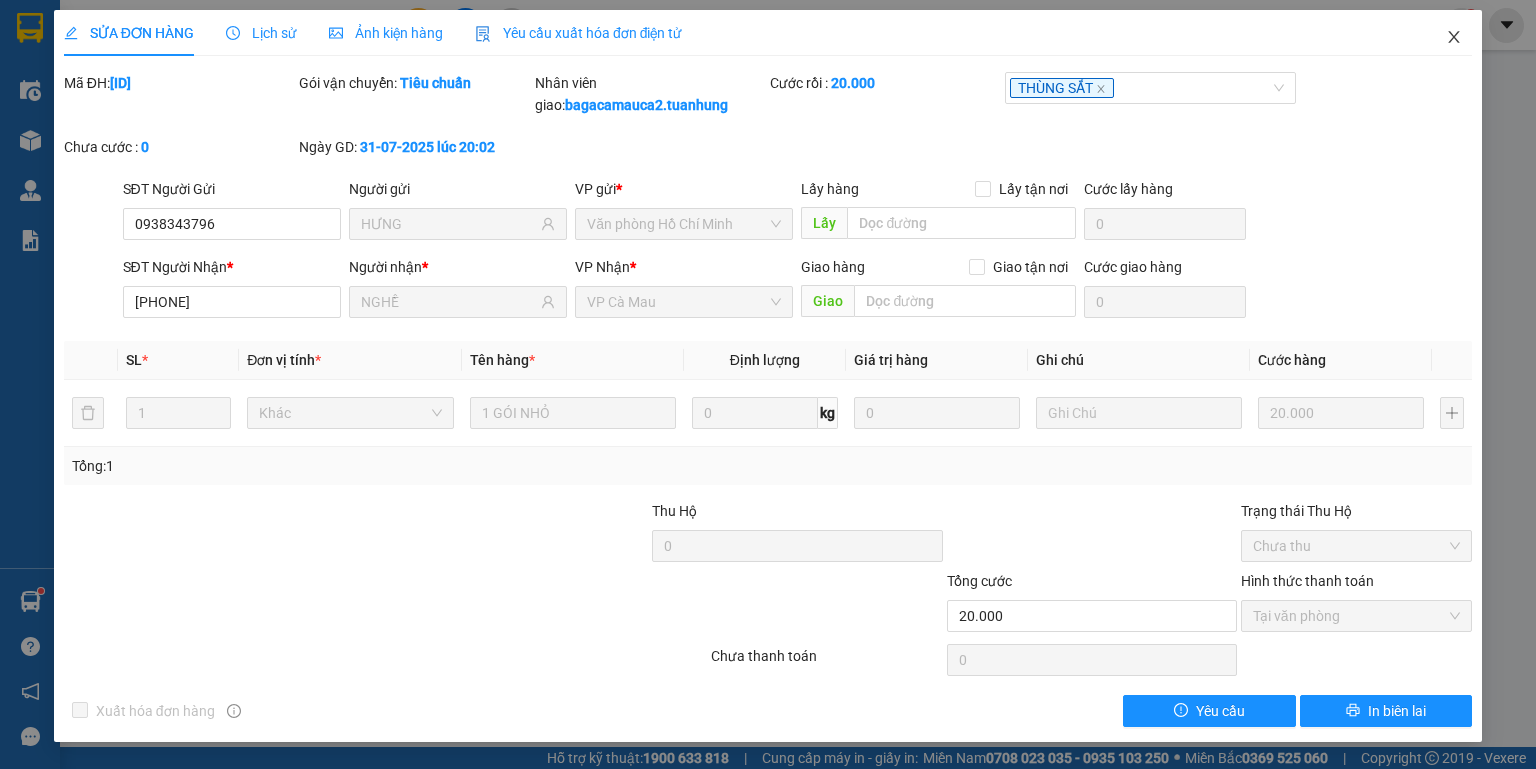 click at bounding box center [1454, 38] 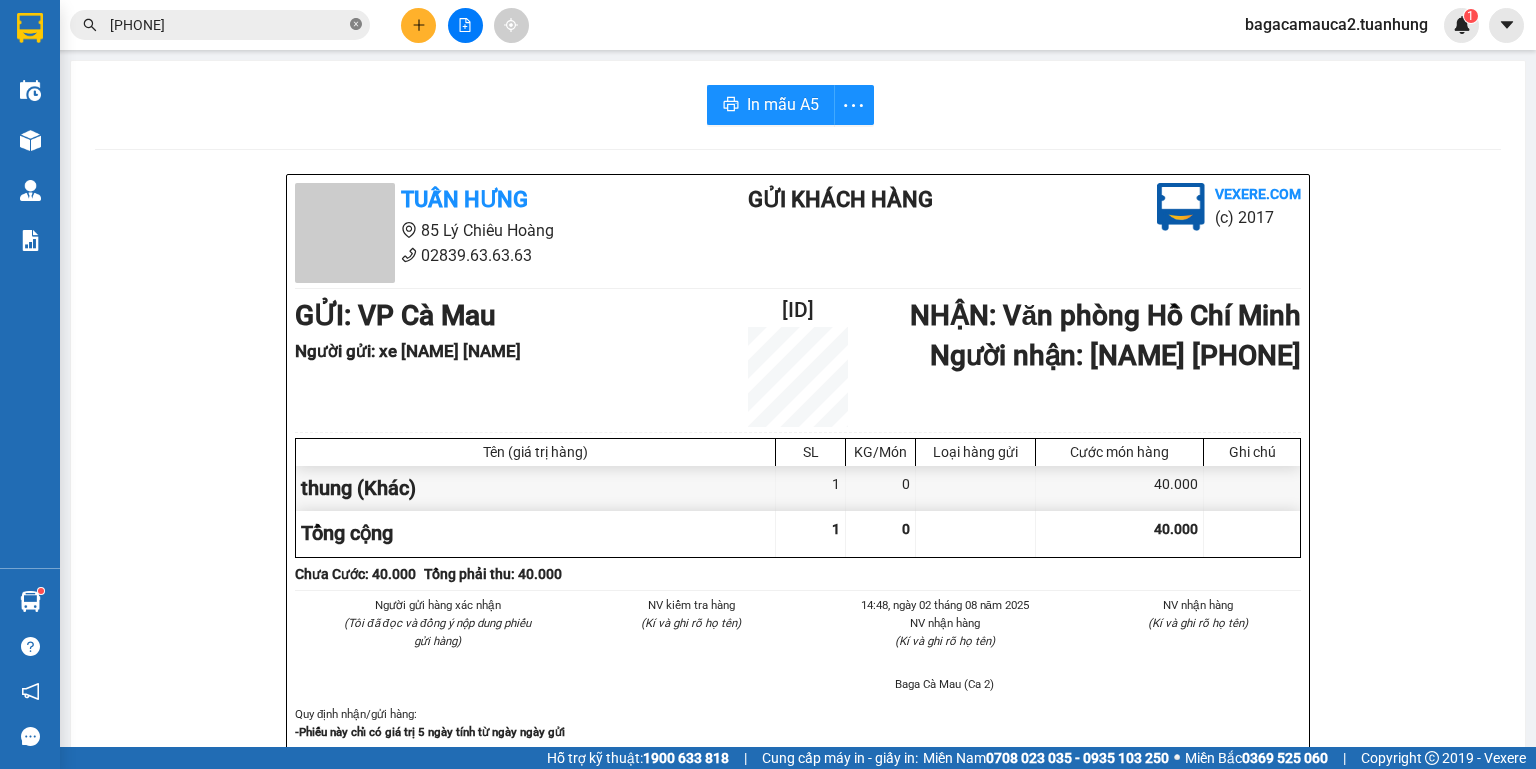 click 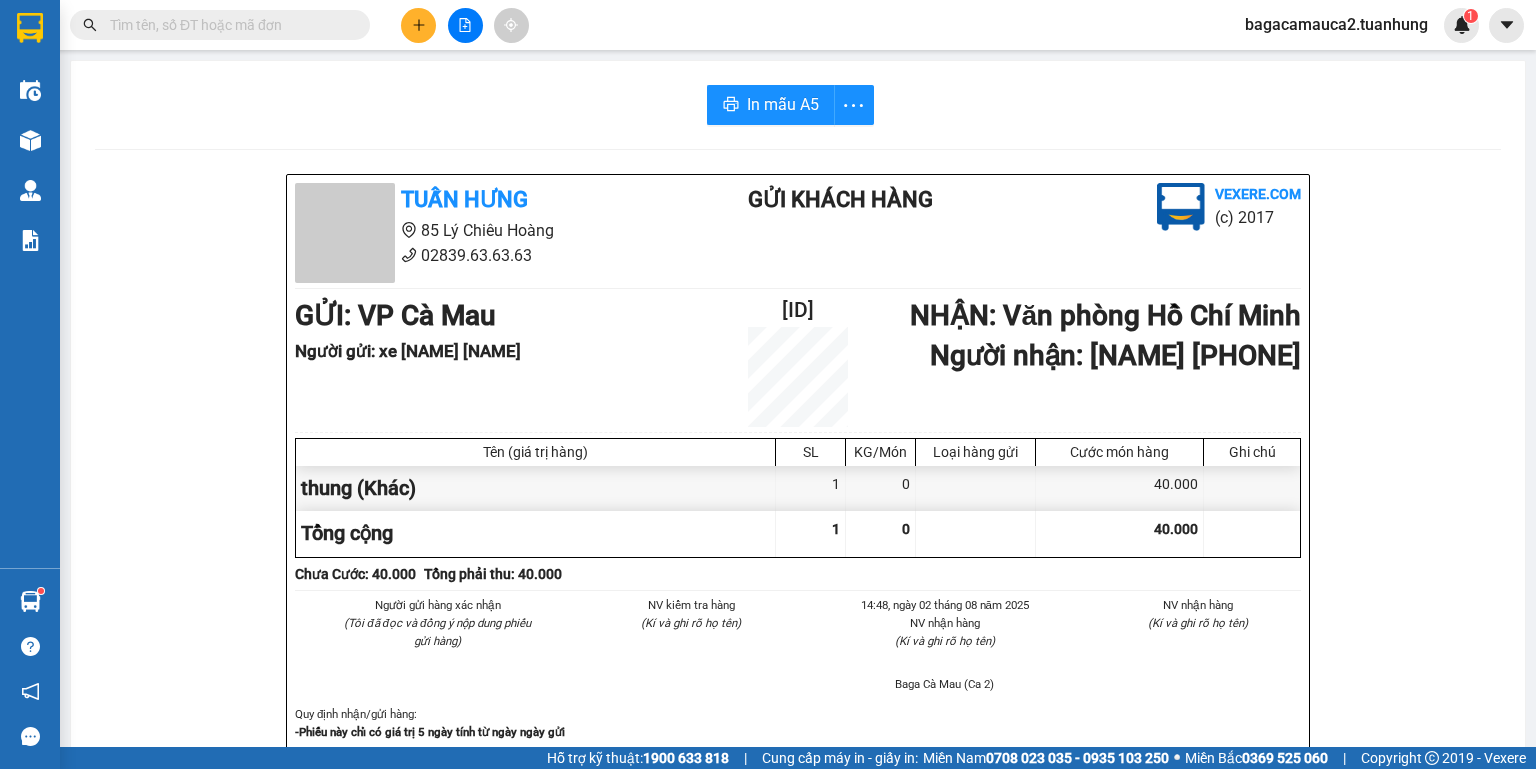 click at bounding box center (228, 25) 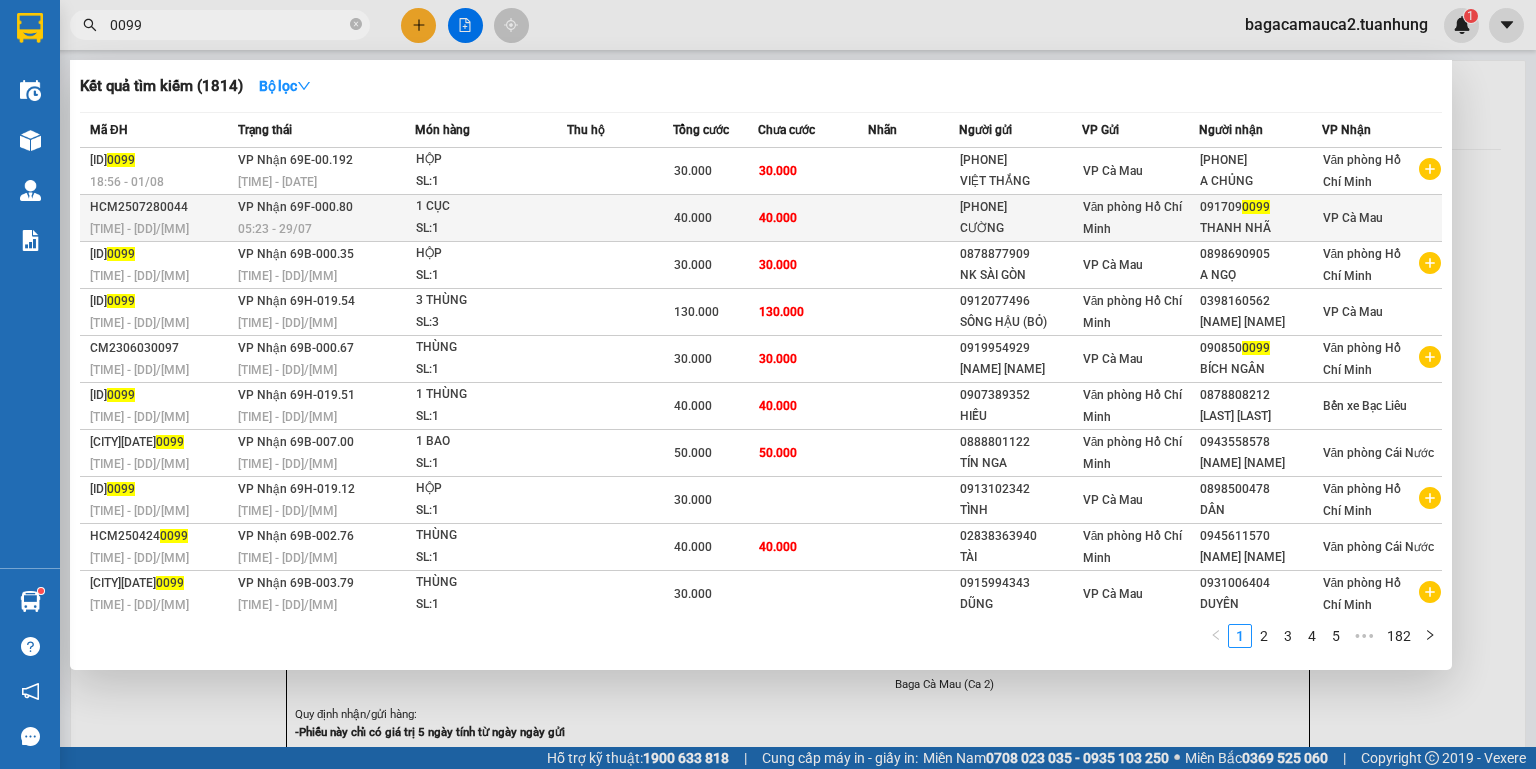 type on "0099" 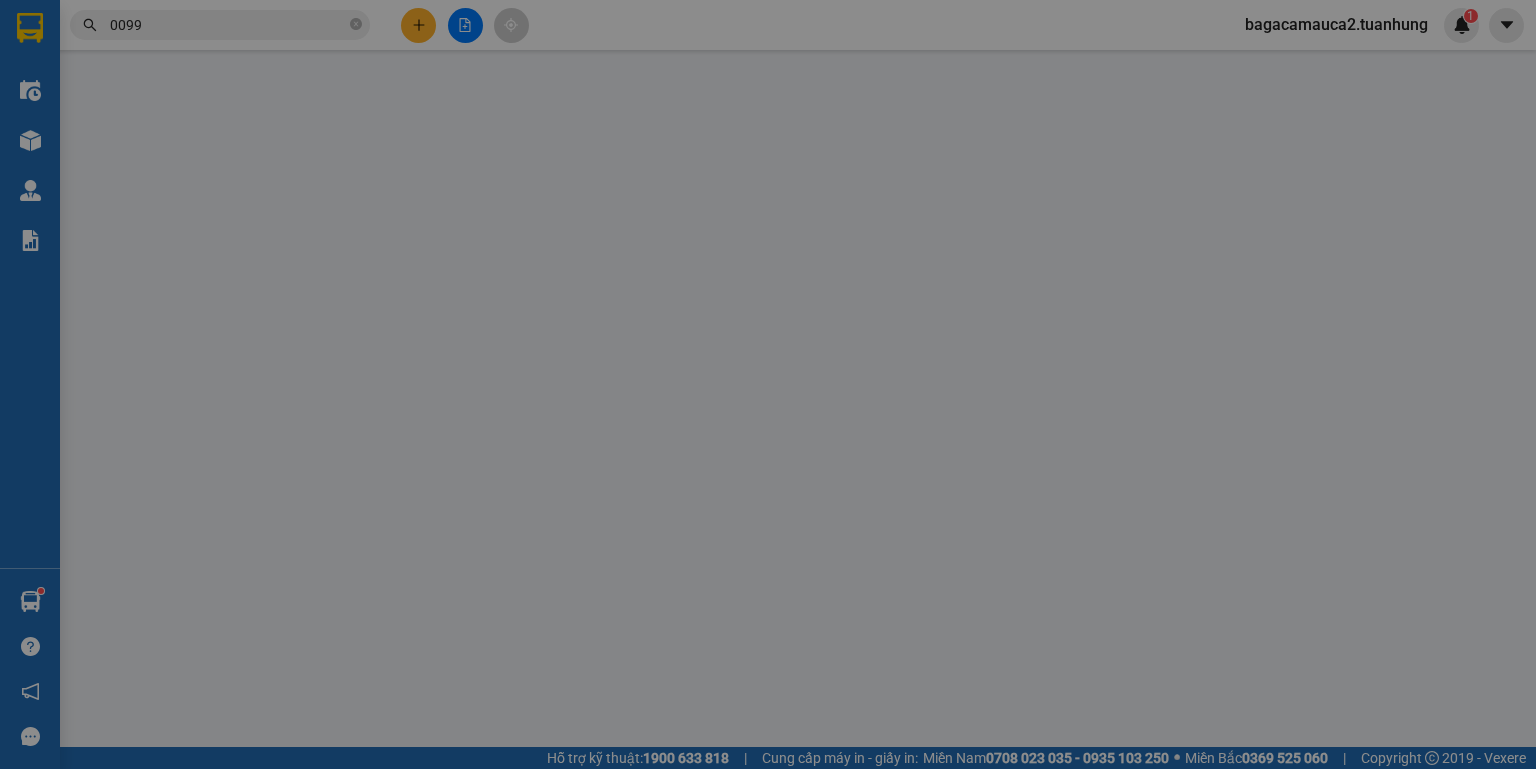 type on "[PHONE]" 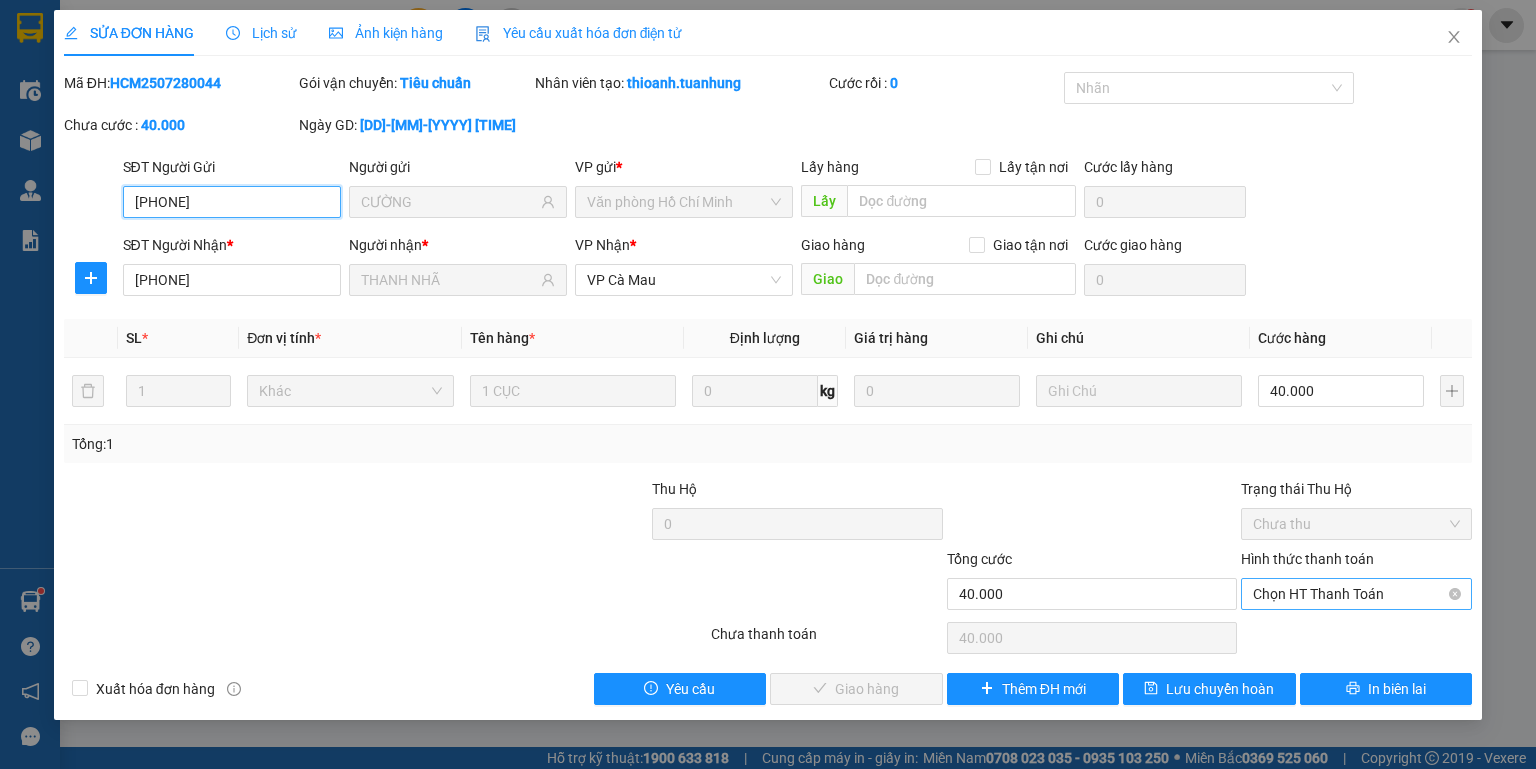 click on "Chọn HT Thanh Toán" at bounding box center (1356, 594) 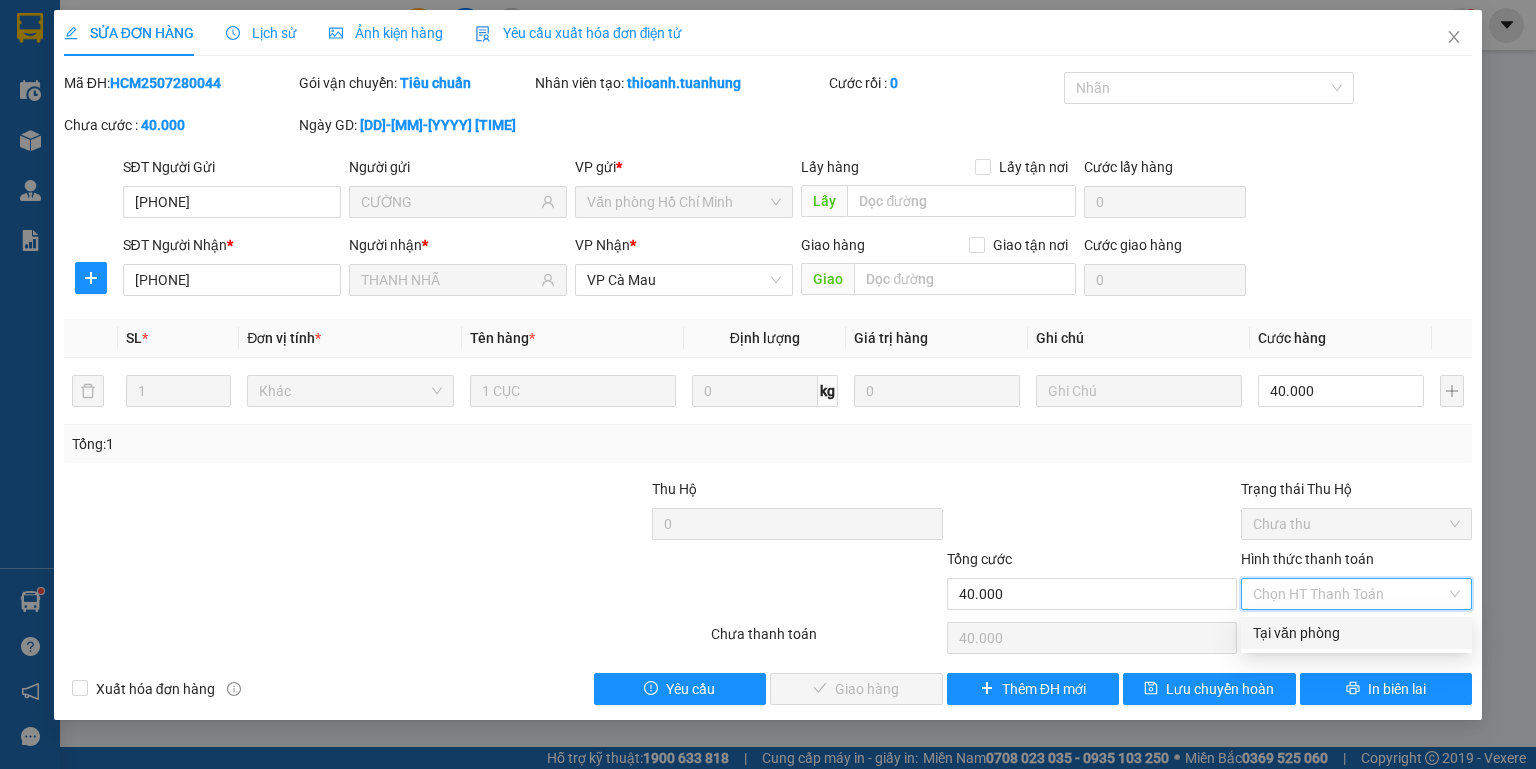 click on "Tại văn phòng" at bounding box center (1356, 633) 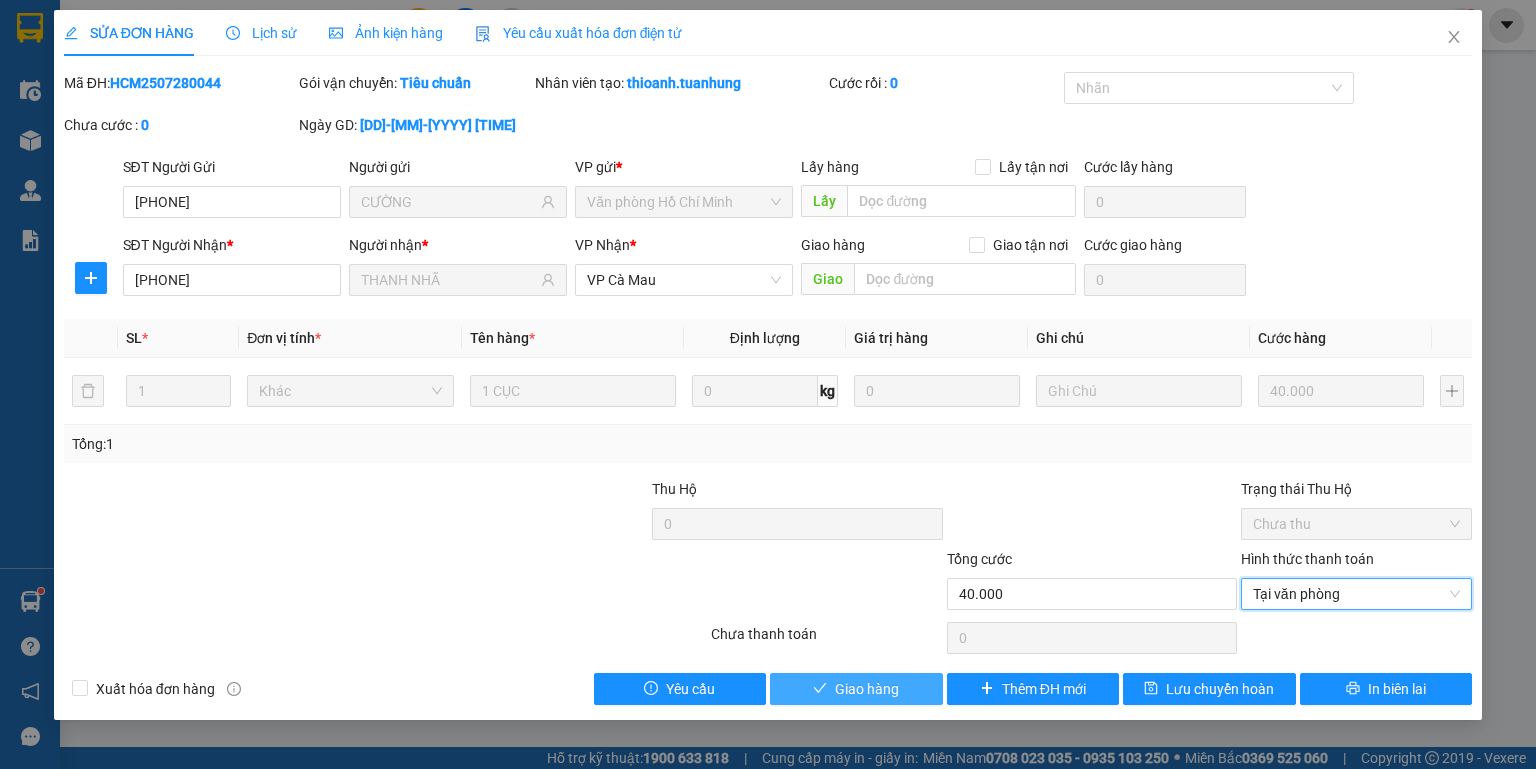 click on "Giao hàng" at bounding box center (867, 689) 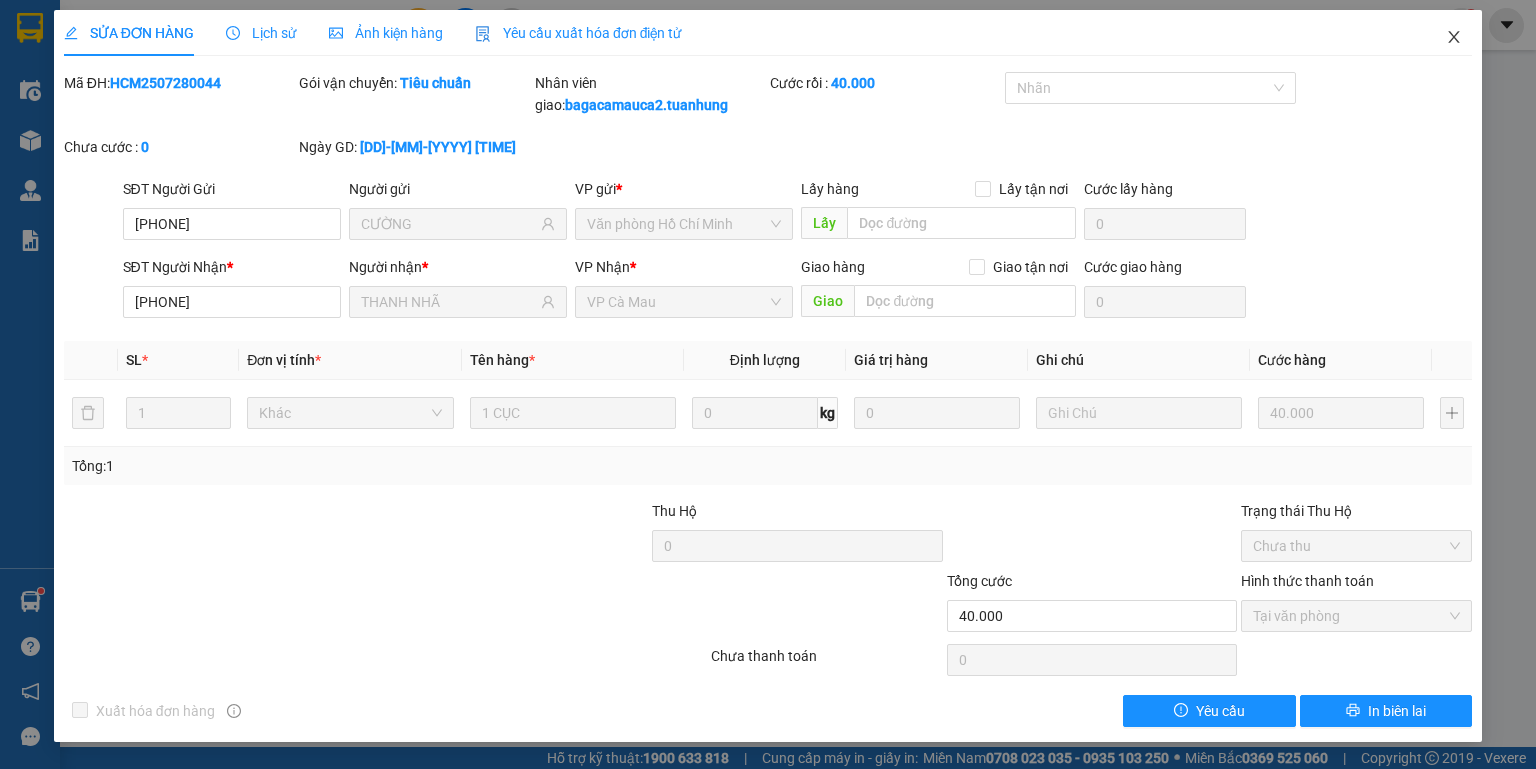 click 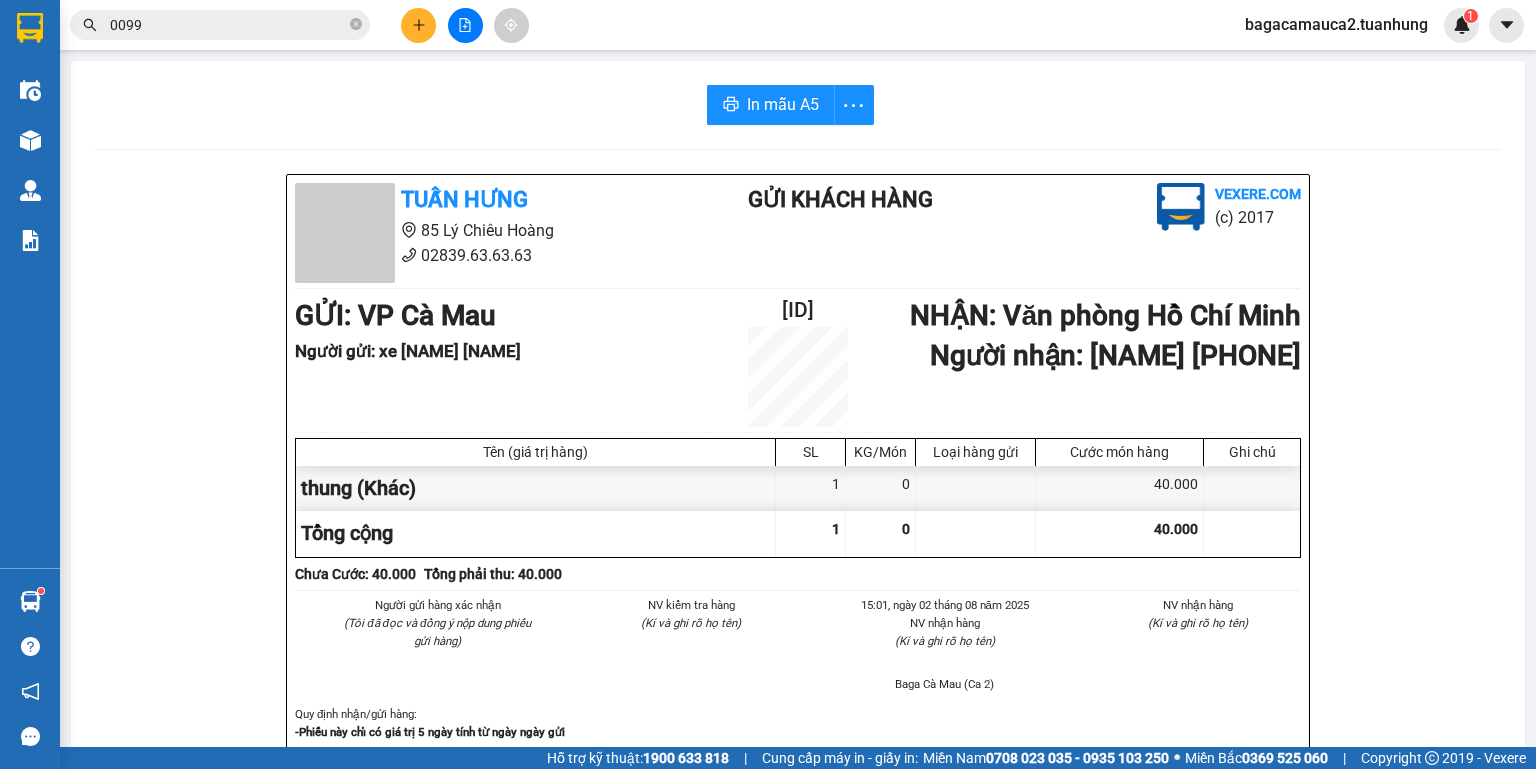 click 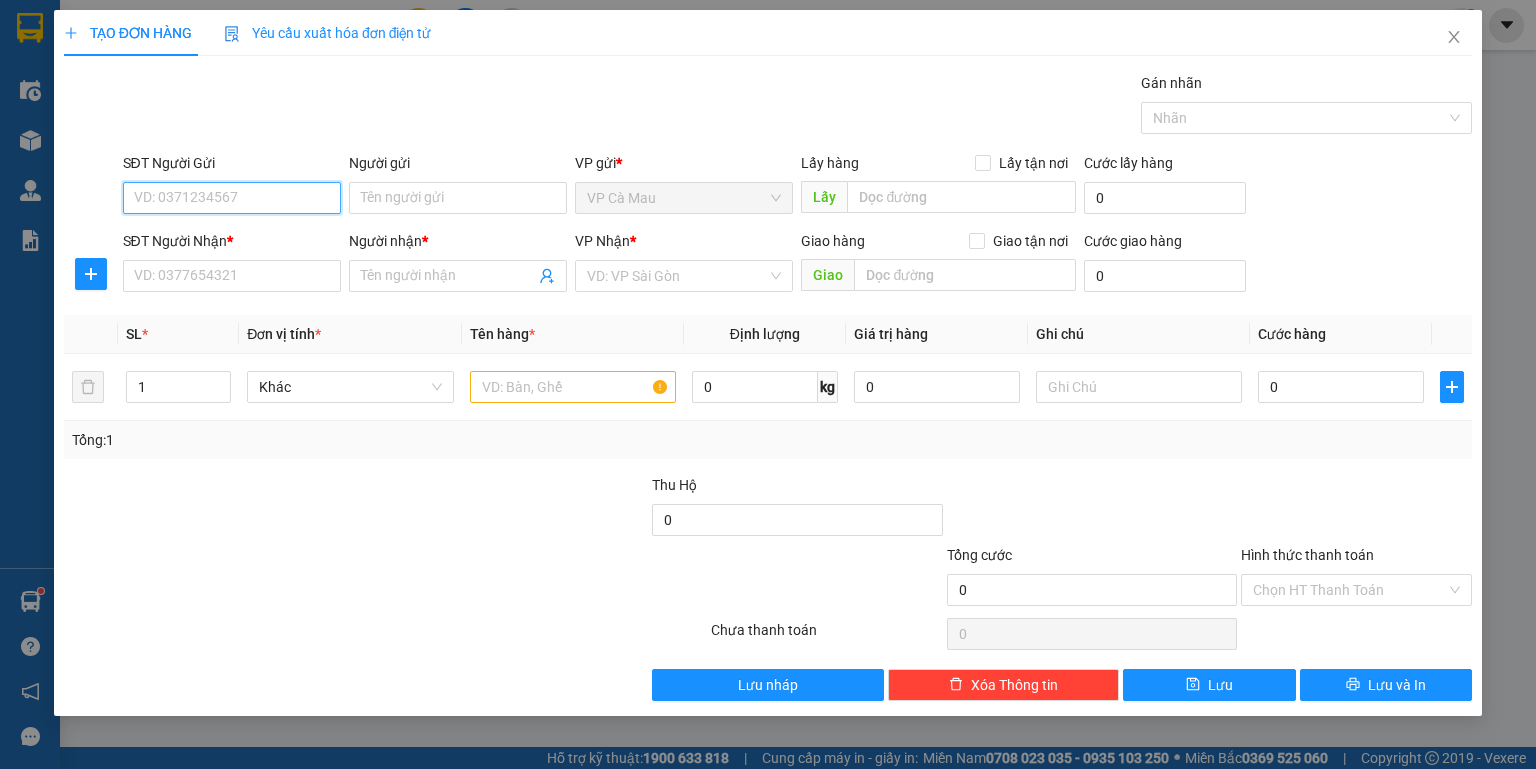 click on "SĐT Người Gửi" at bounding box center [232, 198] 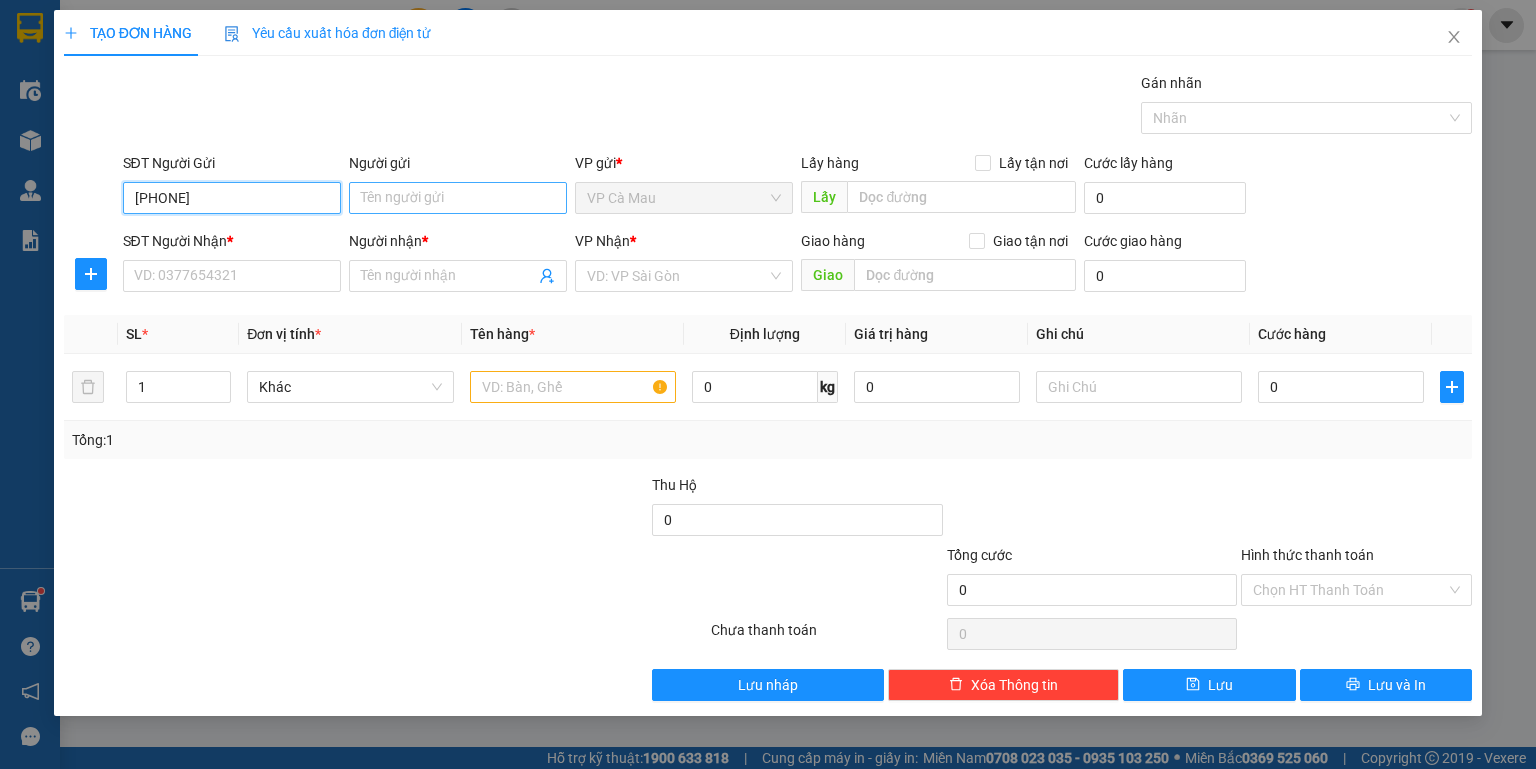 type on "[PHONE]" 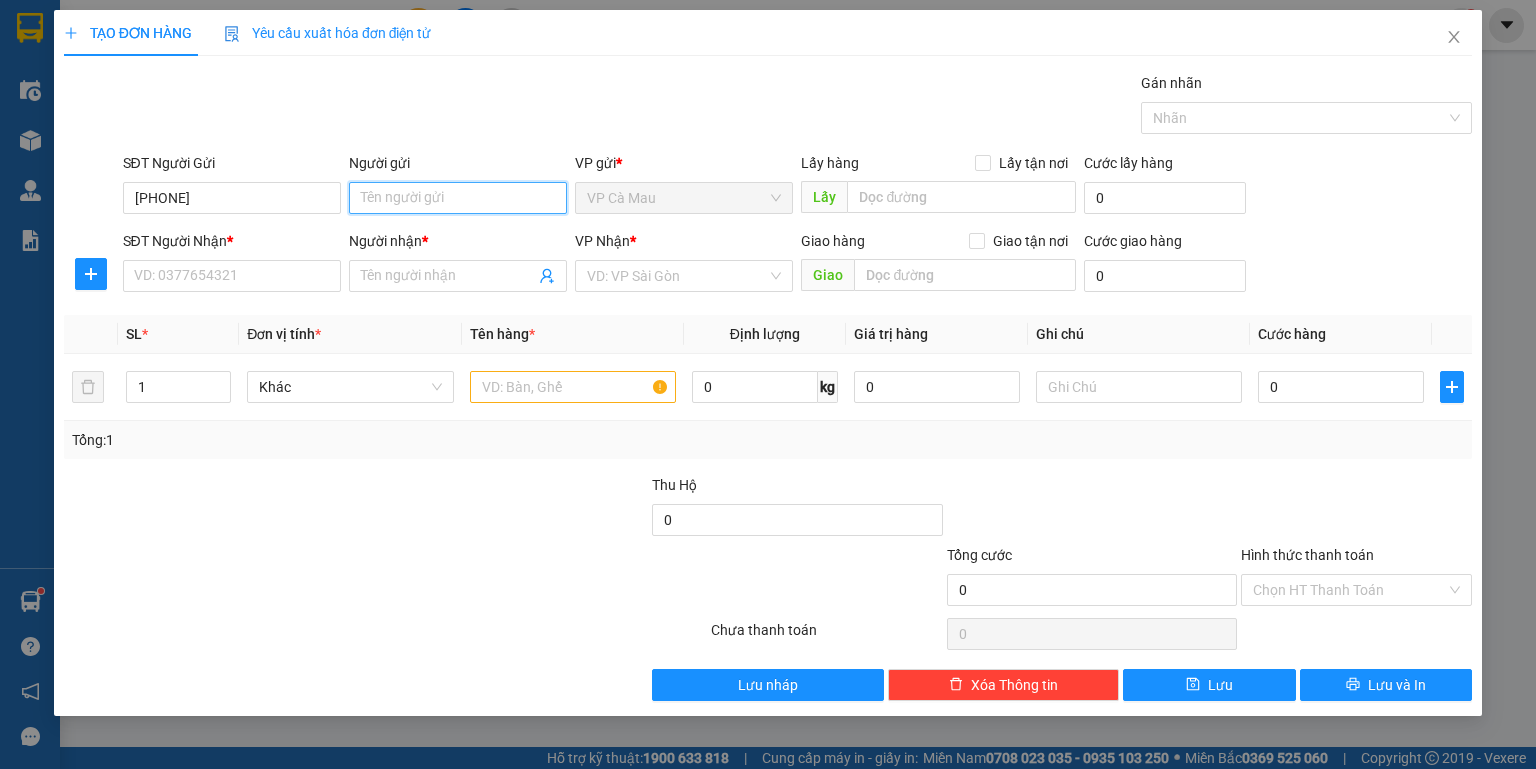 click on "Người gửi" at bounding box center [458, 198] 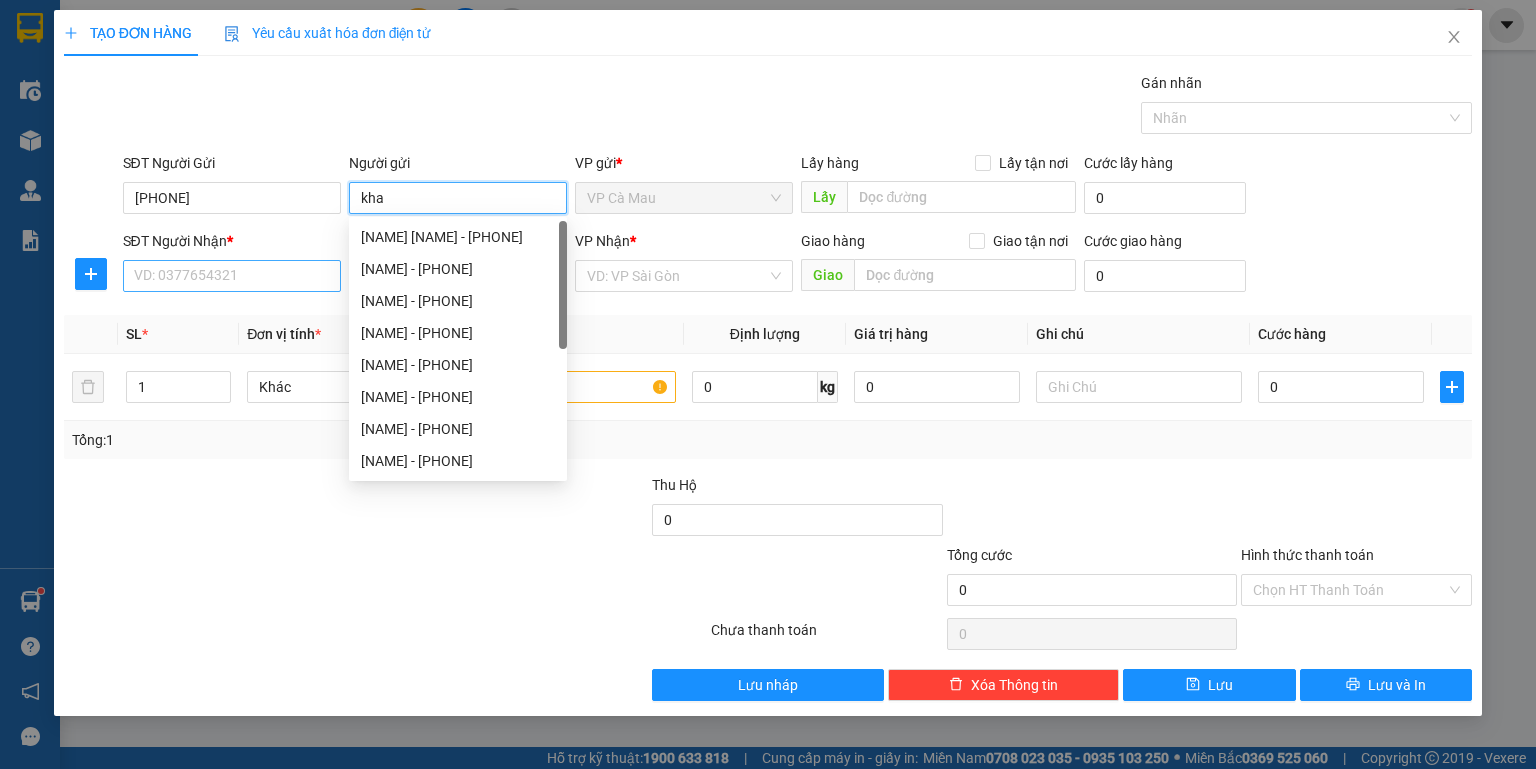 type on "kha" 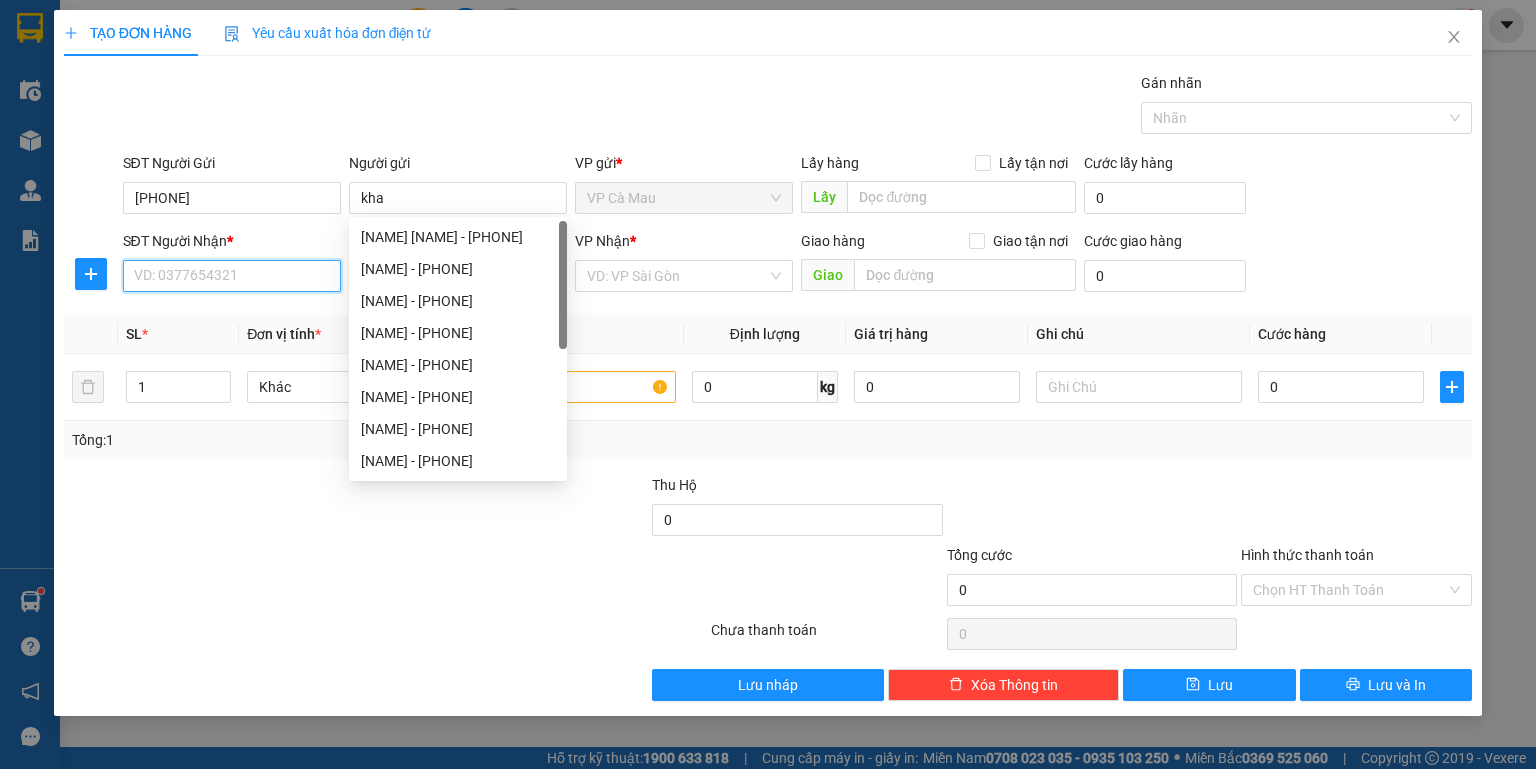 click on "SĐT Người Nhận  *" at bounding box center [232, 276] 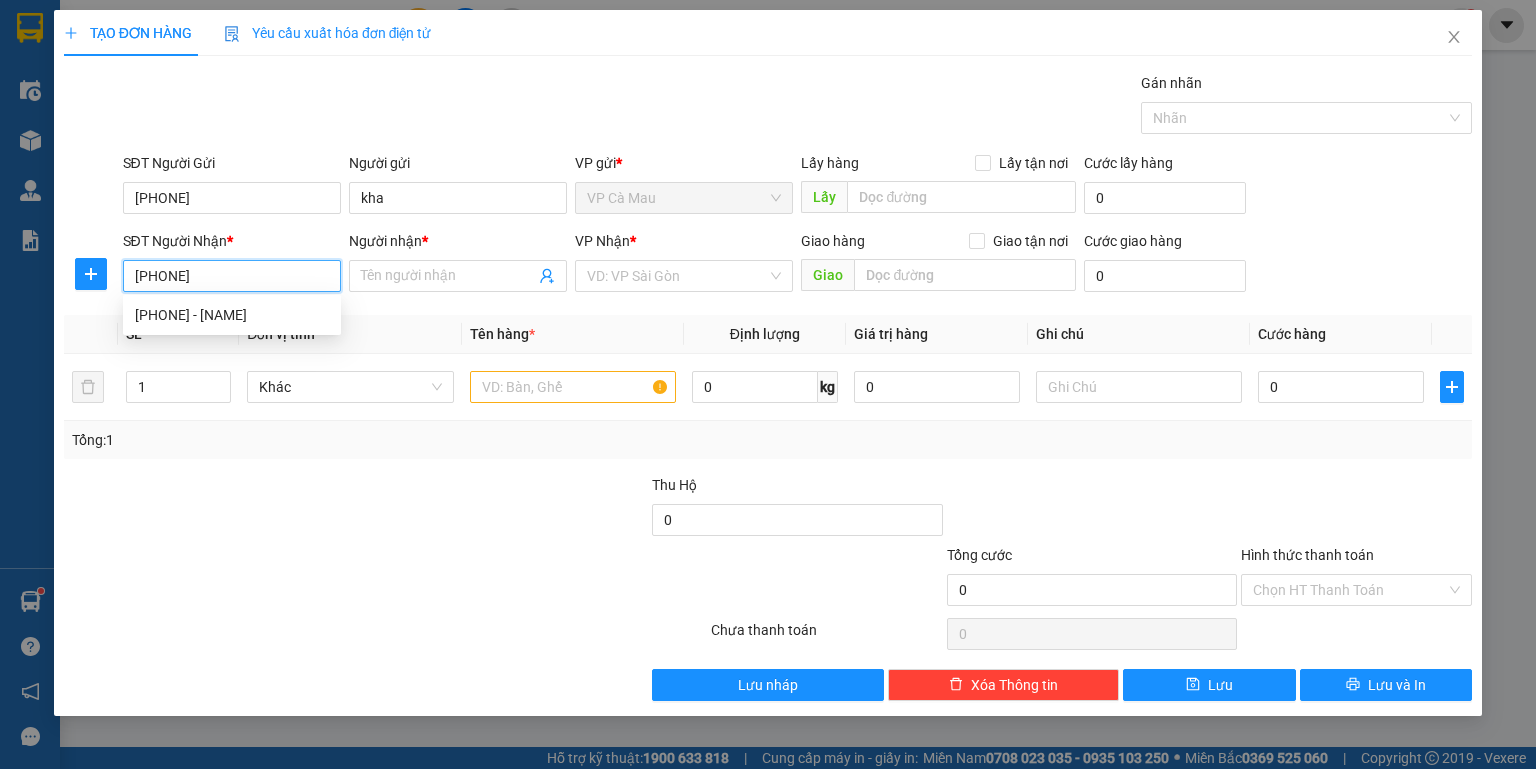 click on "[PHONE] - [NAME]" at bounding box center [232, 315] 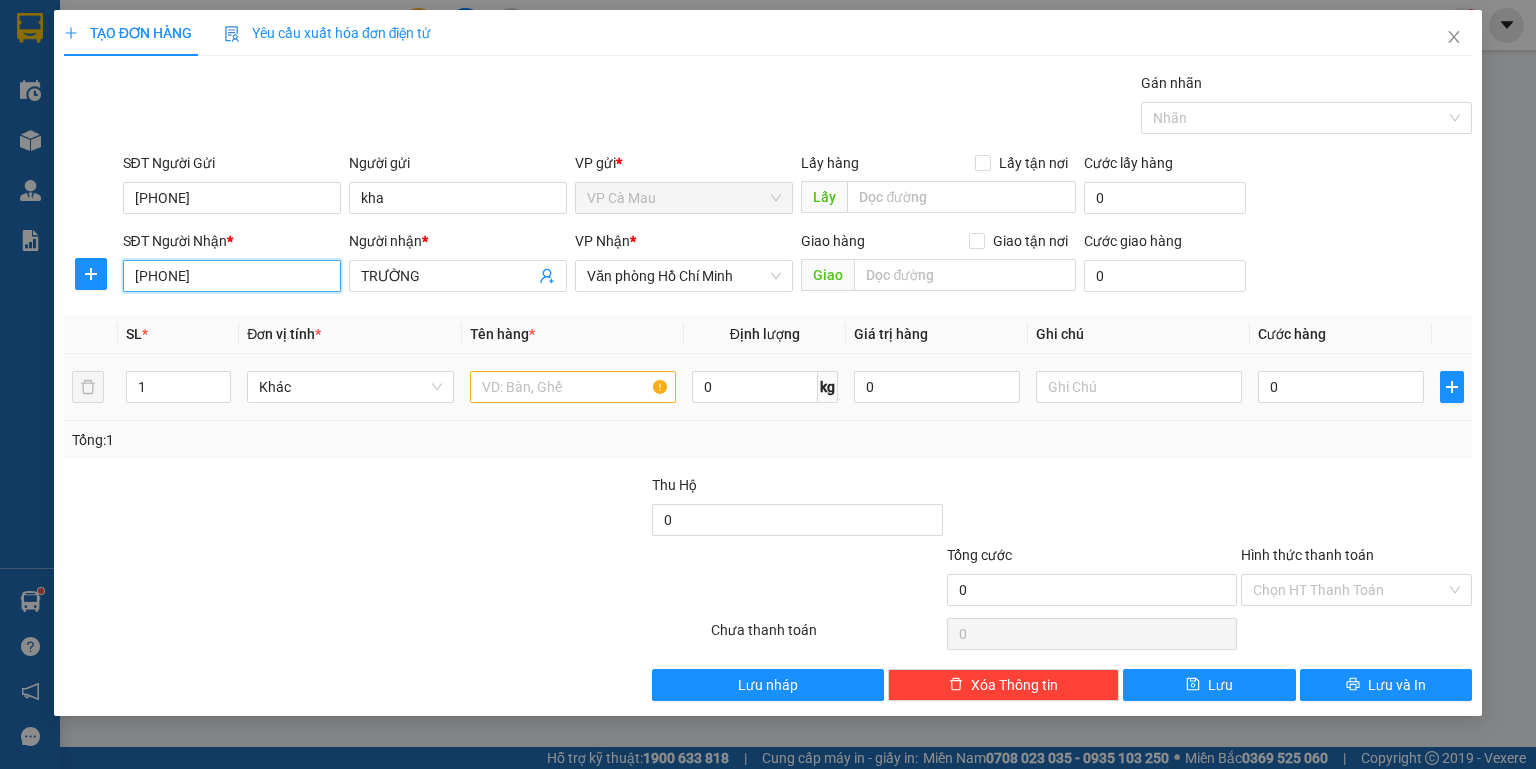 type on "[PHONE]" 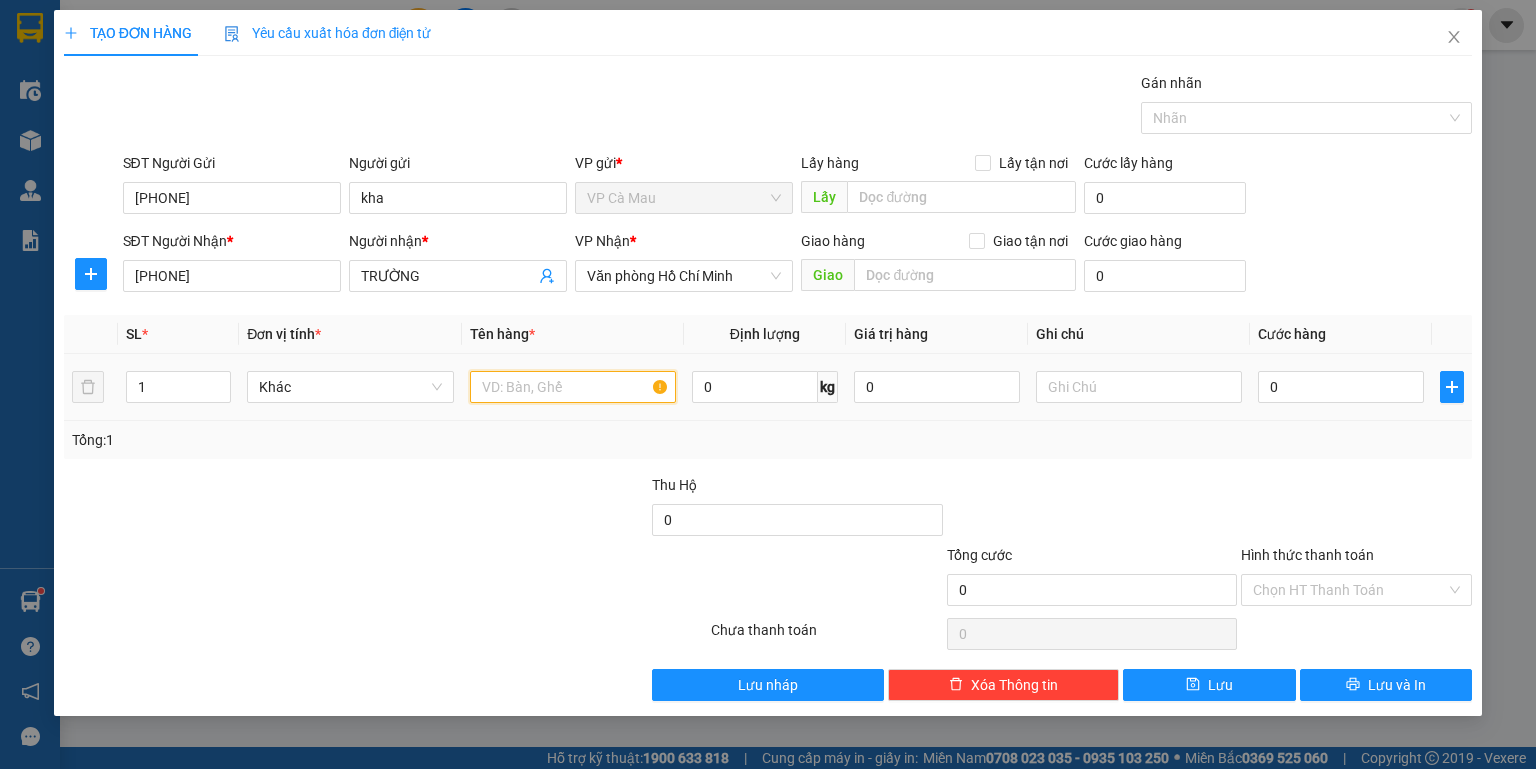 click at bounding box center (573, 387) 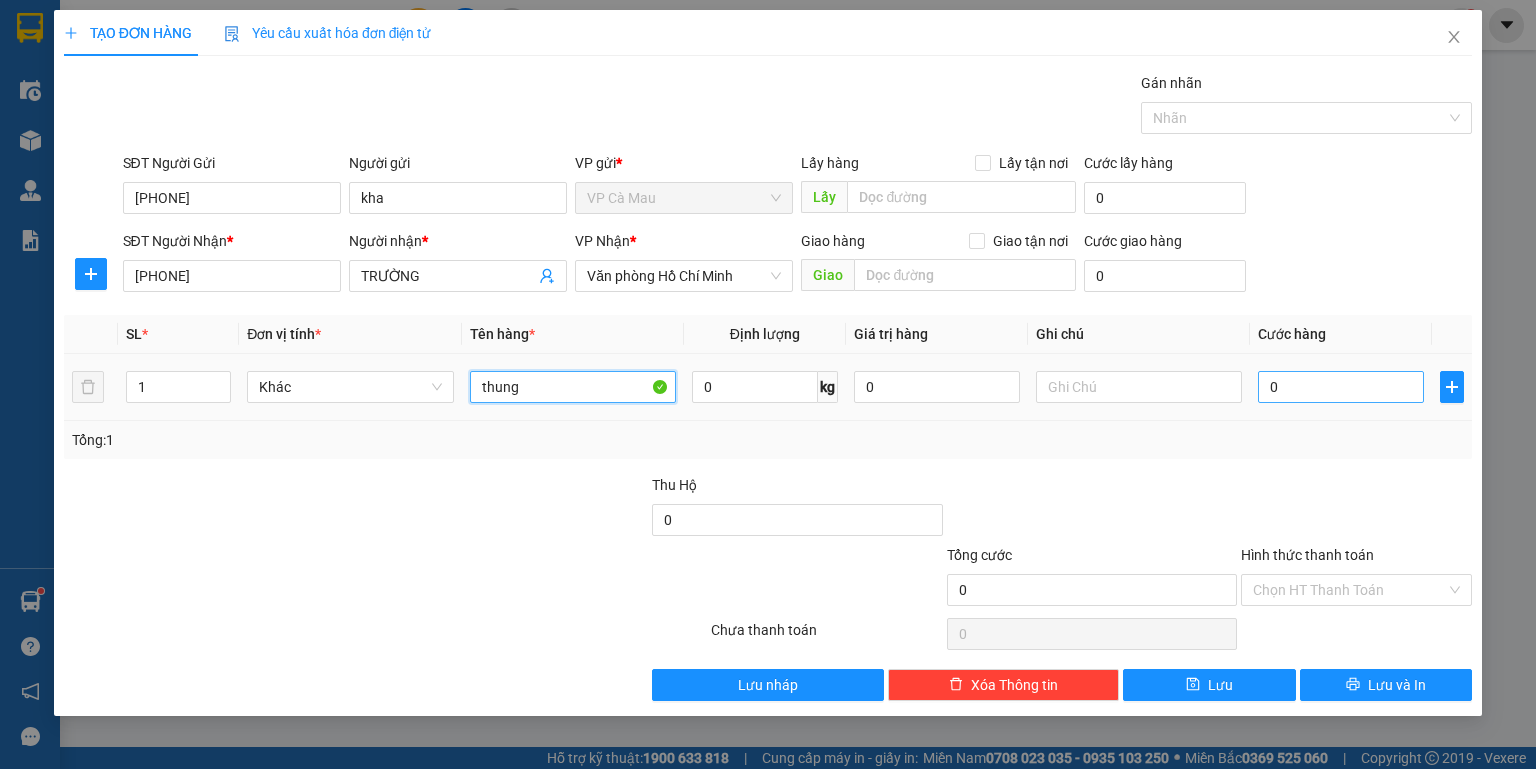 type on "thung" 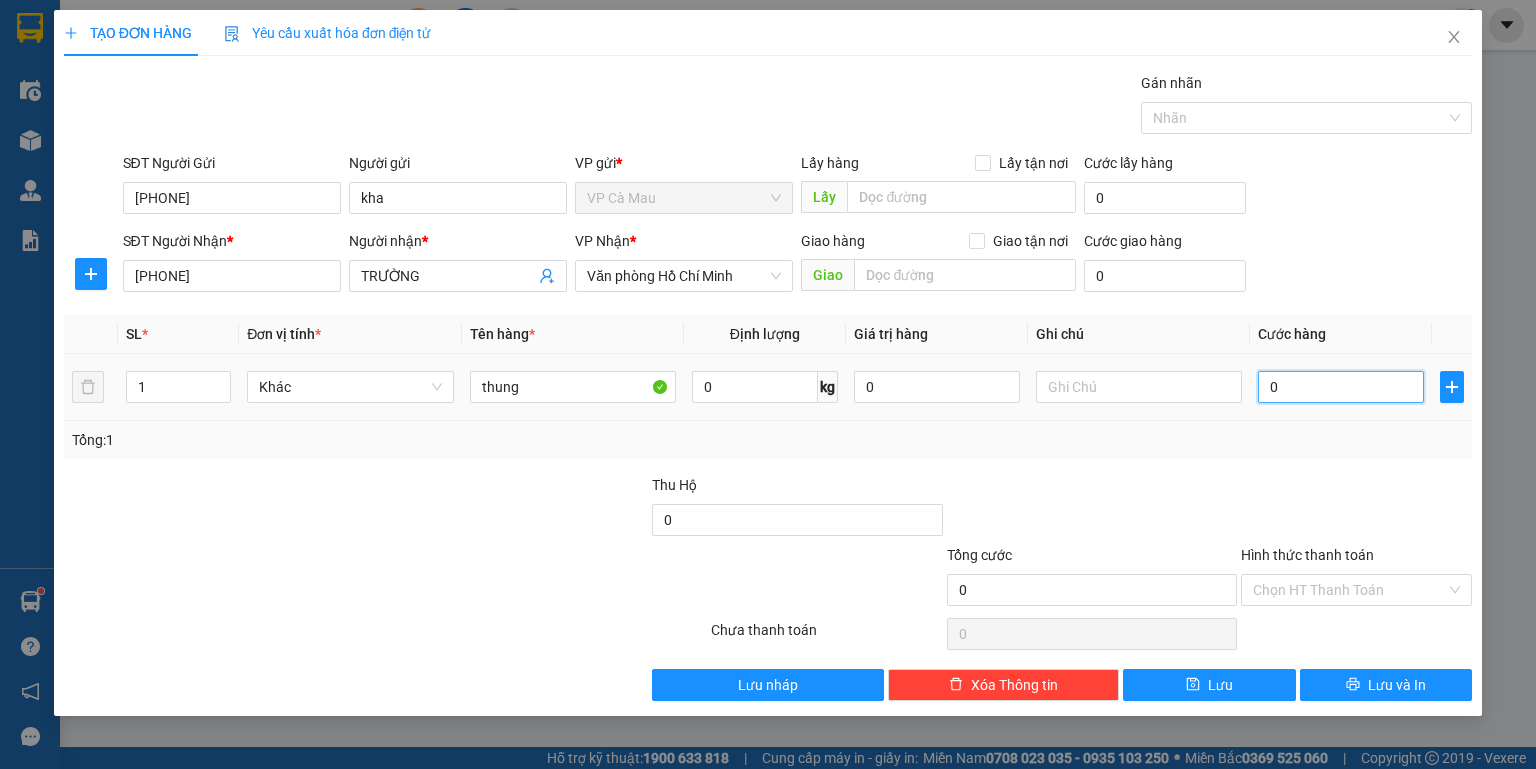 click on "0" at bounding box center [1341, 387] 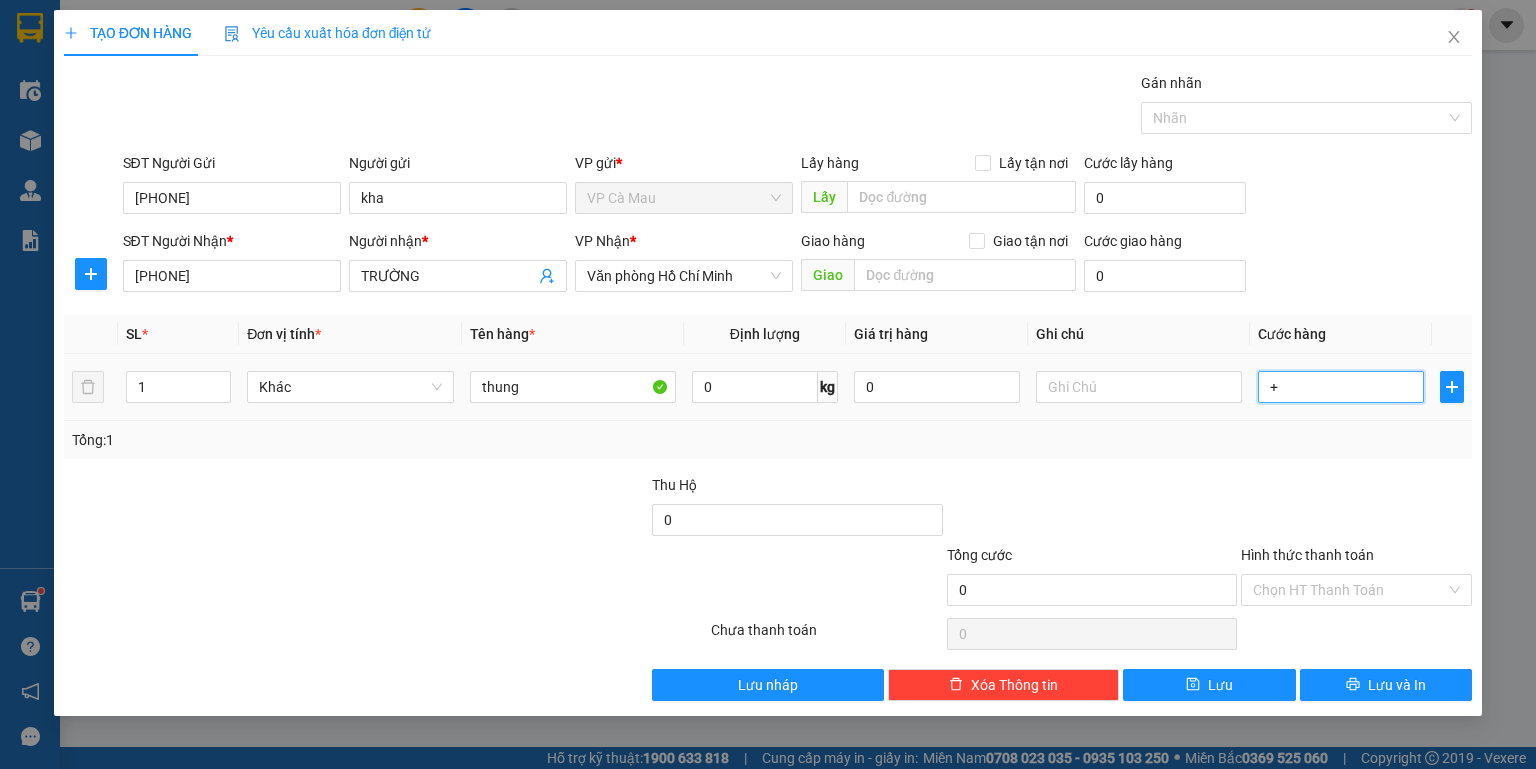 type on "+5" 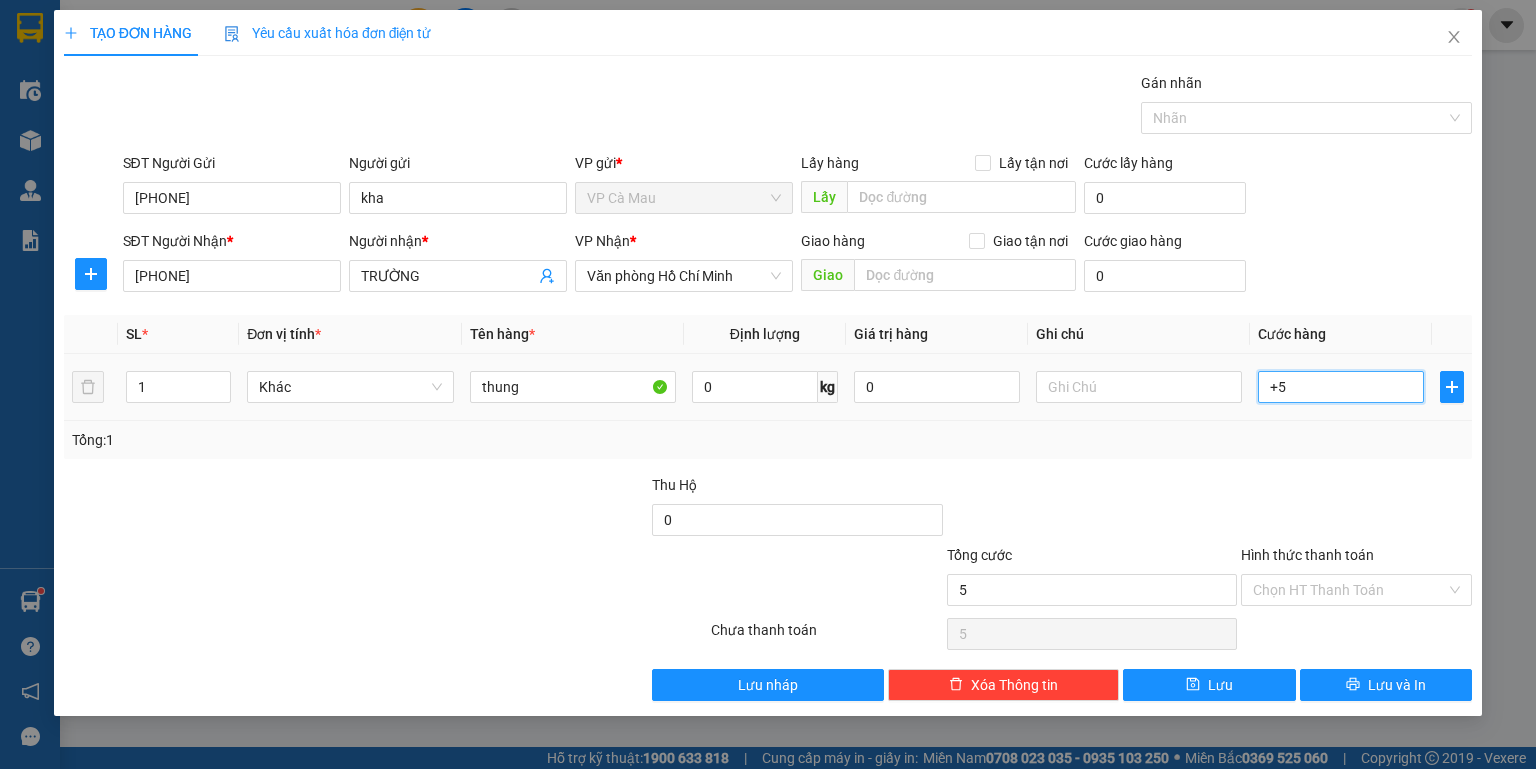 type on "+50" 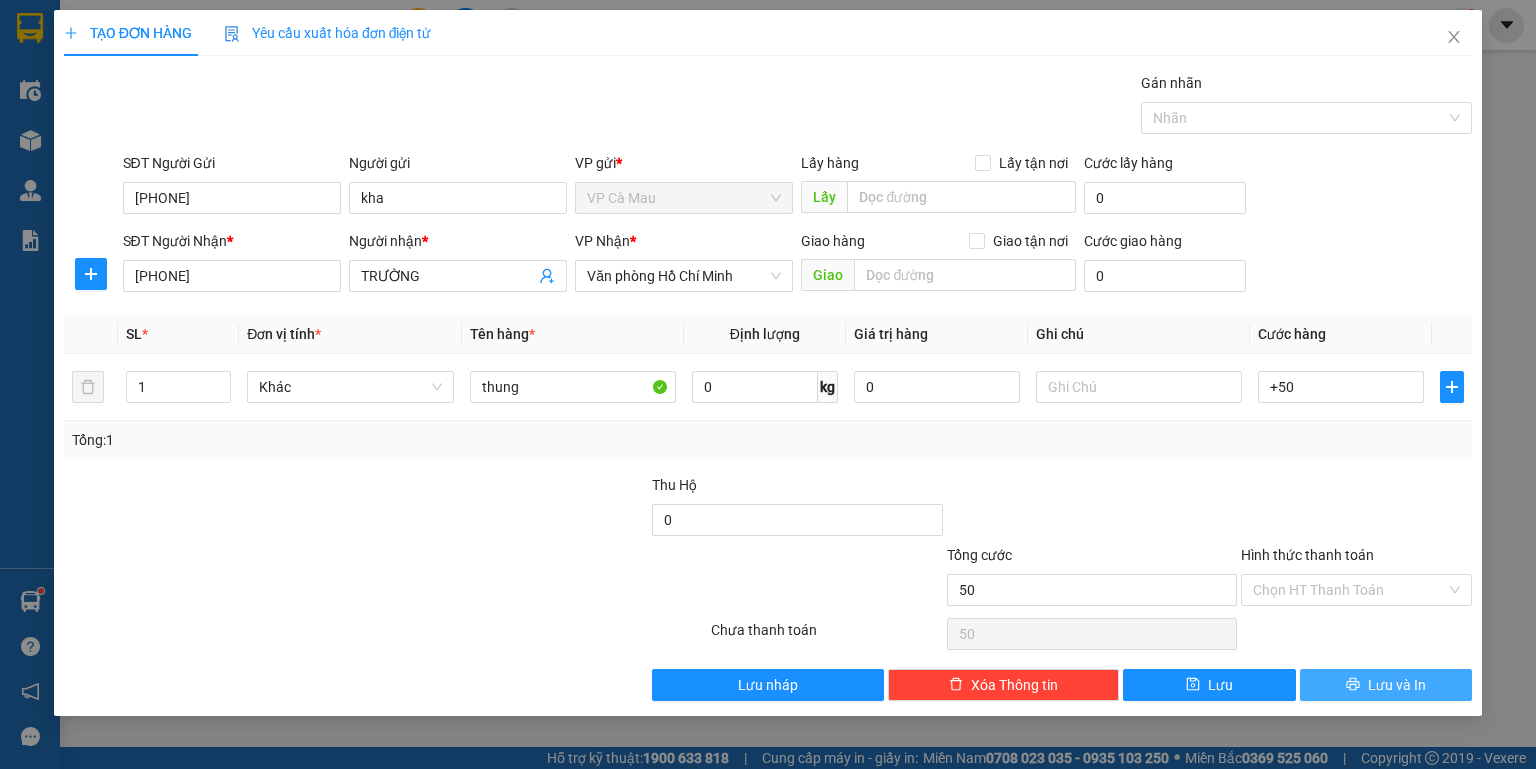 type on "50.000" 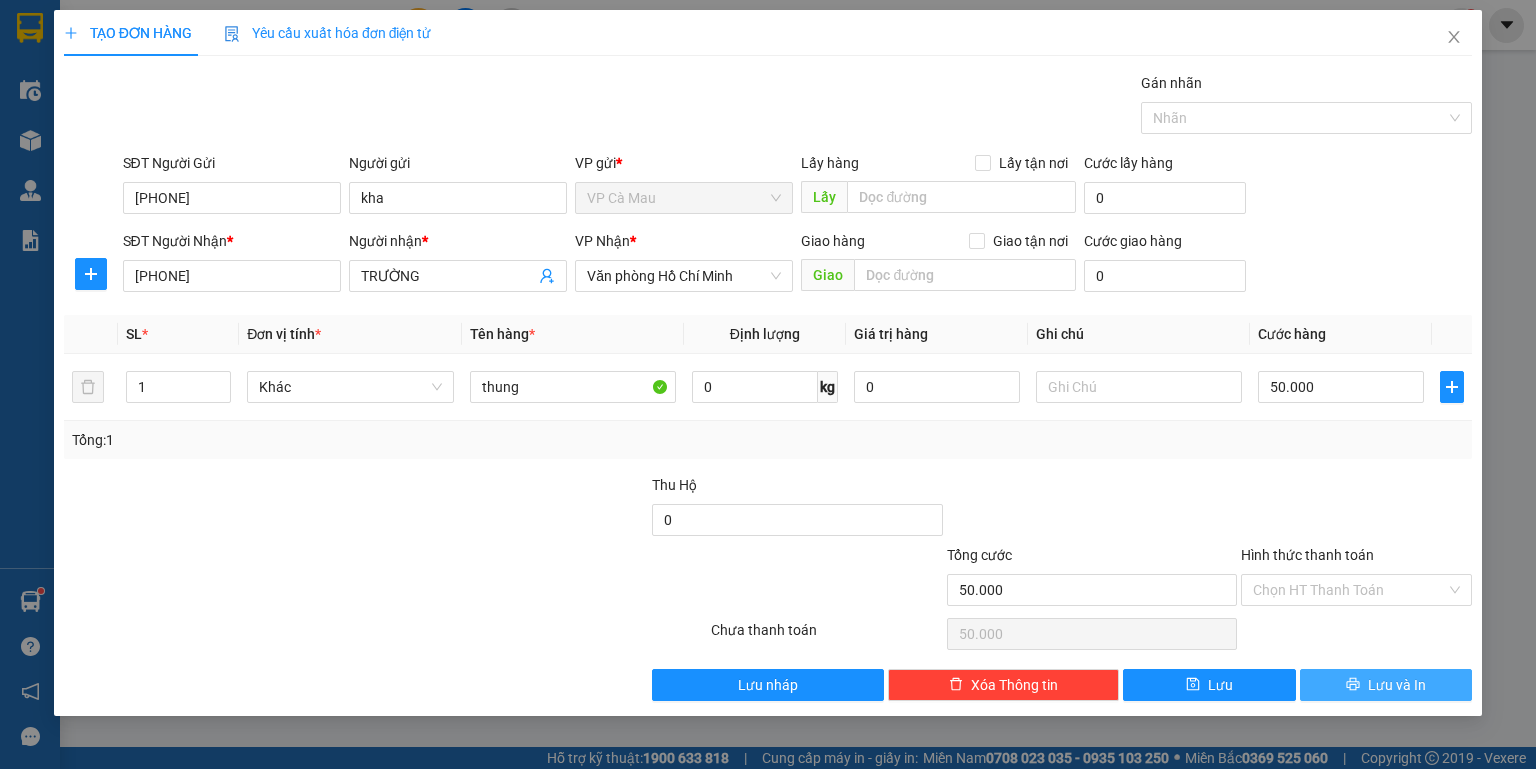 click on "Lưu và In" at bounding box center (1397, 685) 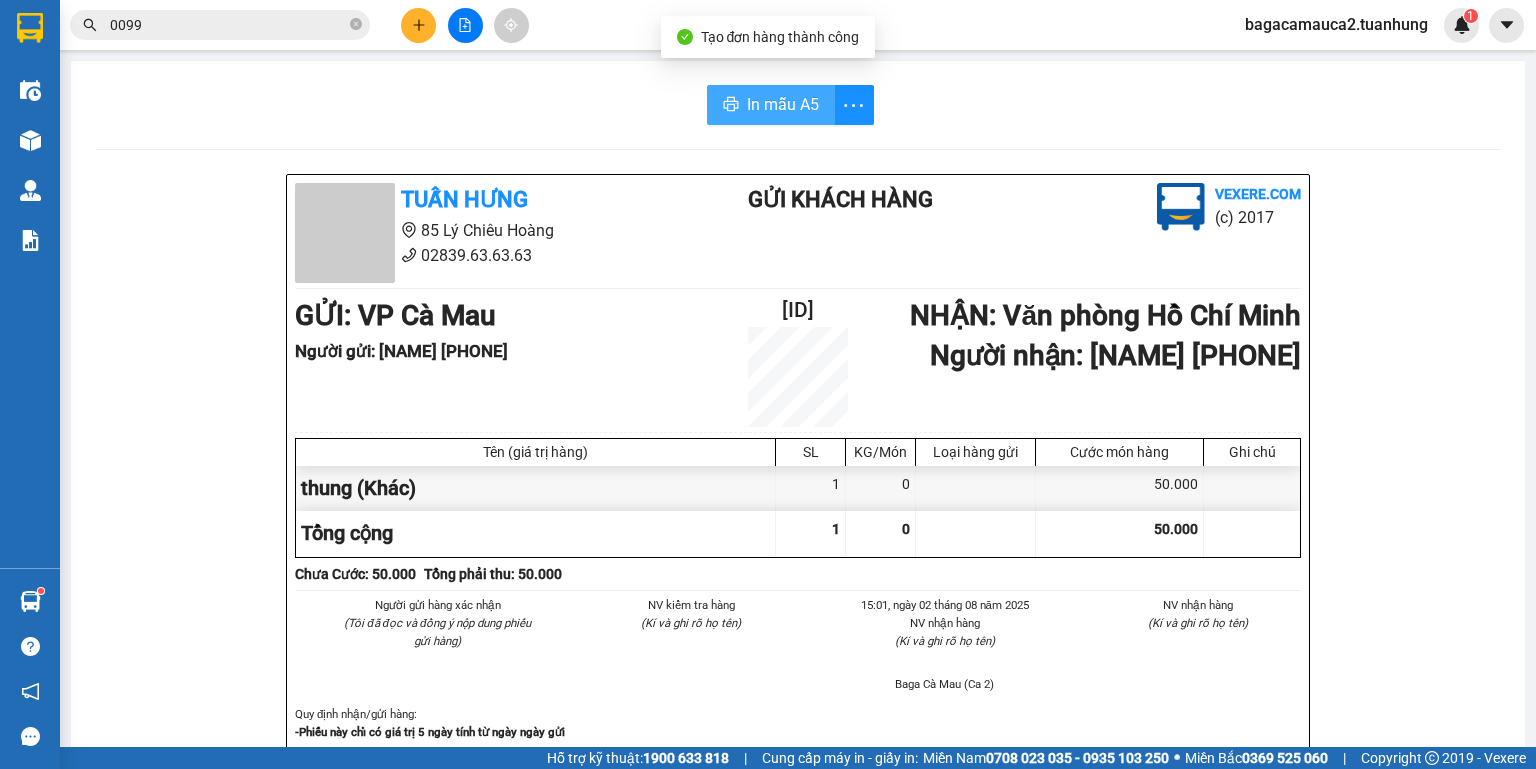 click on "In mẫu A5" at bounding box center [783, 104] 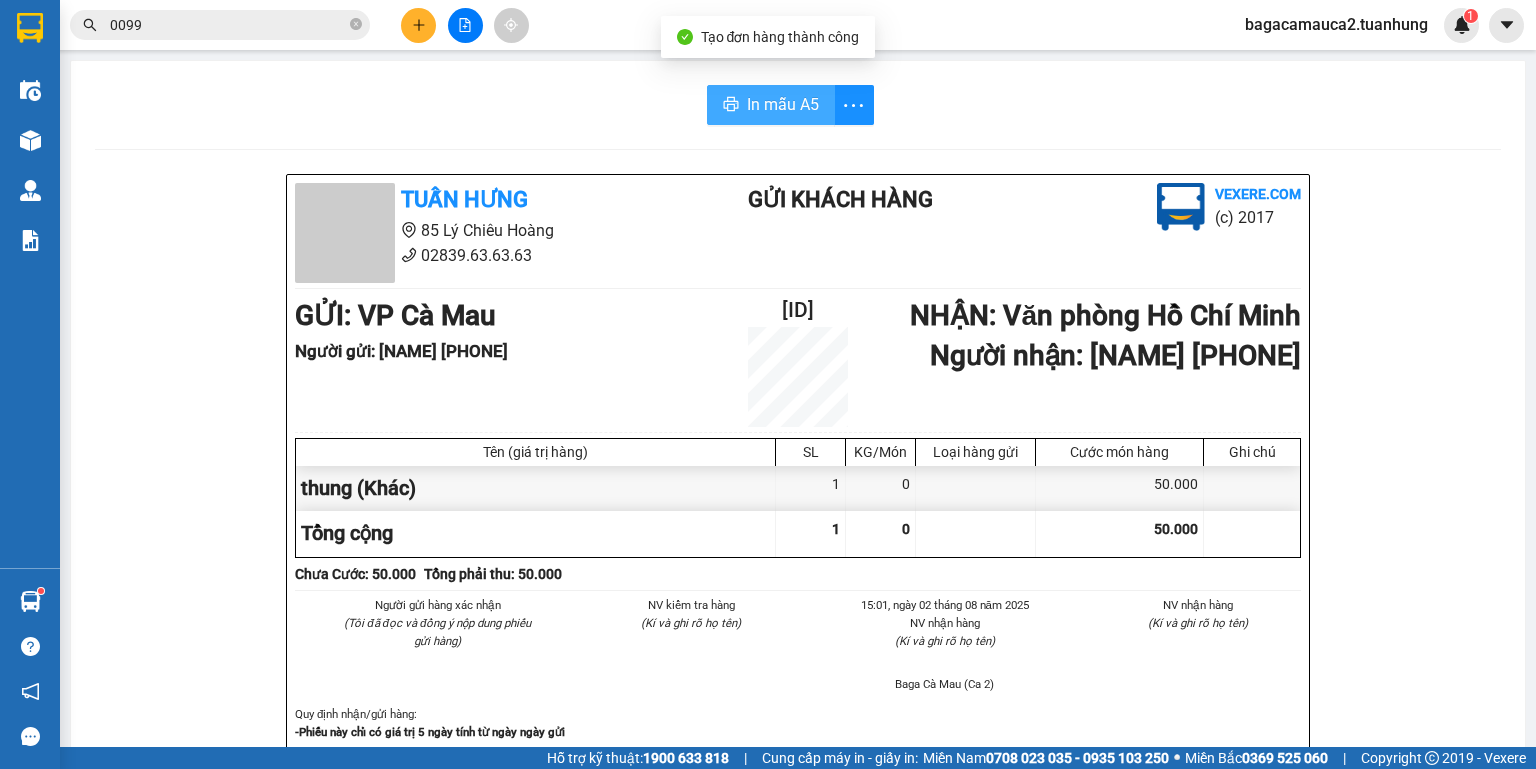 scroll, scrollTop: 0, scrollLeft: 0, axis: both 